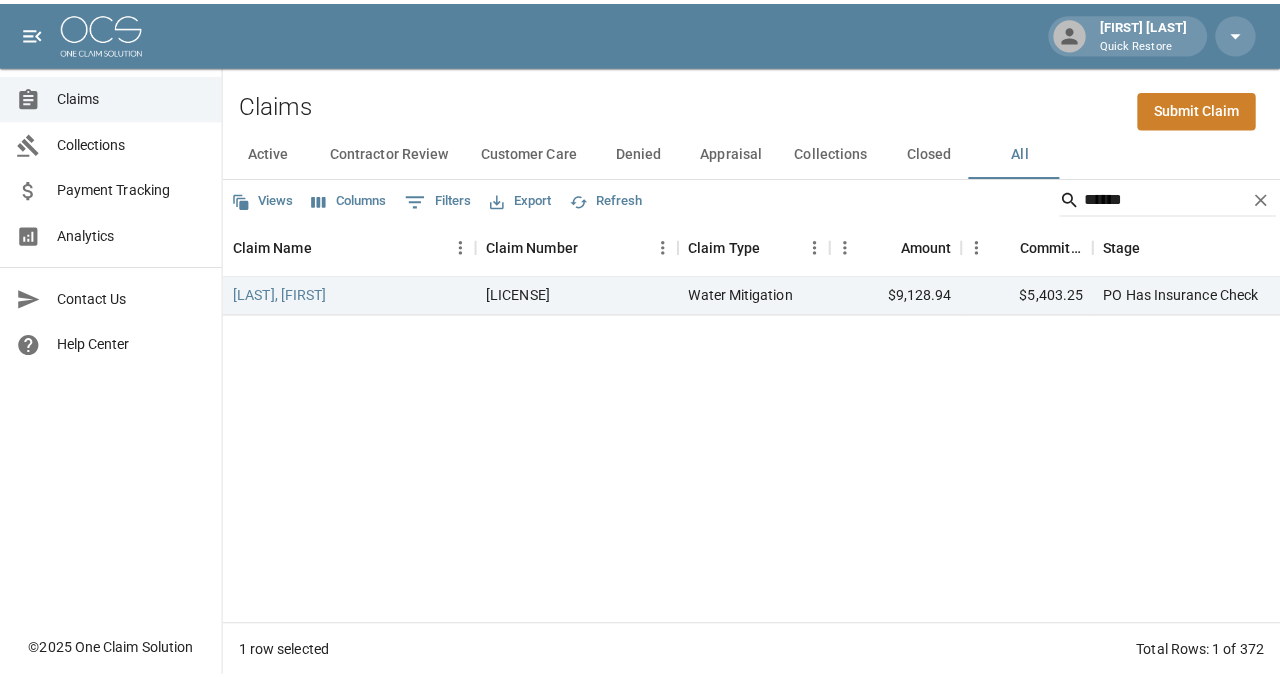 scroll, scrollTop: 0, scrollLeft: 0, axis: both 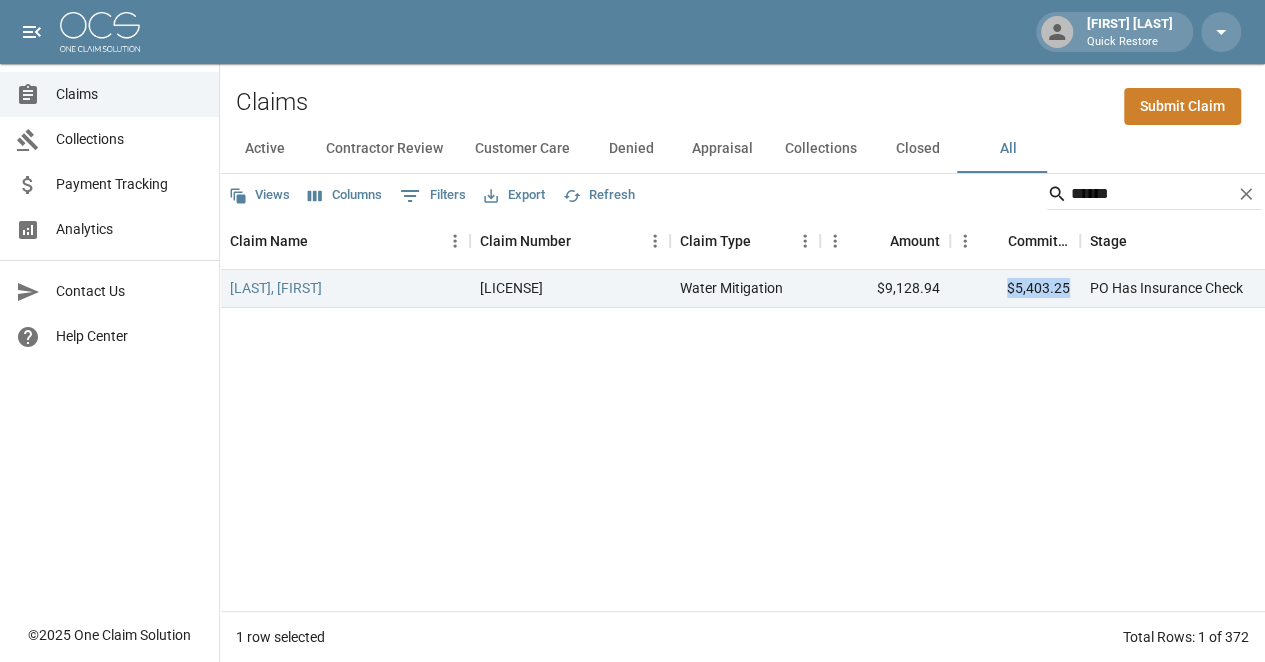 click on "Submit Claim" at bounding box center (1182, 106) 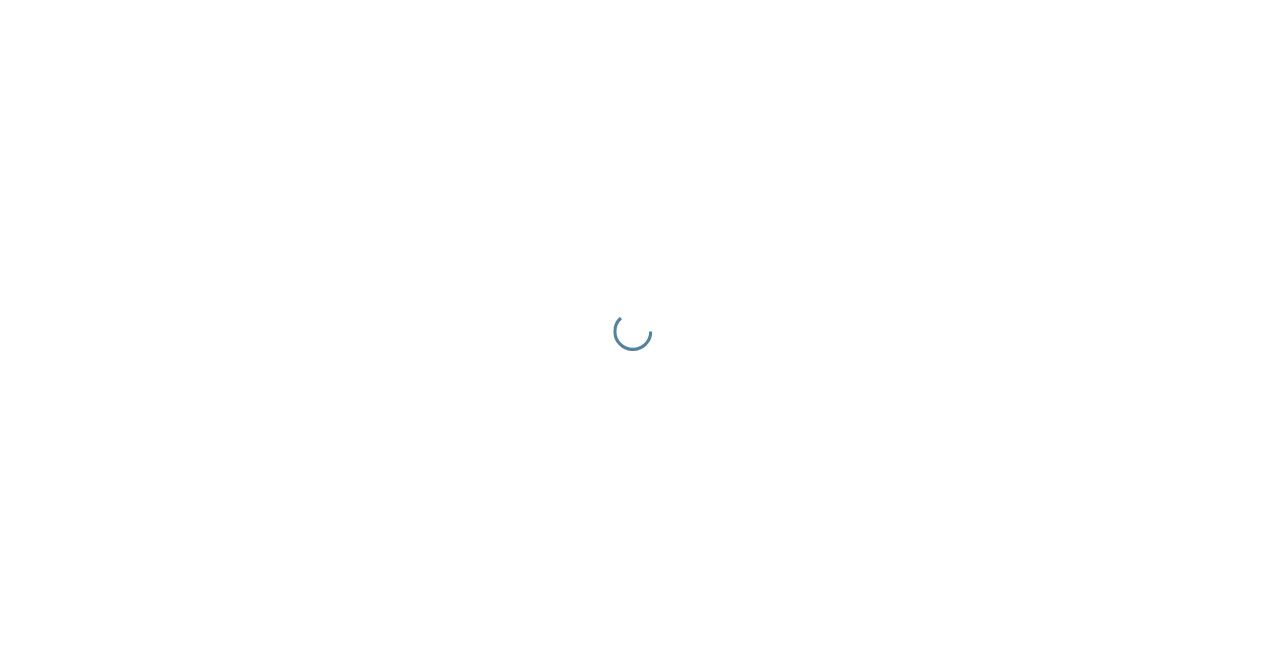 scroll, scrollTop: 0, scrollLeft: 0, axis: both 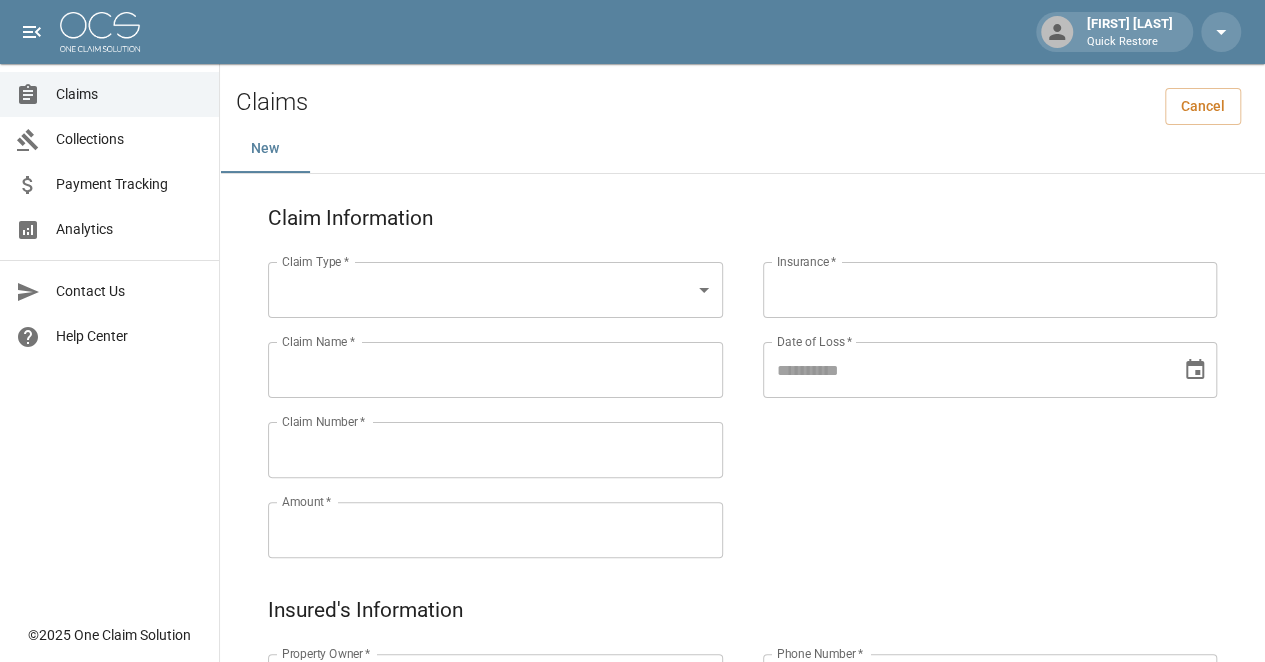 click on "Claim Name   * Claim Name   * Claim Number   * Claim Number   * Amount   * Amount   * Insurance   * Insurance   * Date of Loss   * Date of Loss   * Insured's Information Property Owner   * Property Owner   * Mailing Address   * Mailing Address   * Mailing City   * Mailing City   * Mailing State   * Mailing State   * Mailing Zip   * Mailing Zip   * Phone Number   * Phone Number   * Alt. Phone Number Alt. Phone Number Email Email Documentation Invoice (PDF)* ​ Upload file(s) Invoice (PDF)* Work Authorization* ​ Upload file(s) Work Authorization* Photo Link Photo Link Paperwork (dry logs, supporting documentation) ​ Upload file(s) Paperwork (dry logs, supporting documentation) Testing ​ Upload file(s) Testing Photos (PDF) ​ Upload file(s) * ​" at bounding box center [632, 836] 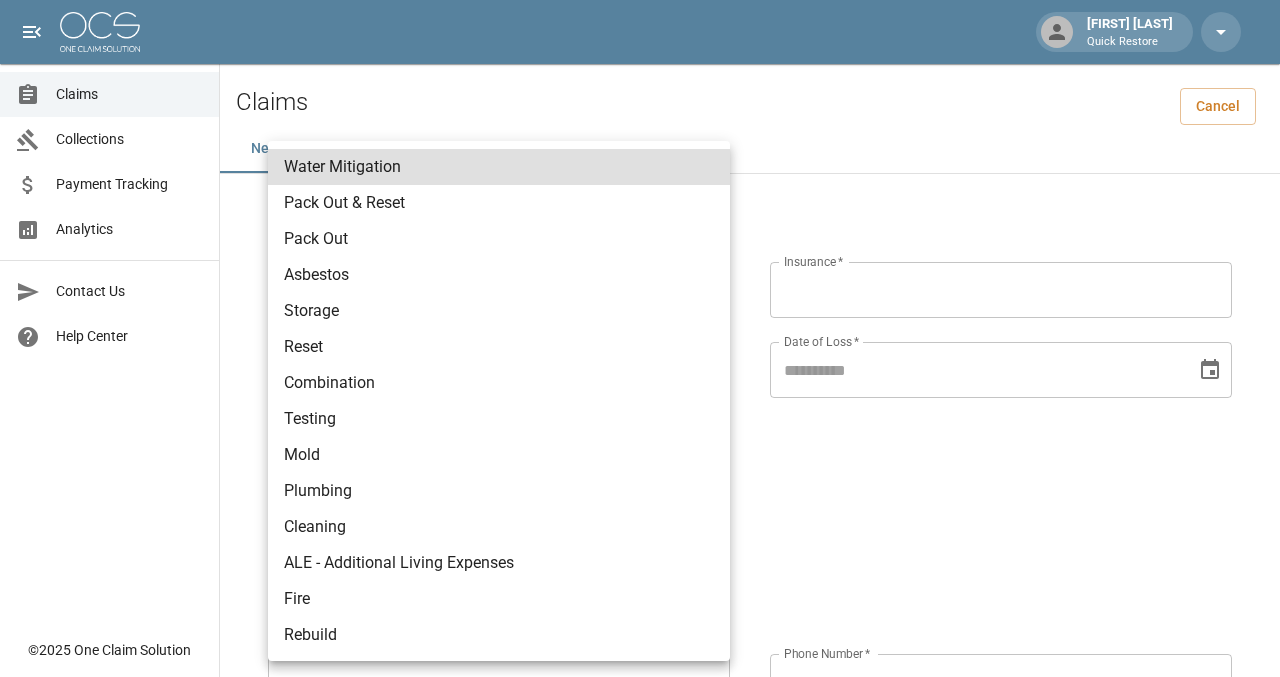 click on "Water Mitigation" at bounding box center [499, 167] 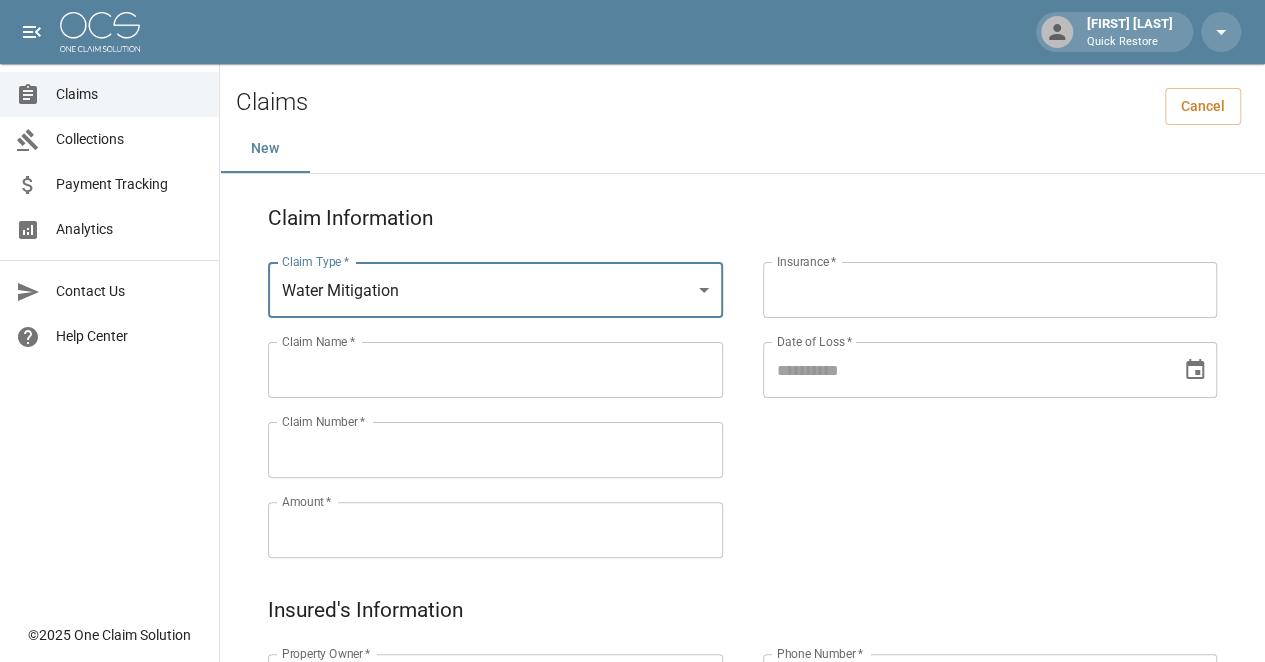 click on "Claim Name   *" at bounding box center (495, 370) 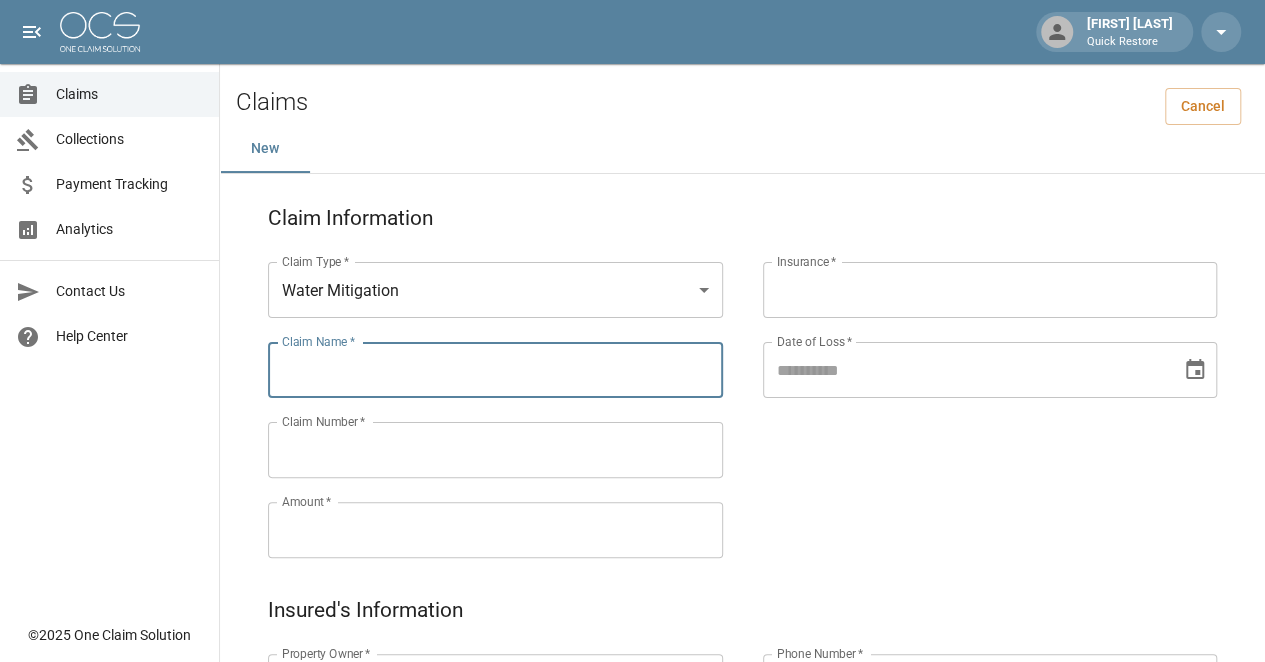 click on "Insurance   * Insurance   * Date of Loss   * Date of Loss   *" at bounding box center (970, 386) 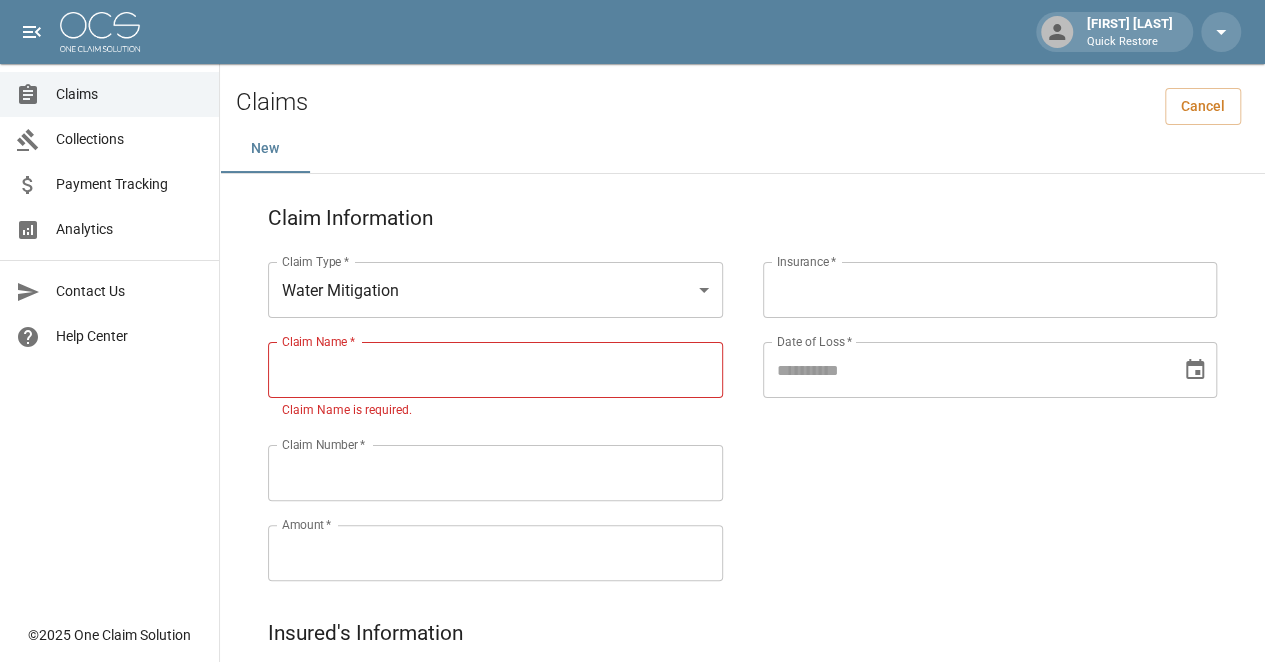 click on "Claim Name   *" at bounding box center (495, 370) 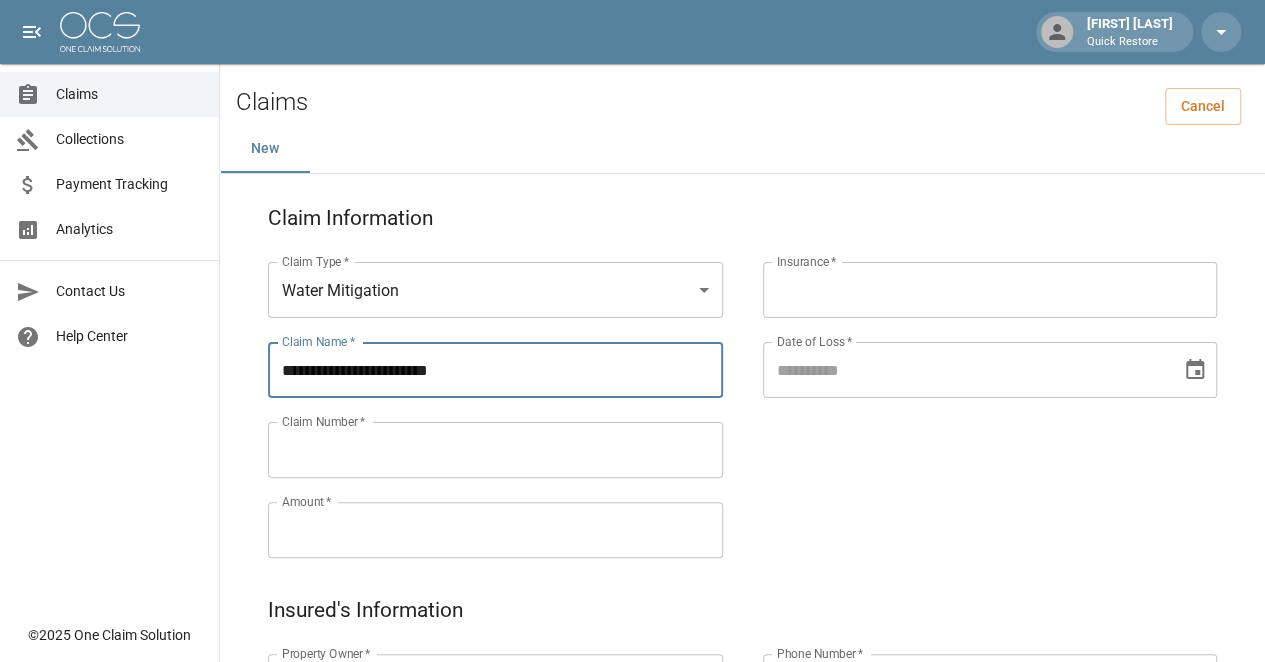 type on "**********" 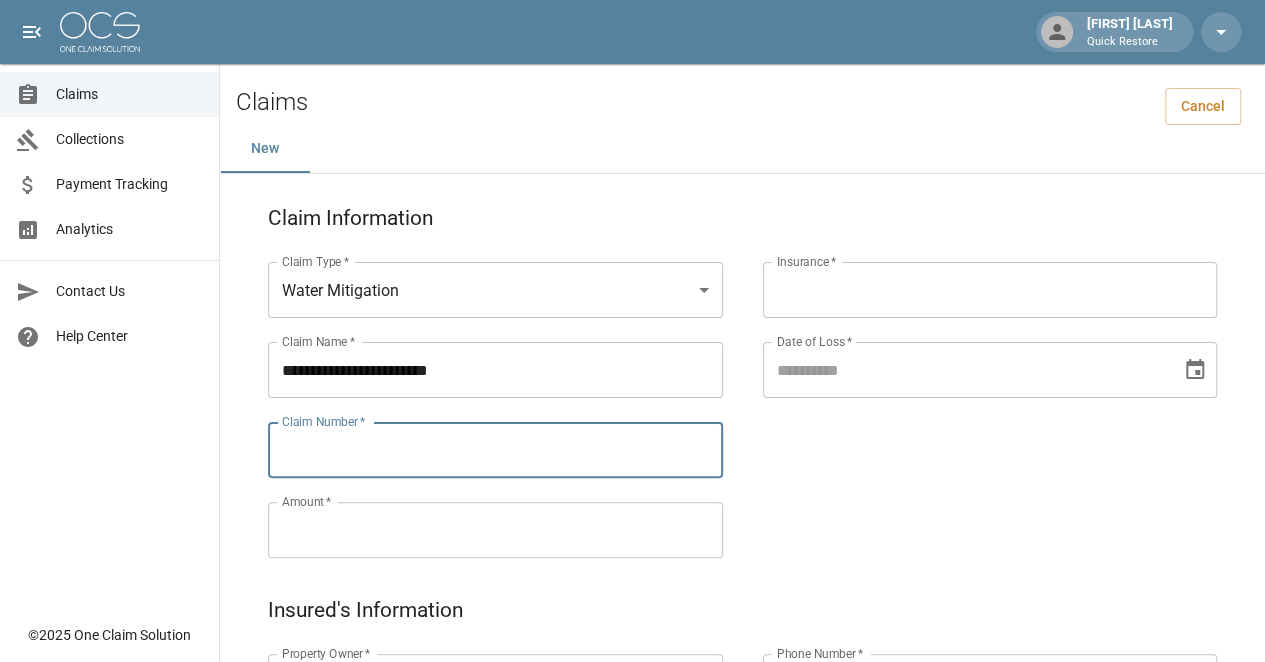 click on "Claim Number   *" at bounding box center [495, 450] 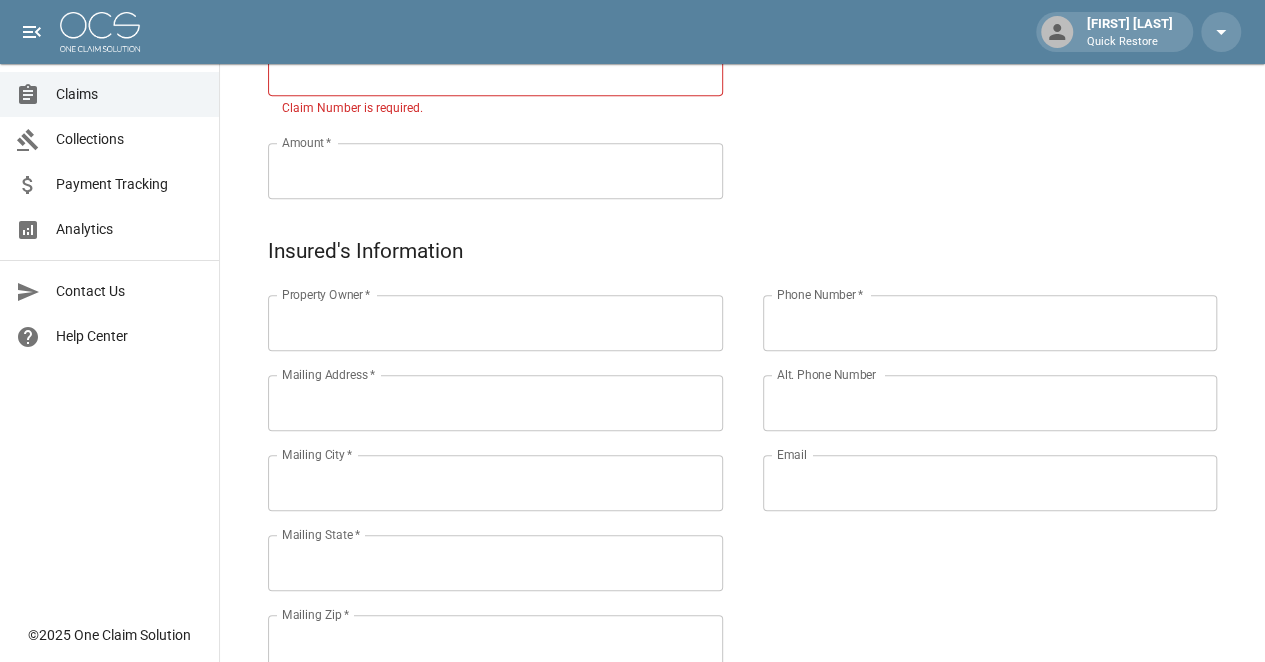 scroll, scrollTop: 384, scrollLeft: 0, axis: vertical 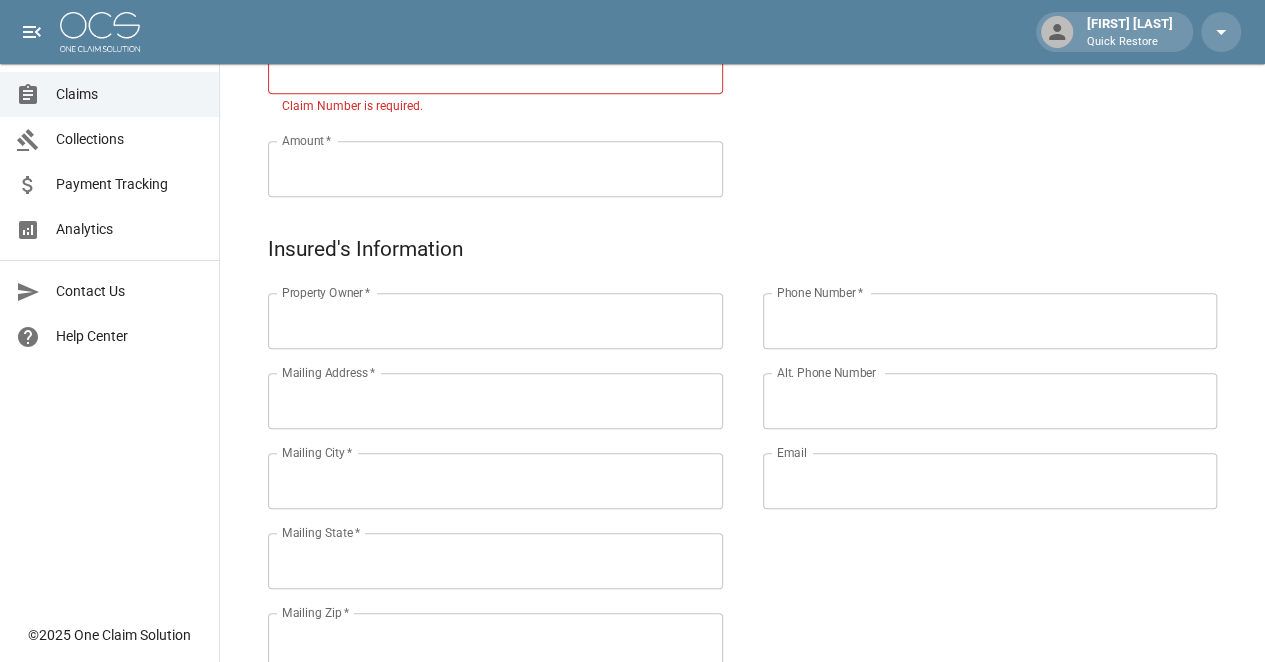 click on "Mailing Address   *" at bounding box center [495, 401] 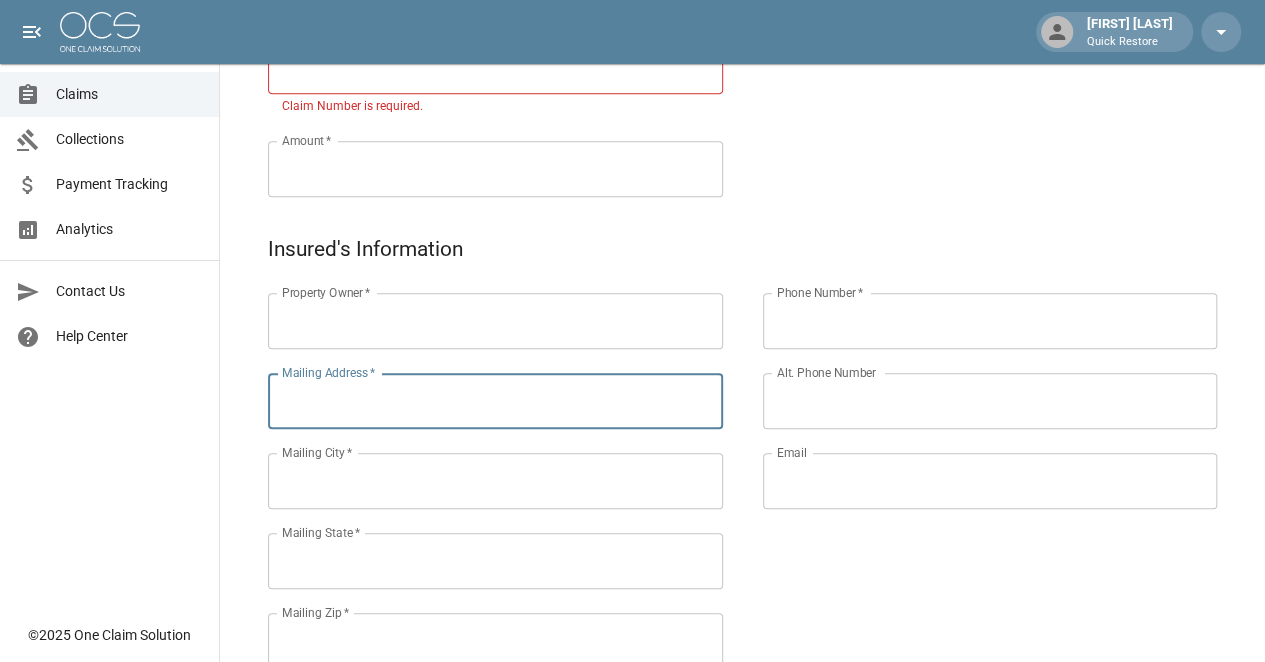 paste on "**********" 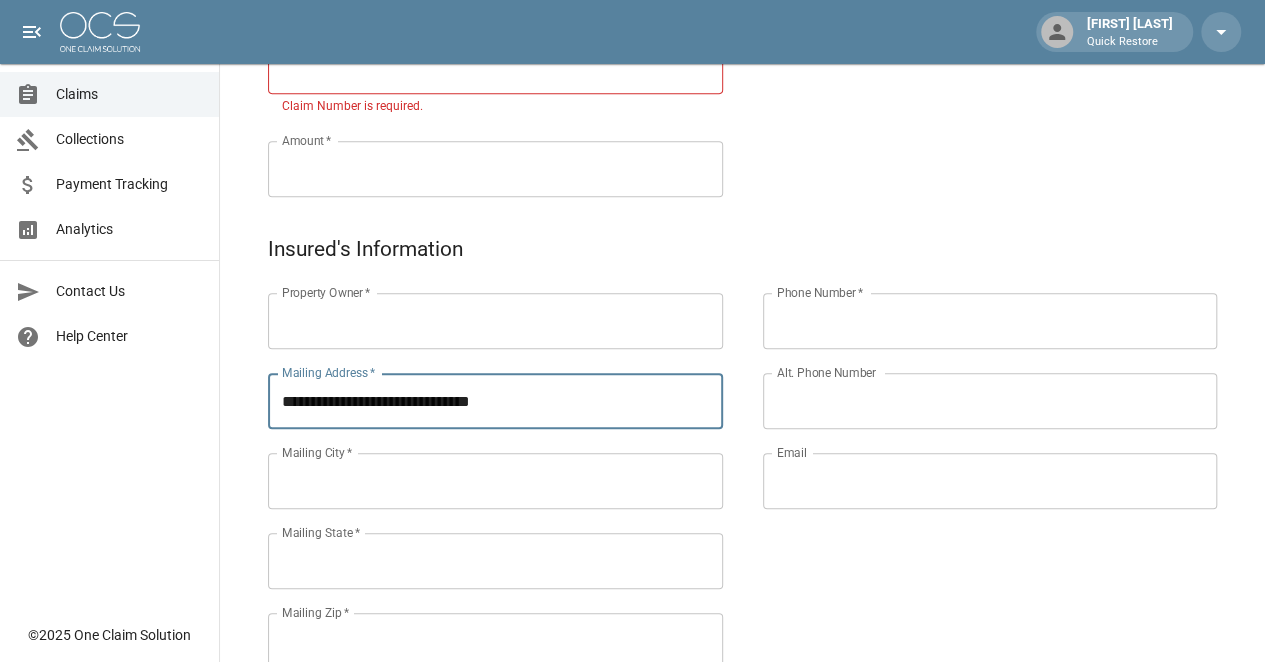 type on "**********" 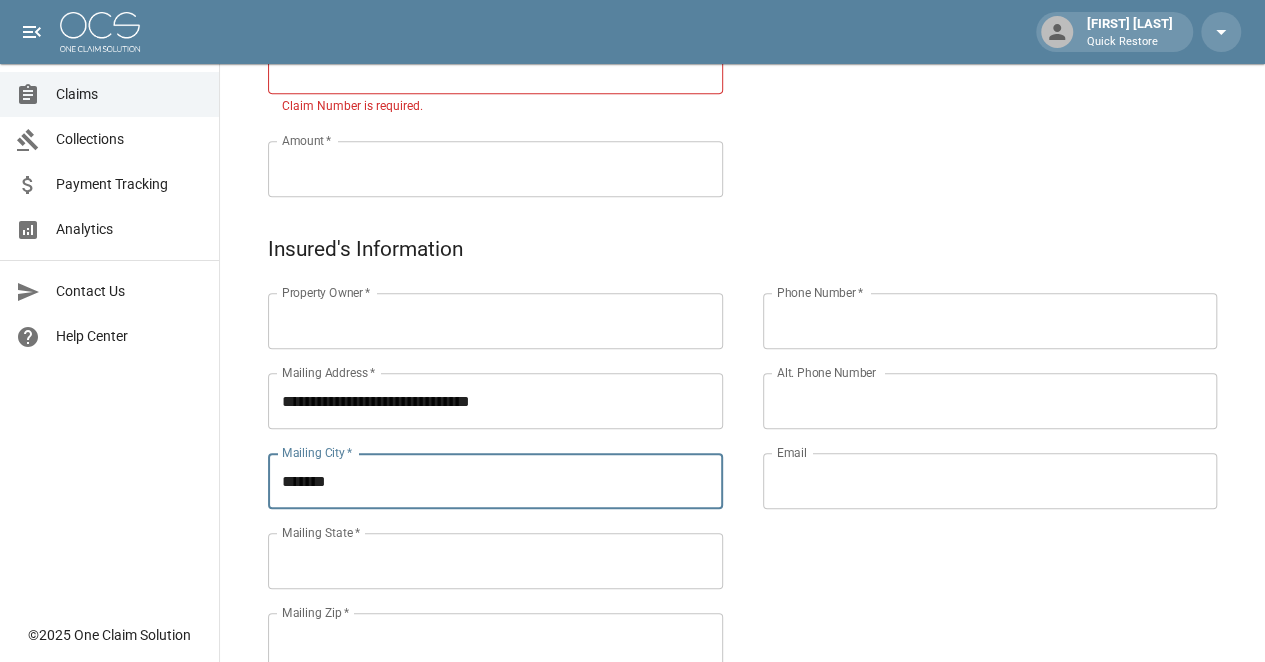 type on "*******" 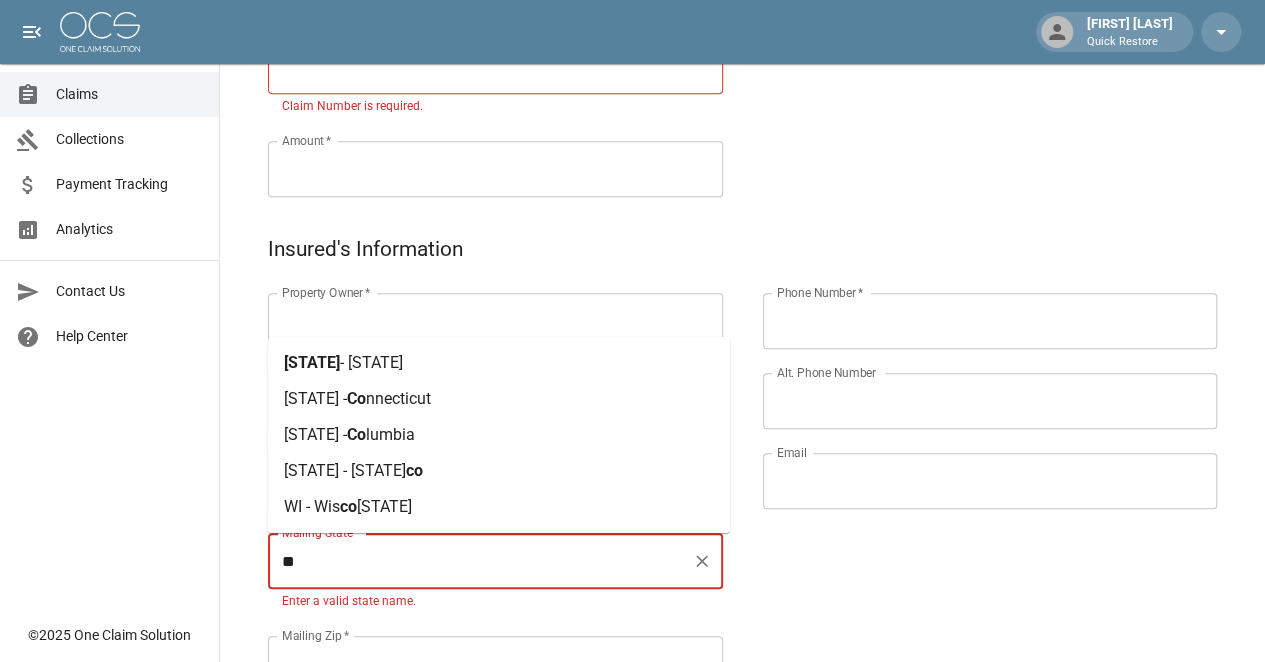 click on "[STATE] - [STATE]" at bounding box center (499, 363) 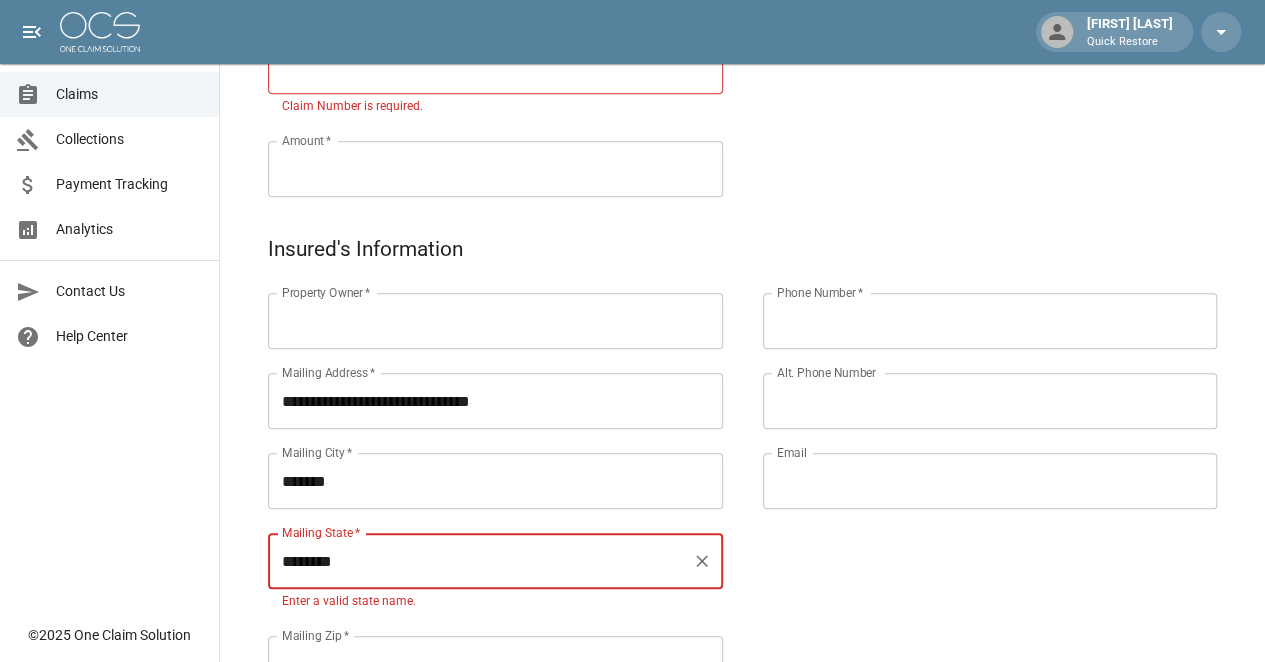 type on "********" 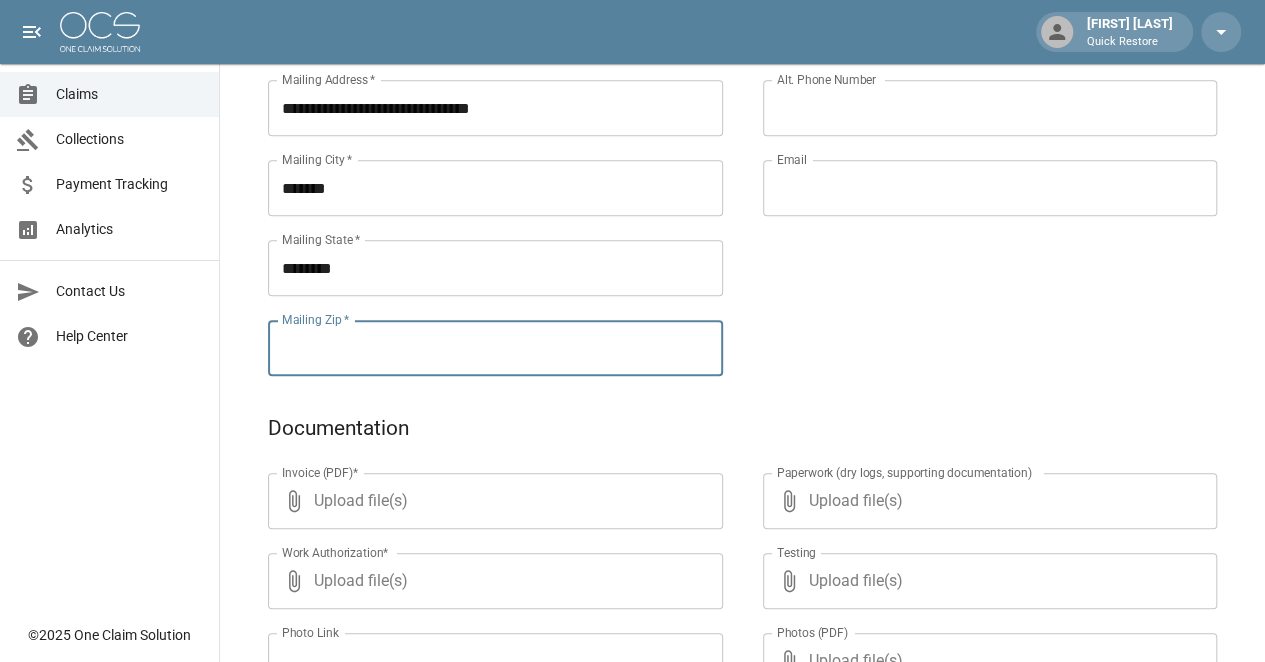 click on "Mailing Zip   *" at bounding box center [495, 348] 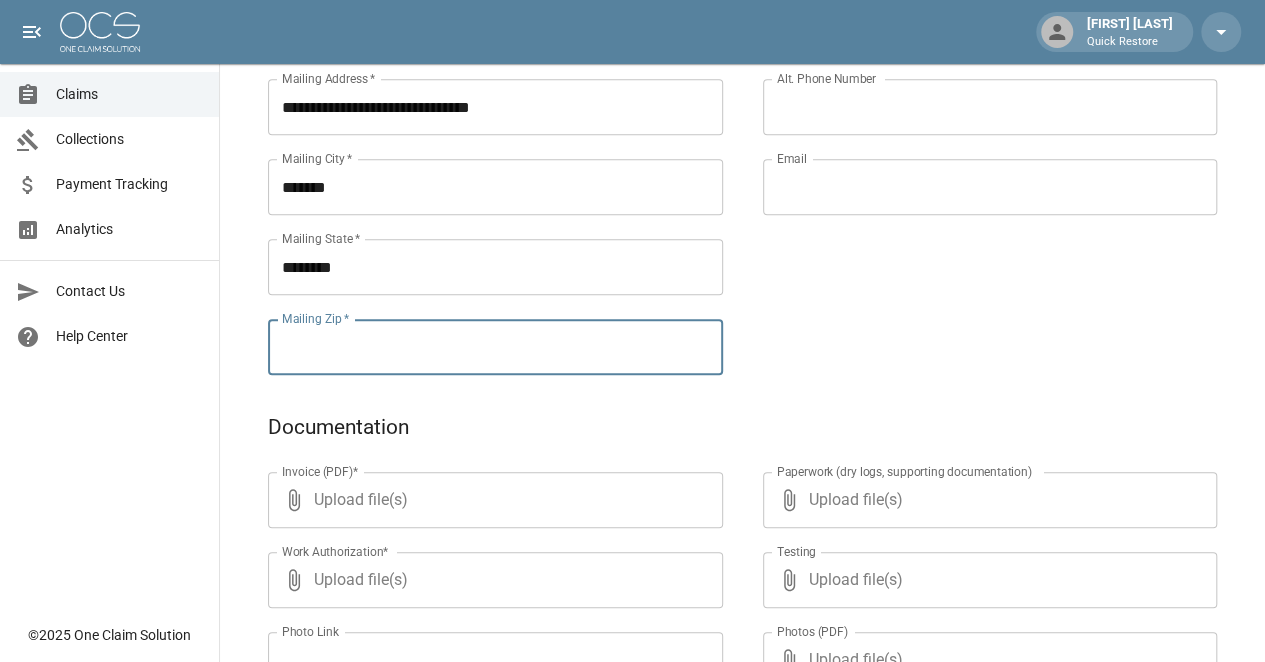 scroll, scrollTop: 679, scrollLeft: 0, axis: vertical 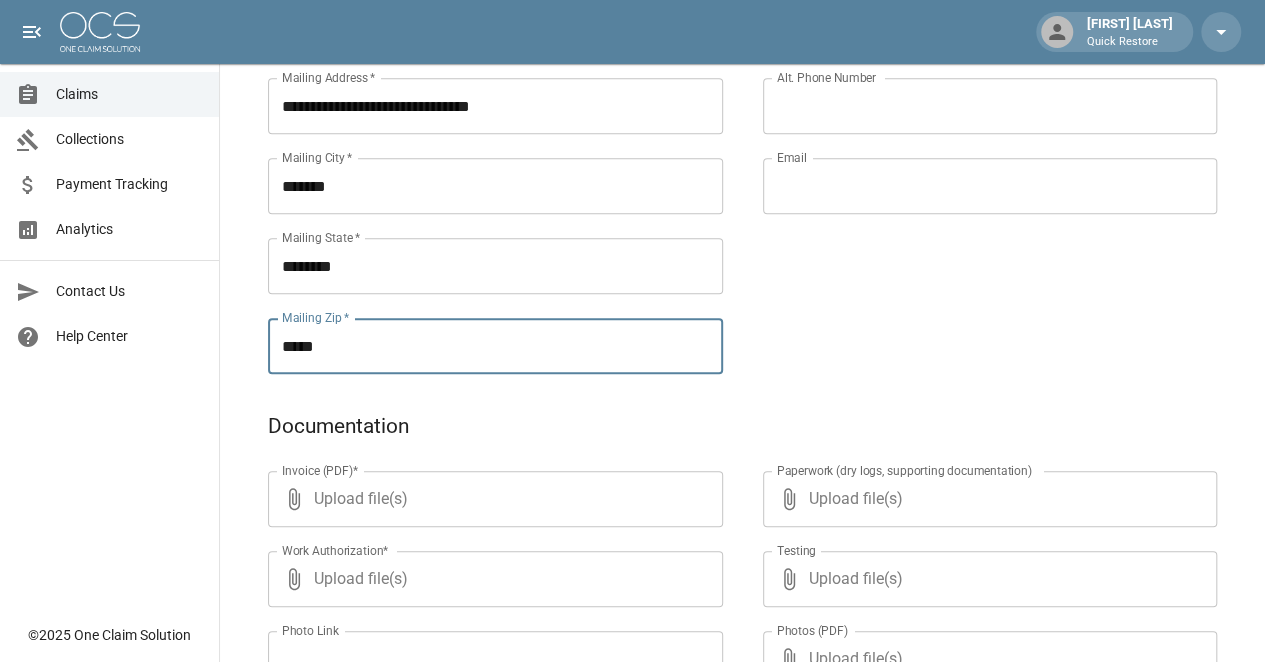 type on "*****" 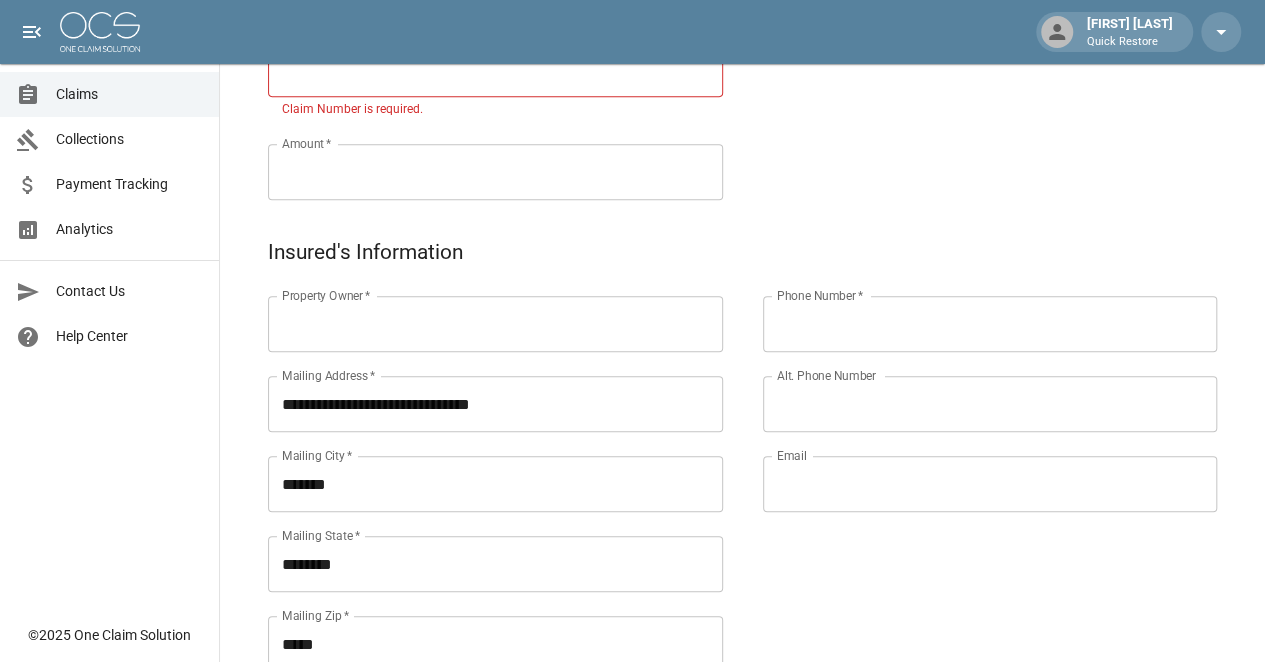 scroll, scrollTop: 380, scrollLeft: 0, axis: vertical 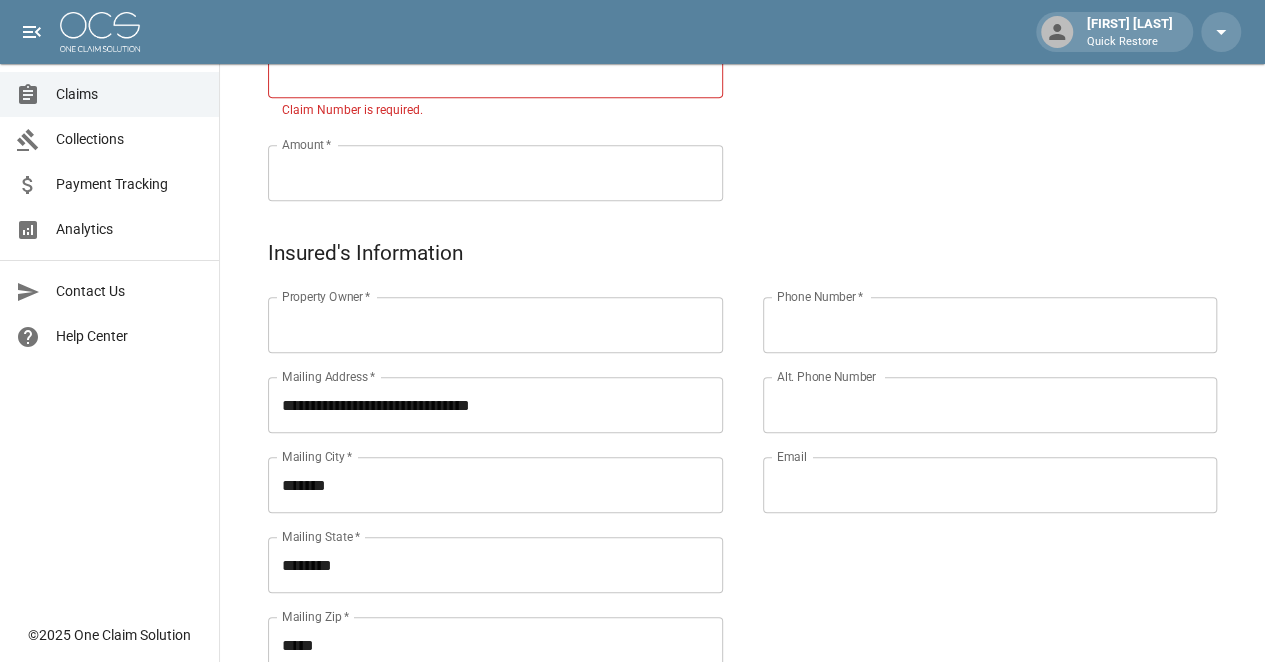 click on "Property Owner   *" at bounding box center (495, 325) 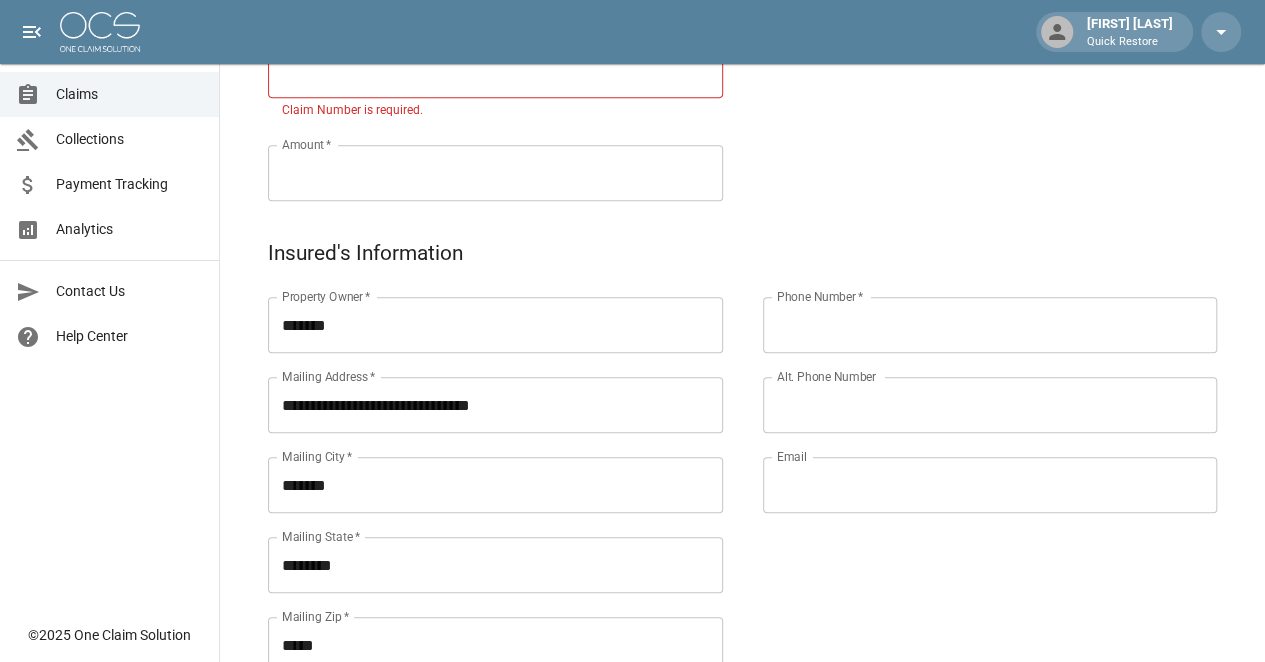 click on "******" at bounding box center (495, 325) 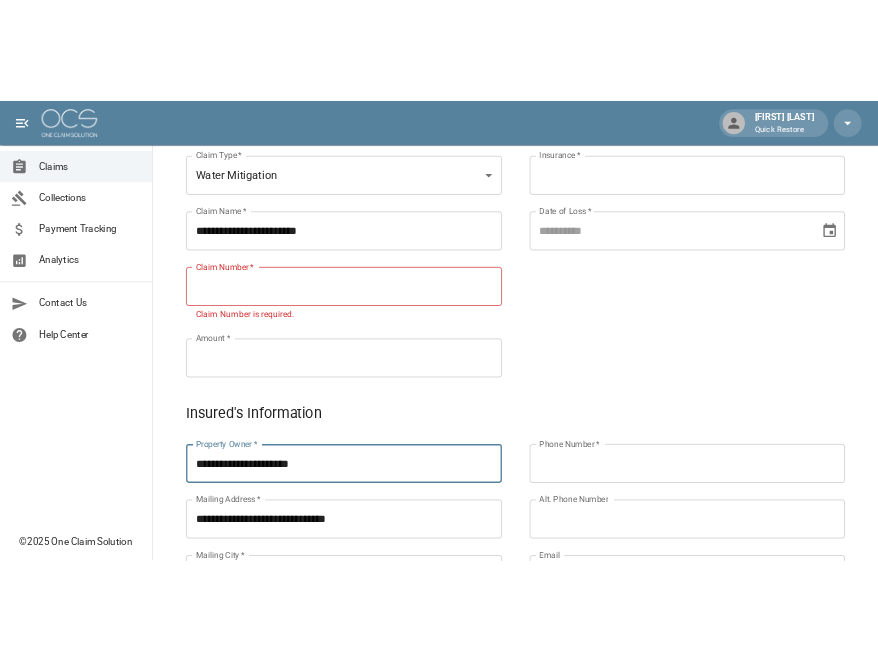 scroll, scrollTop: 182, scrollLeft: 0, axis: vertical 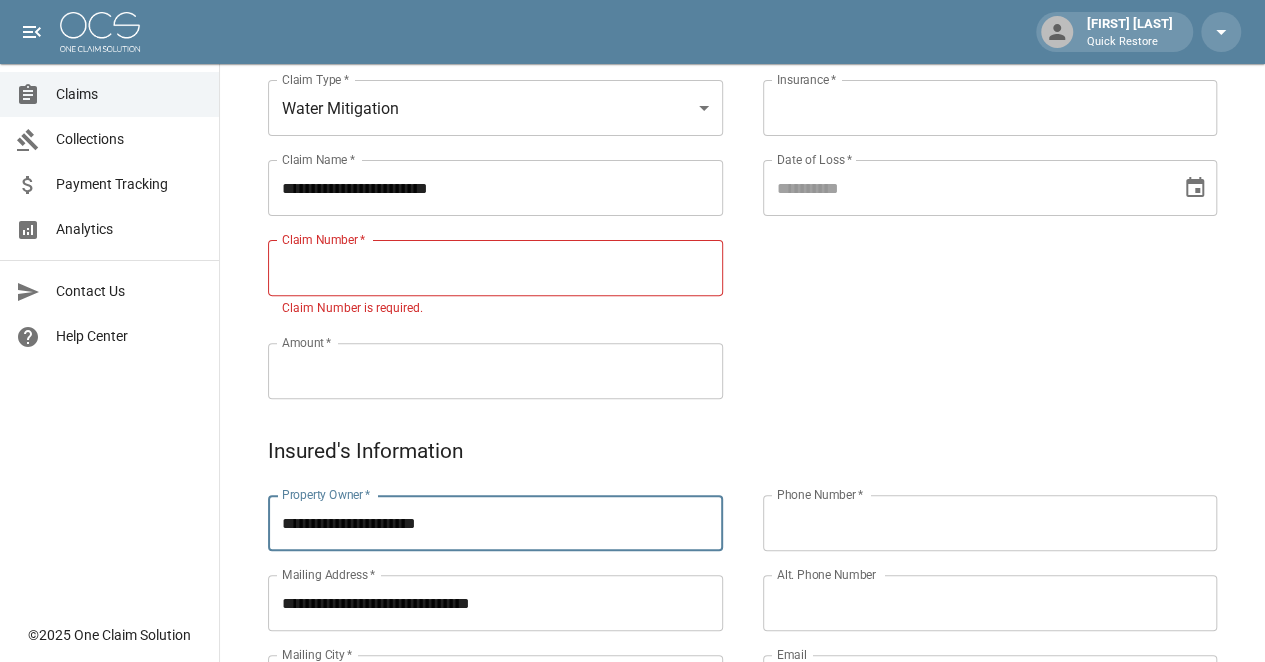 type on "**********" 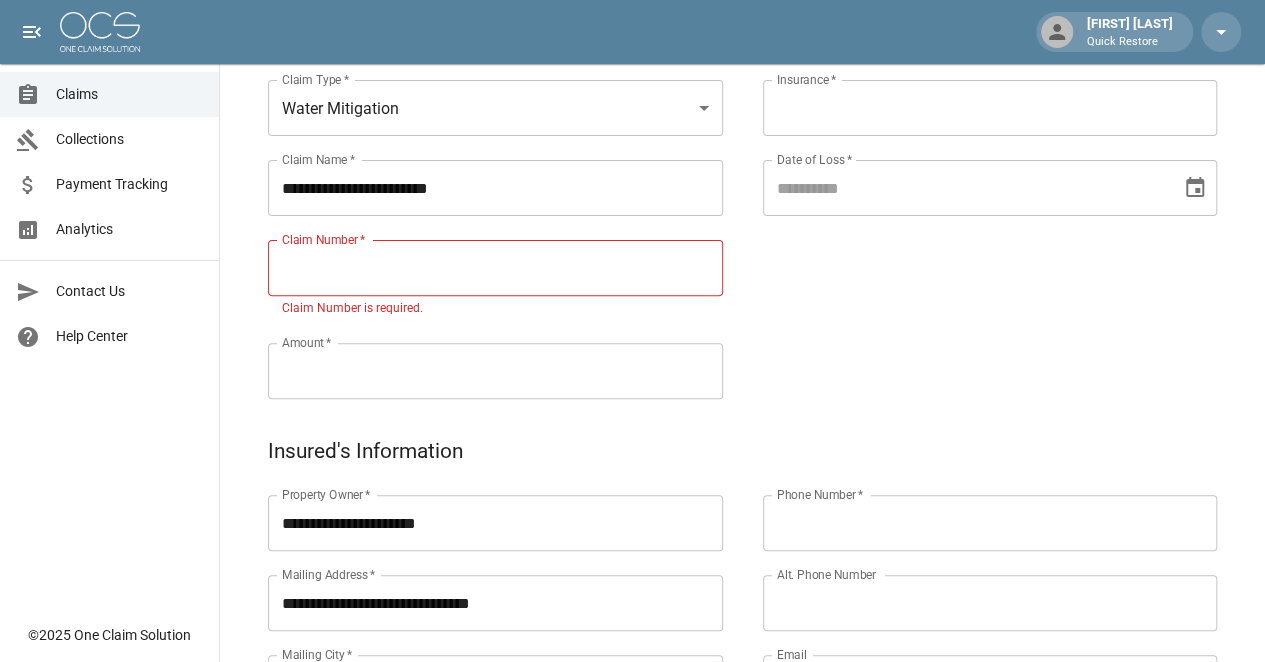 click on "Claim Number   *" at bounding box center (495, 268) 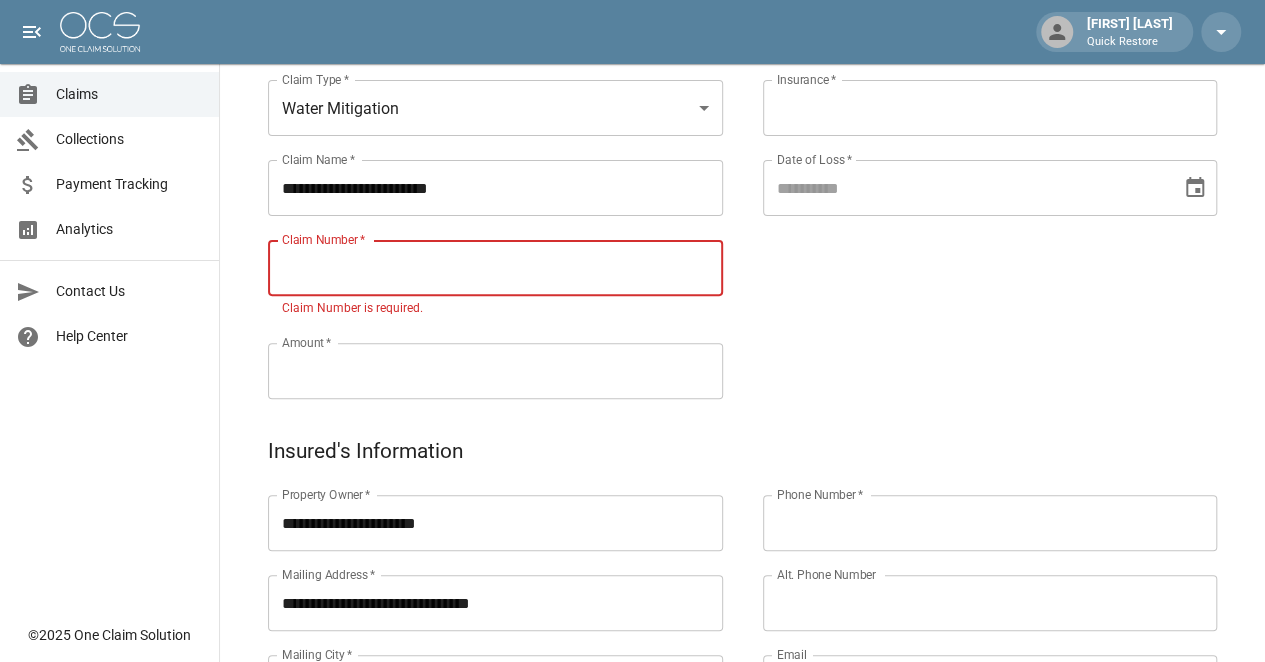 paste on "**********" 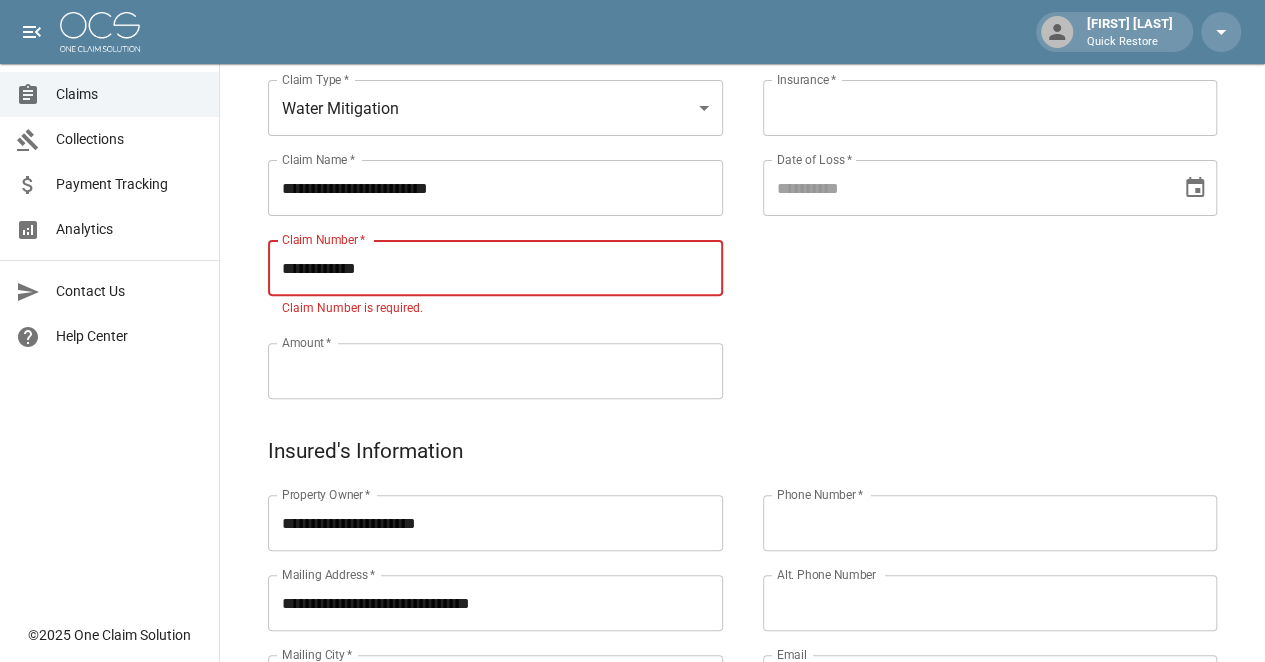 type on "**********" 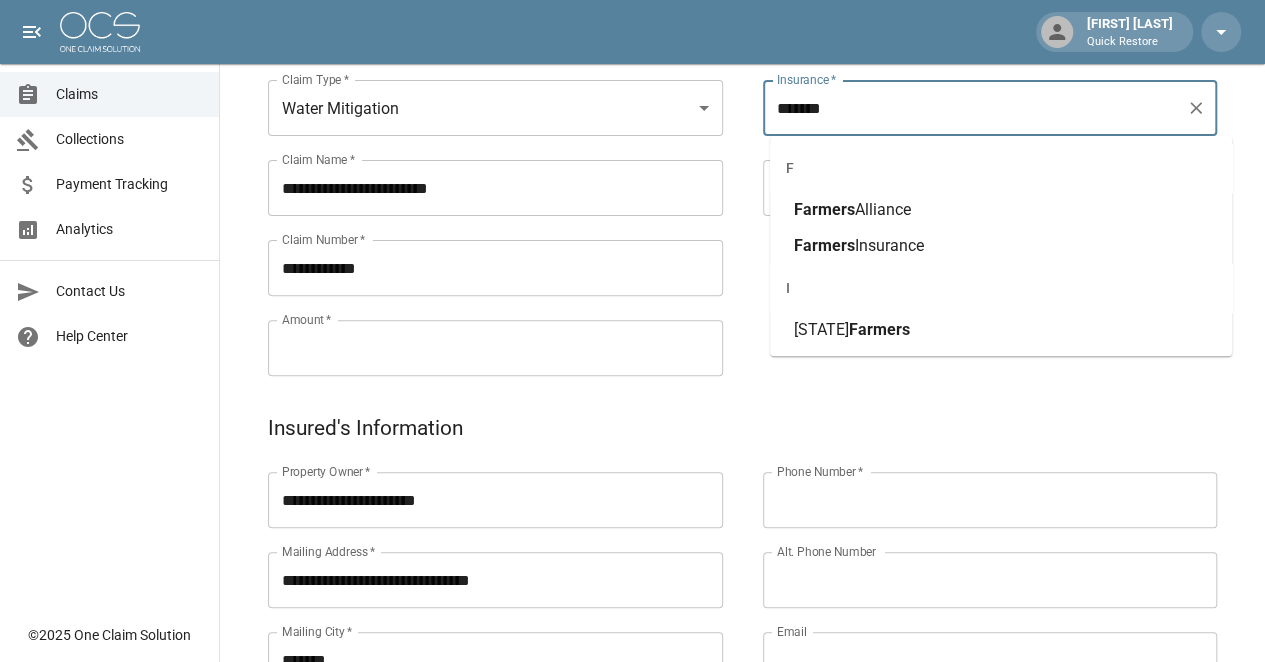 click on "[BRAND] Insurance" at bounding box center [1001, 246] 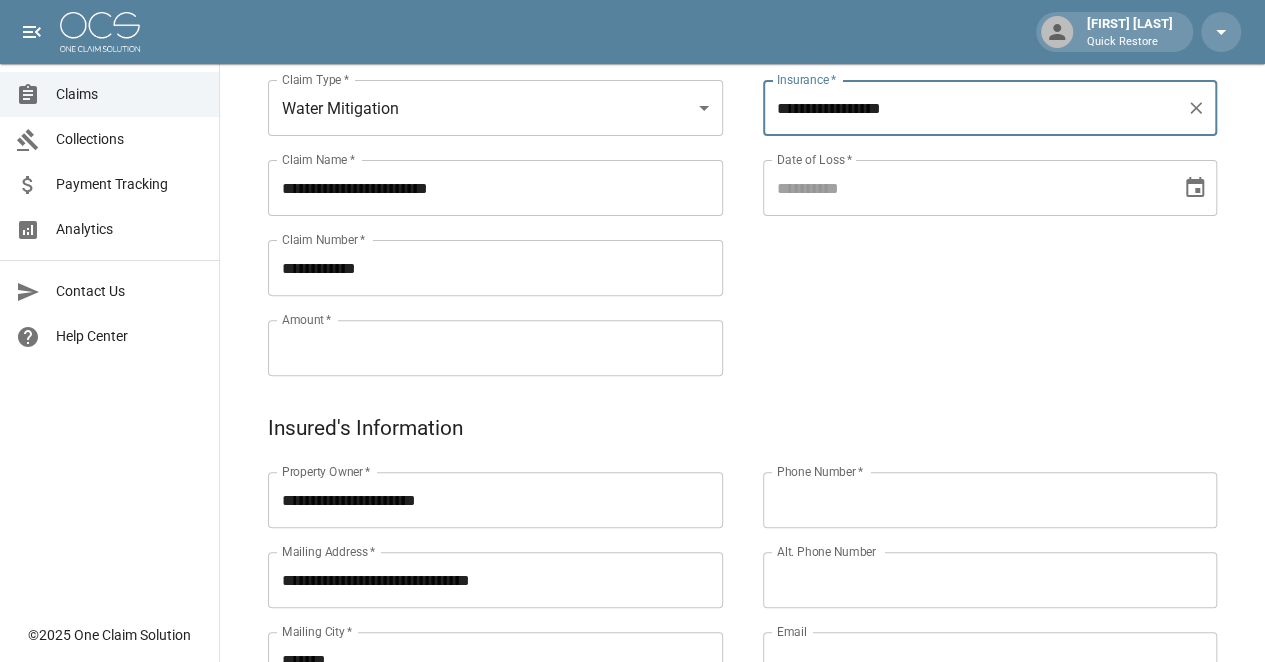type on "**********" 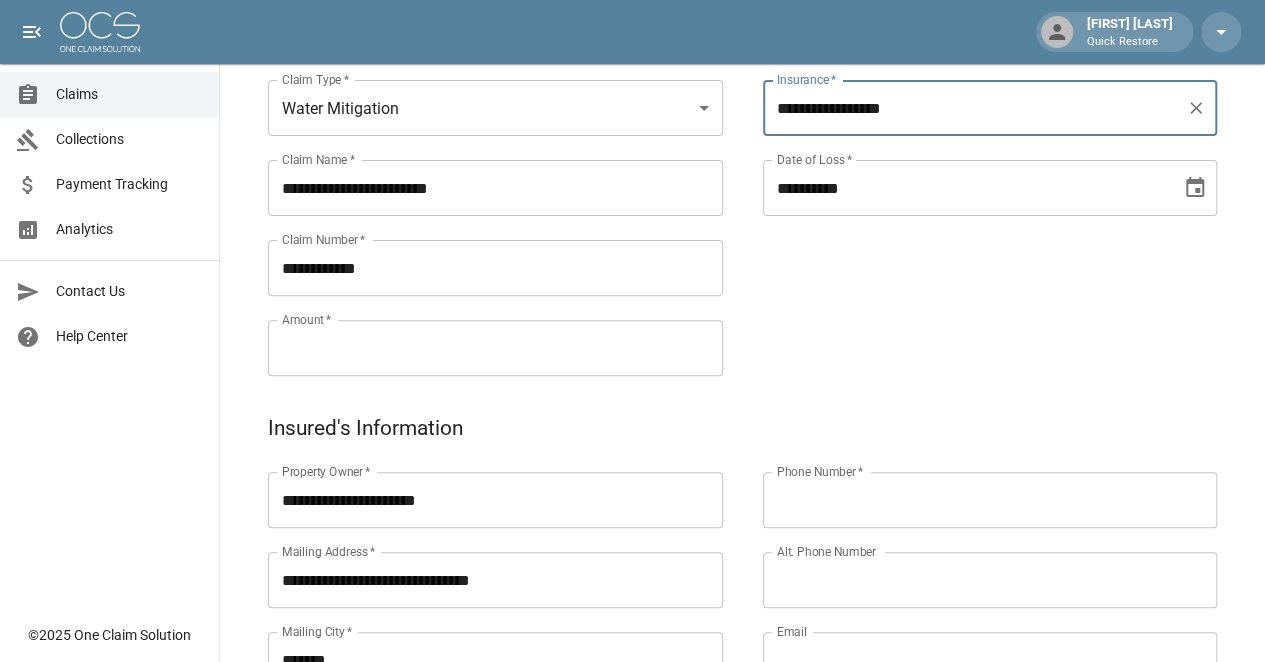 click on "**********" at bounding box center (965, 188) 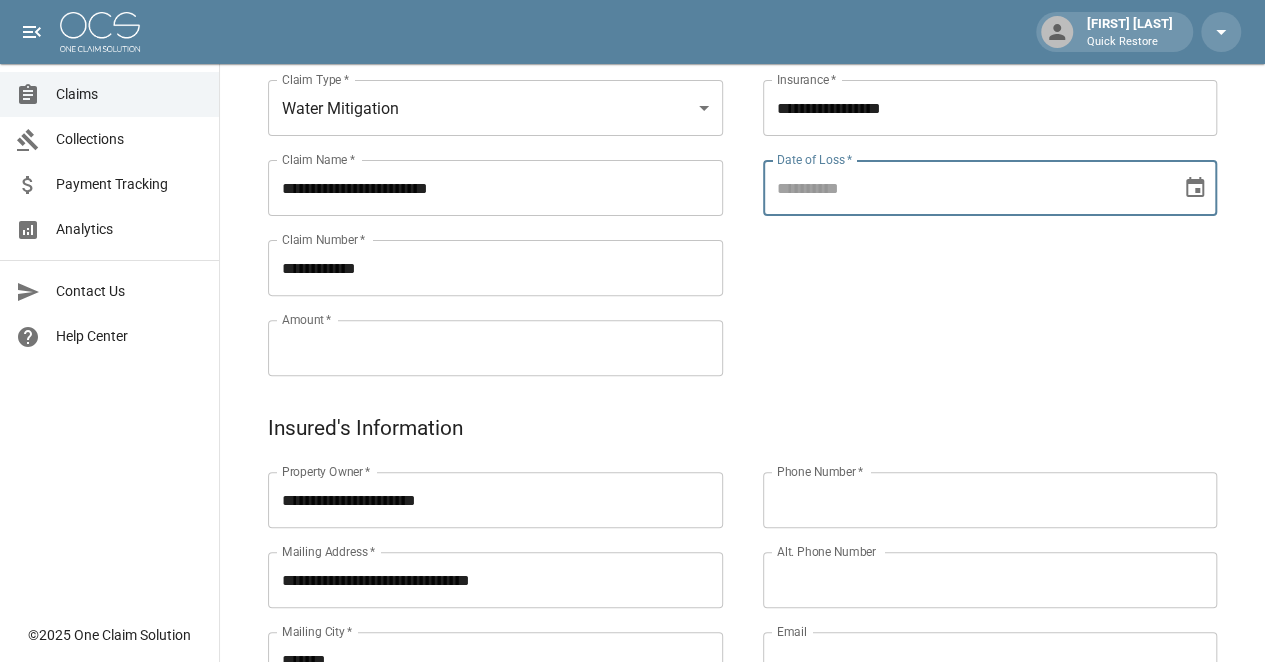 click at bounding box center (1195, 188) 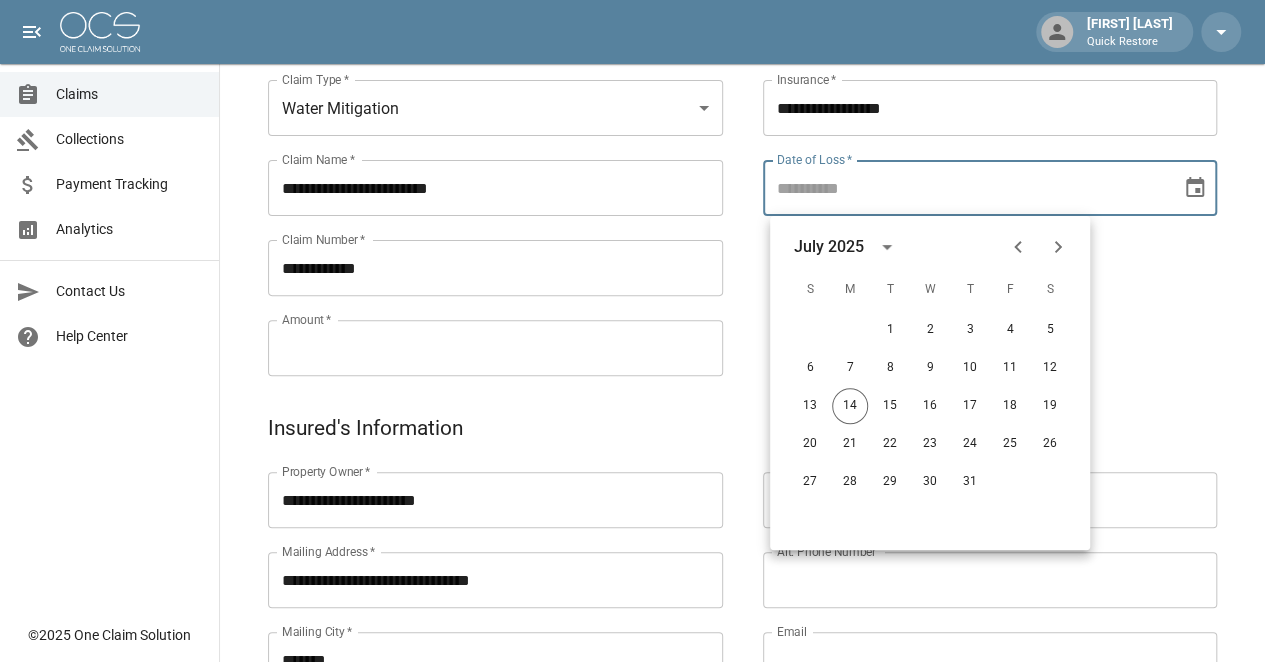 click 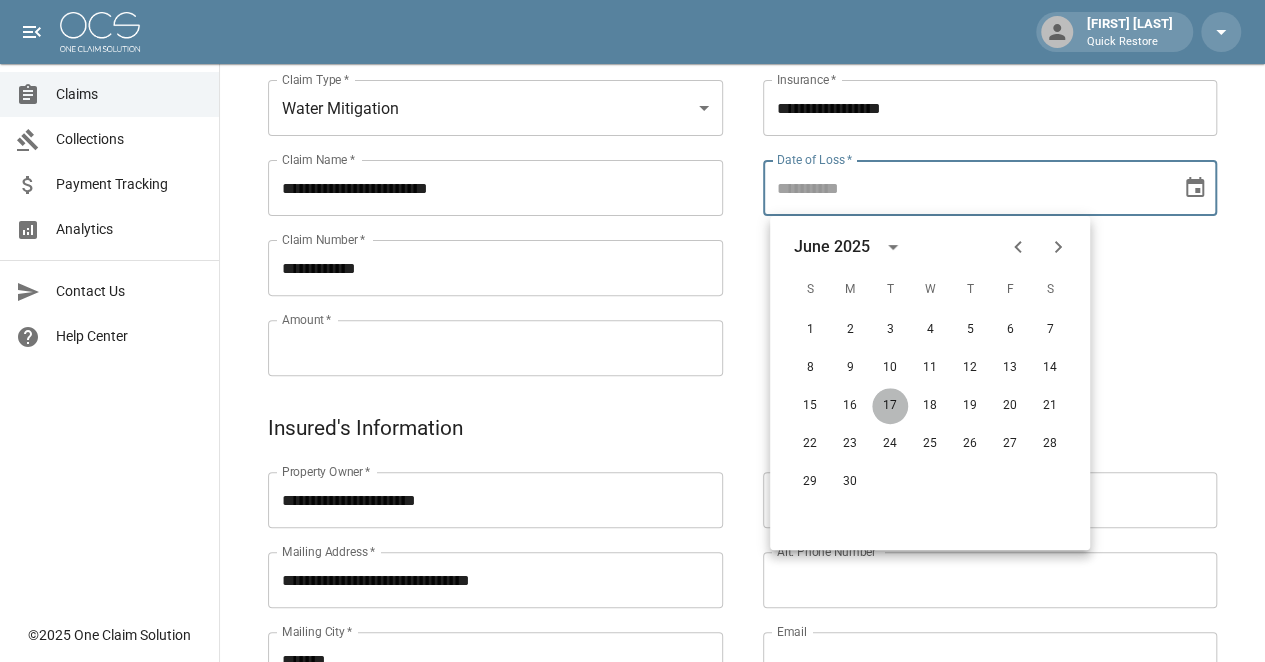 click on "17" at bounding box center [890, 406] 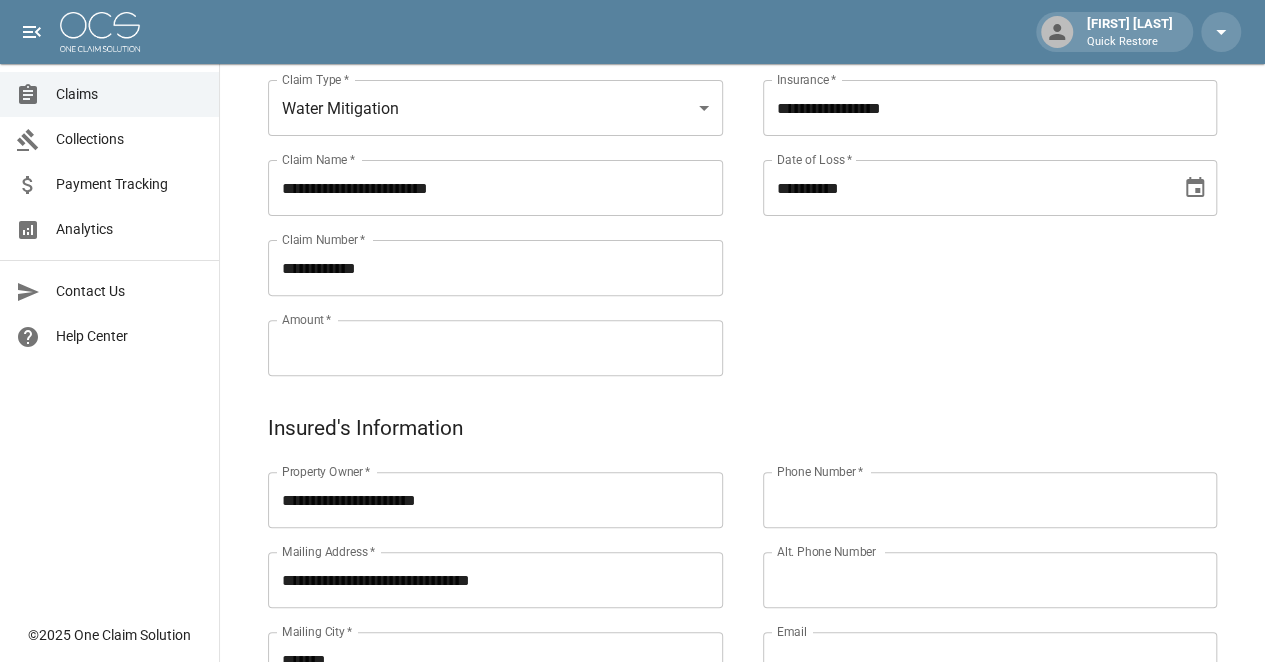 click on "Amount   *" at bounding box center [495, 348] 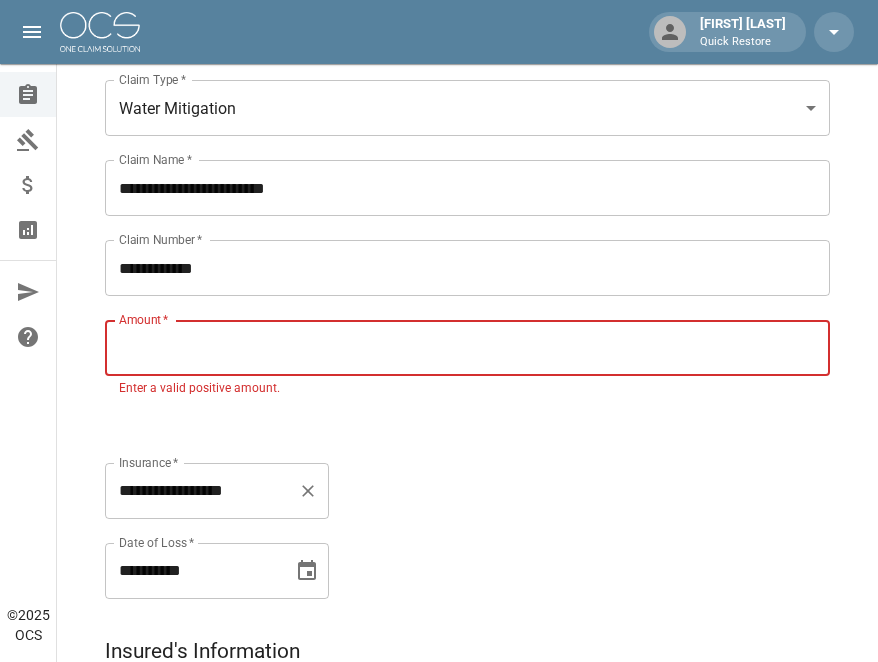 paste on "**********" 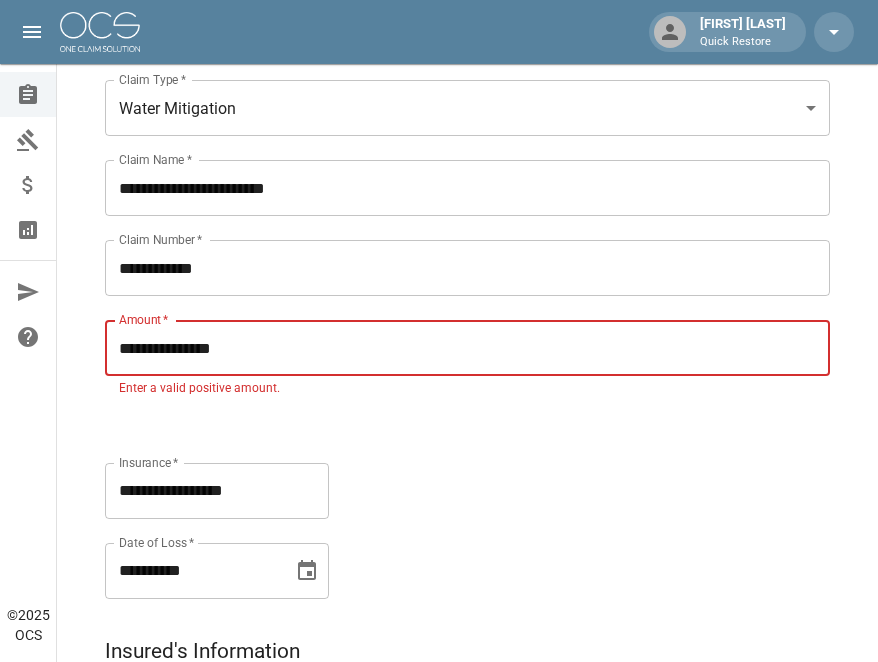 drag, startPoint x: 293, startPoint y: 364, endPoint x: 39, endPoint y: 344, distance: 254.78618 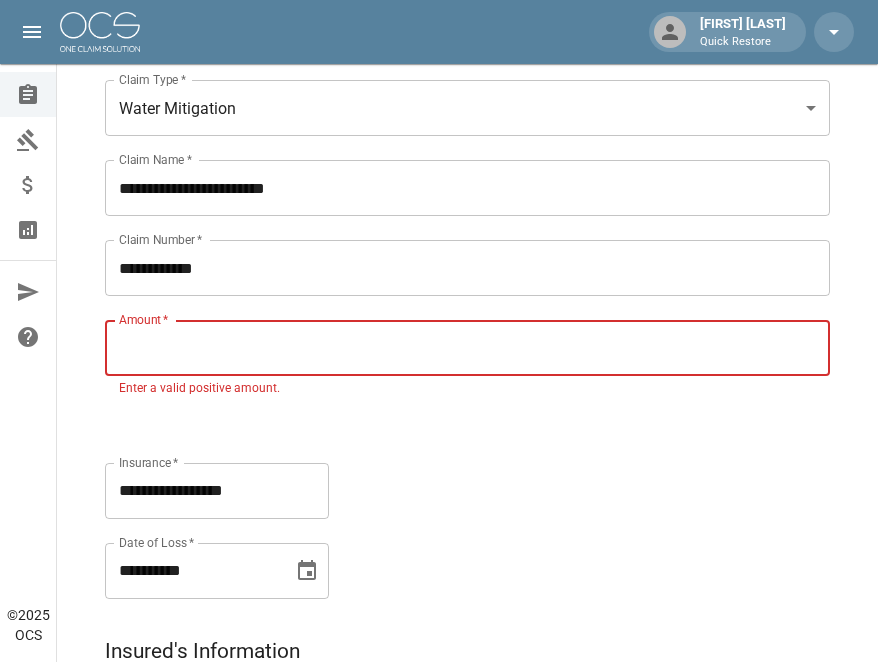 paste on "**********" 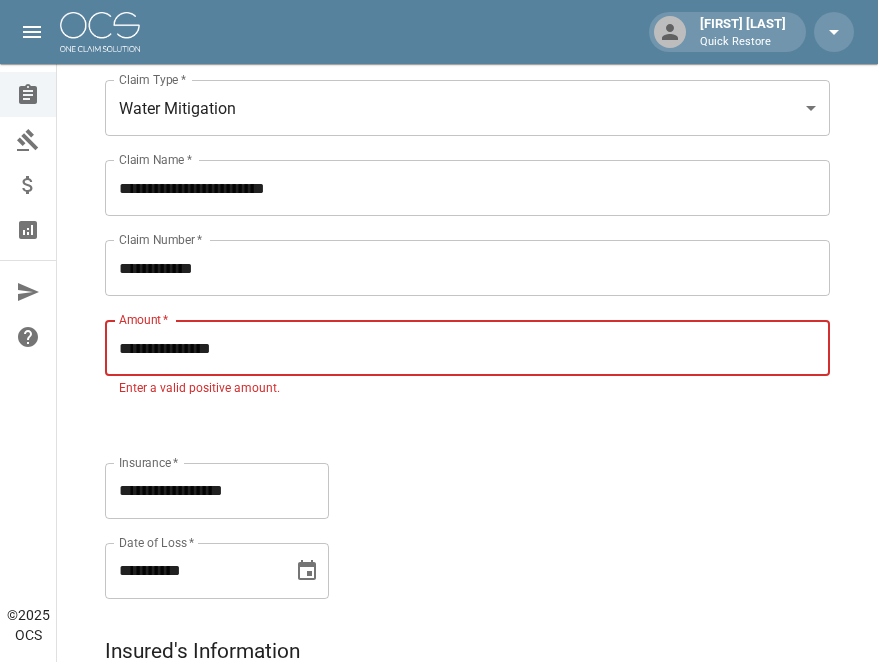 drag, startPoint x: 146, startPoint y: 339, endPoint x: 20, endPoint y: 347, distance: 126.253716 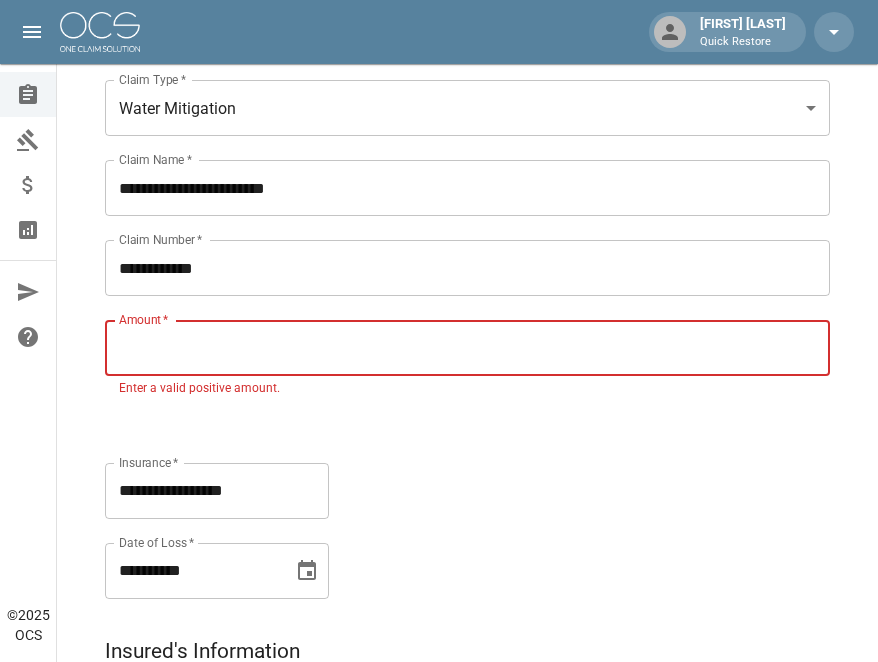 paste on "**********" 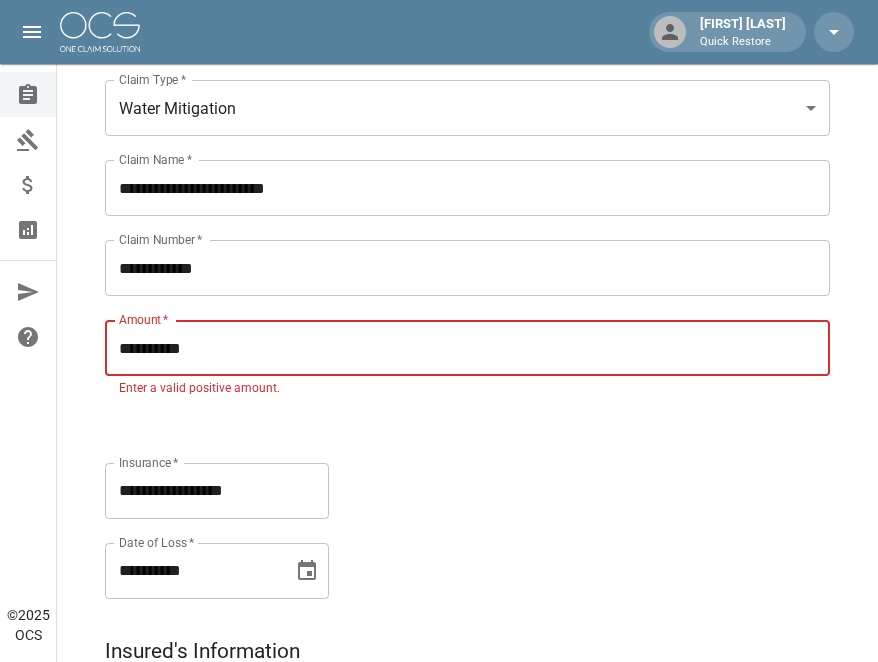type on "**********" 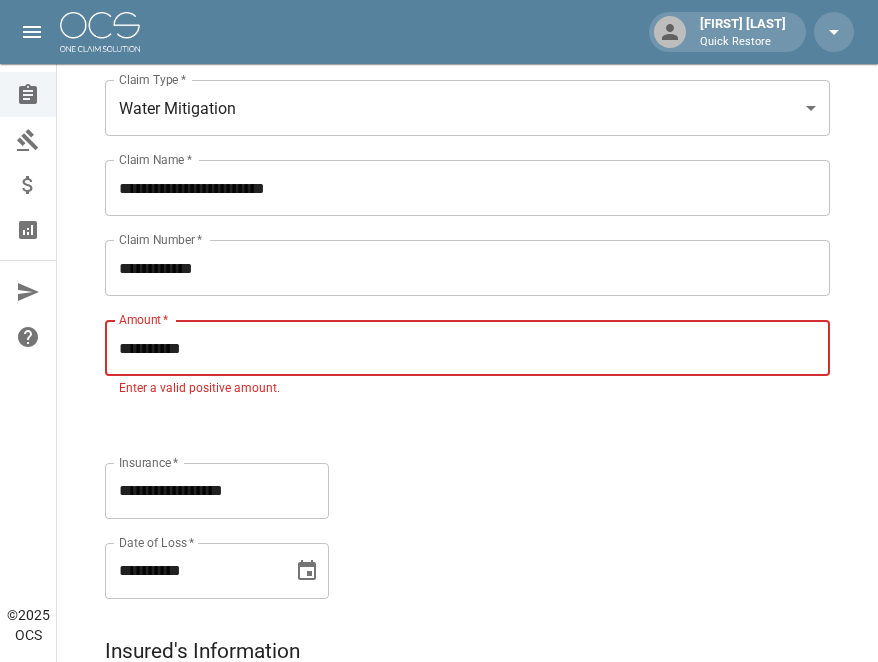 click on "**********" at bounding box center [447, 315] 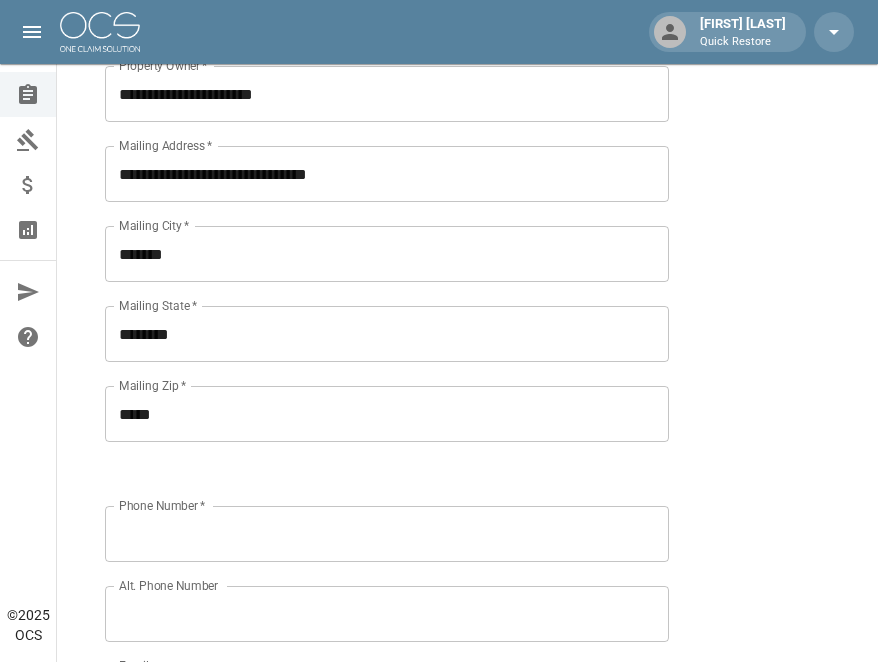 scroll, scrollTop: 788, scrollLeft: 0, axis: vertical 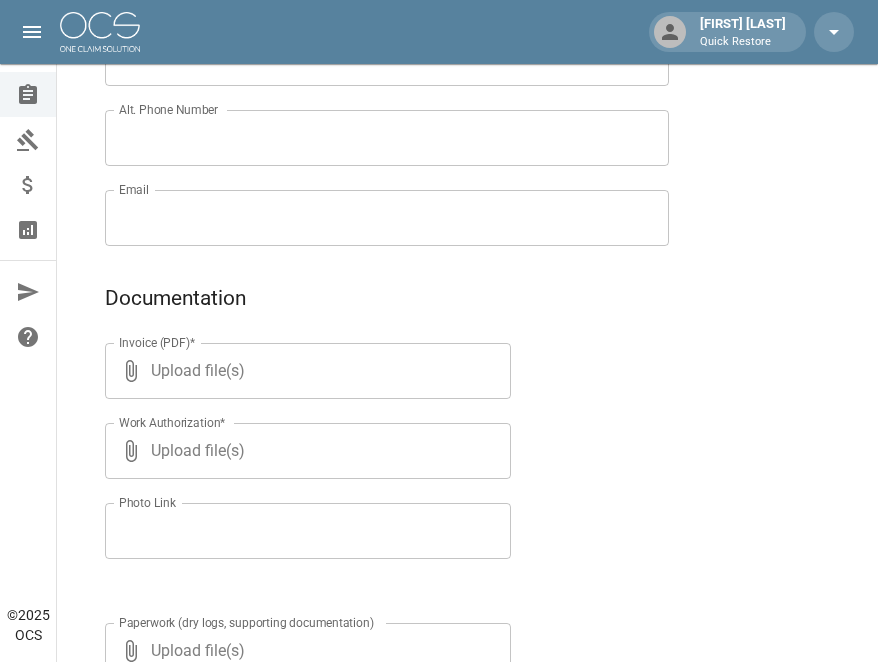 click on "Email" at bounding box center (387, 218) 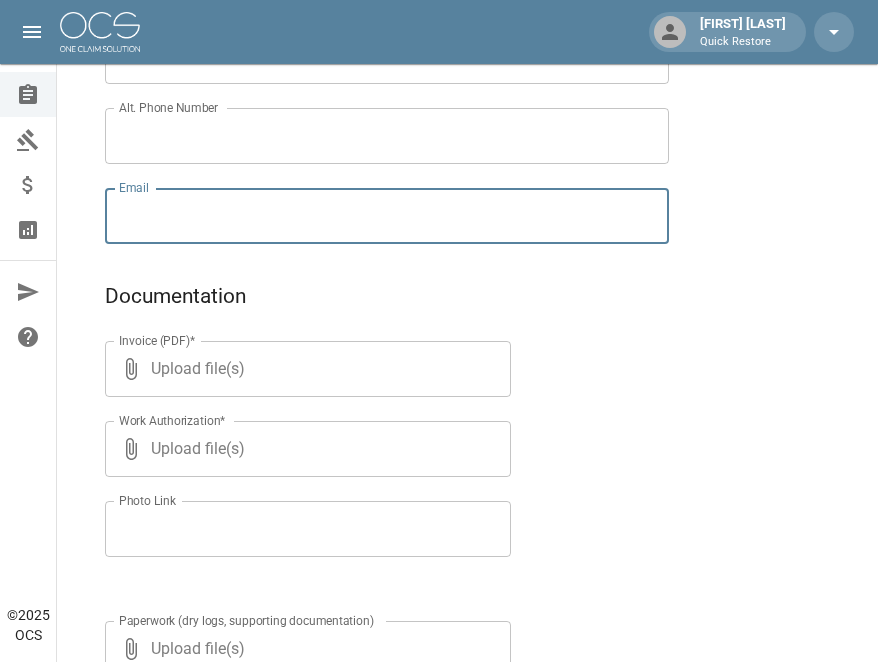 scroll, scrollTop: 1267, scrollLeft: 0, axis: vertical 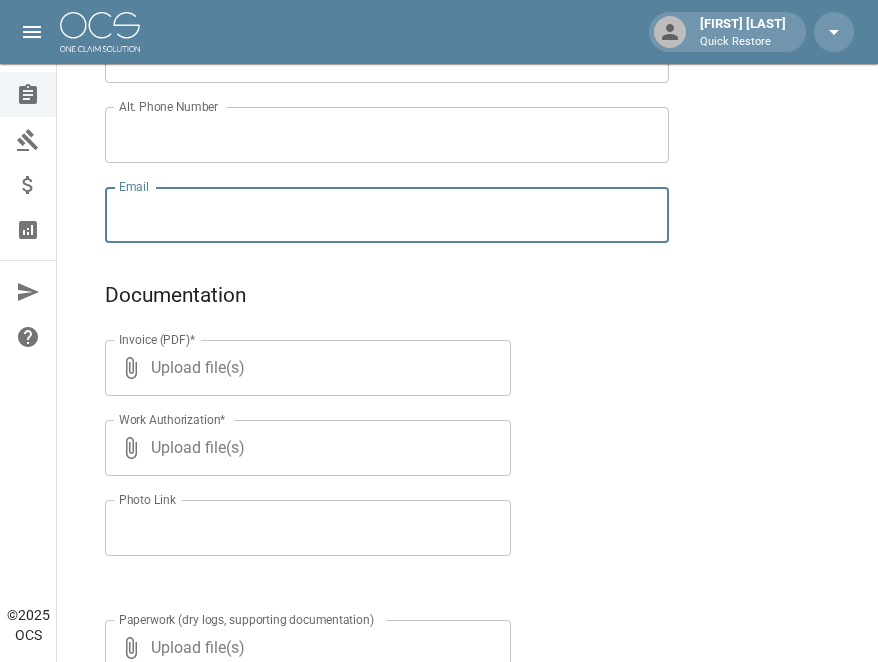 paste on "**********" 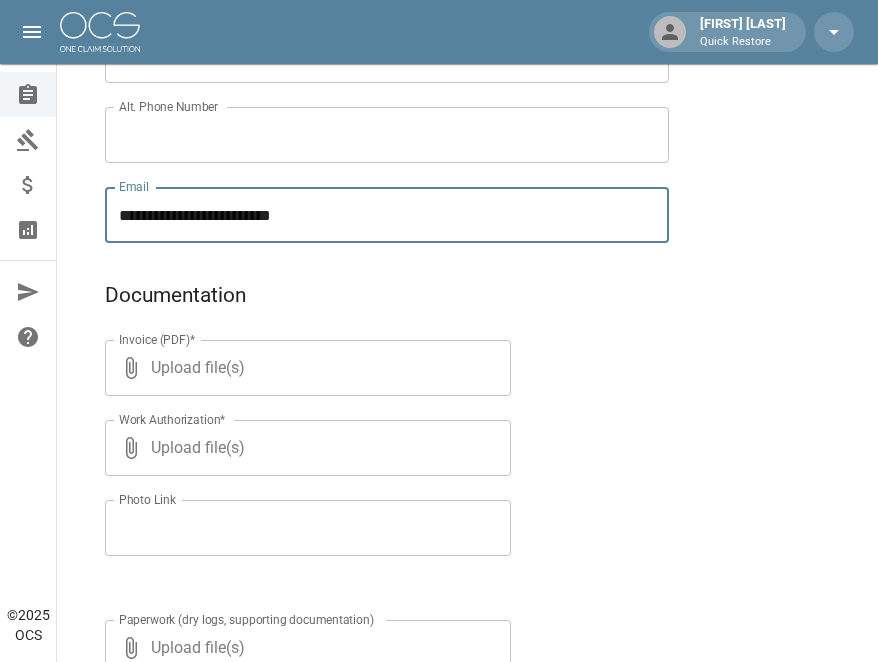 type on "**********" 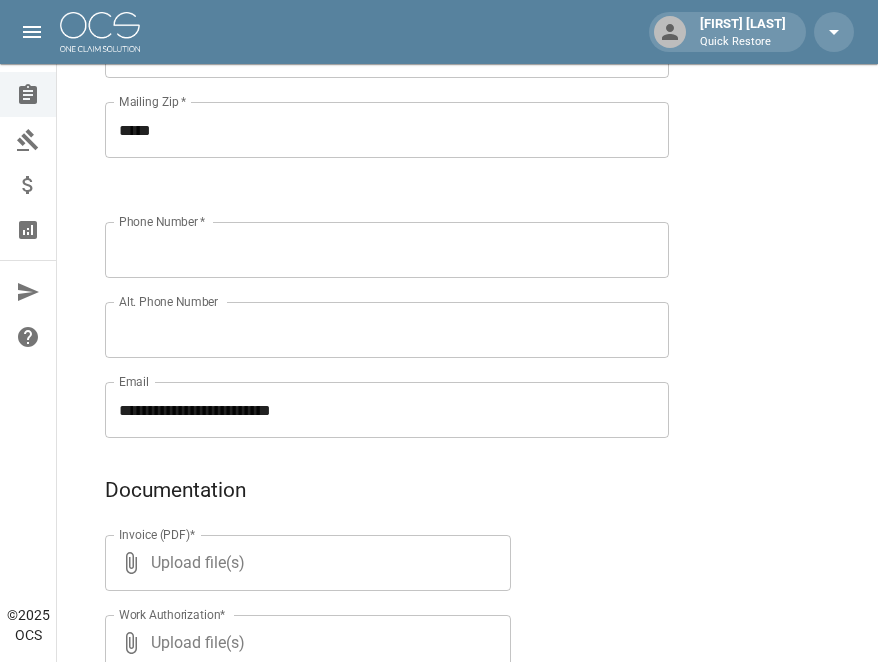 click on "Phone Number   *" at bounding box center [387, 250] 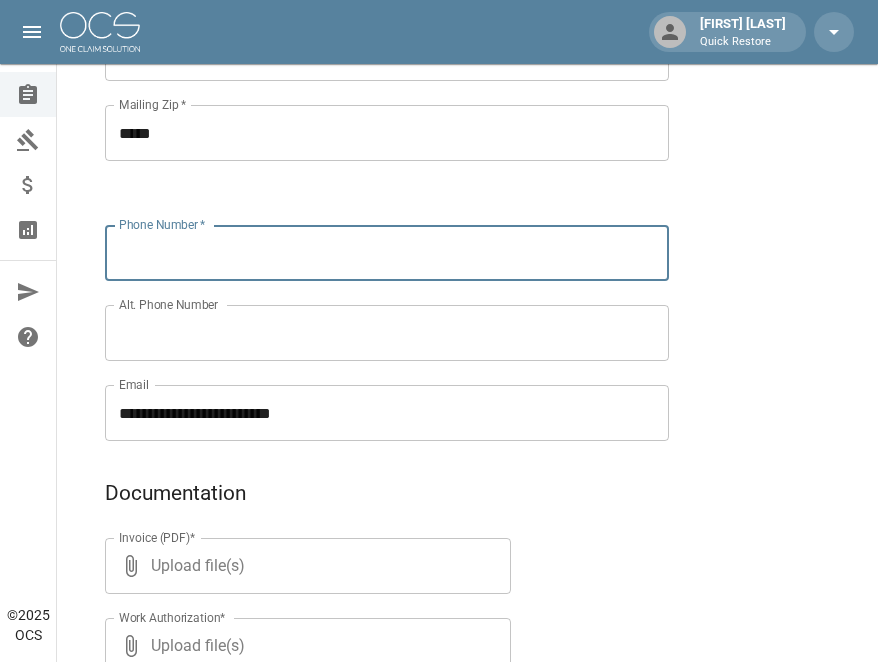 scroll, scrollTop: 1068, scrollLeft: 0, axis: vertical 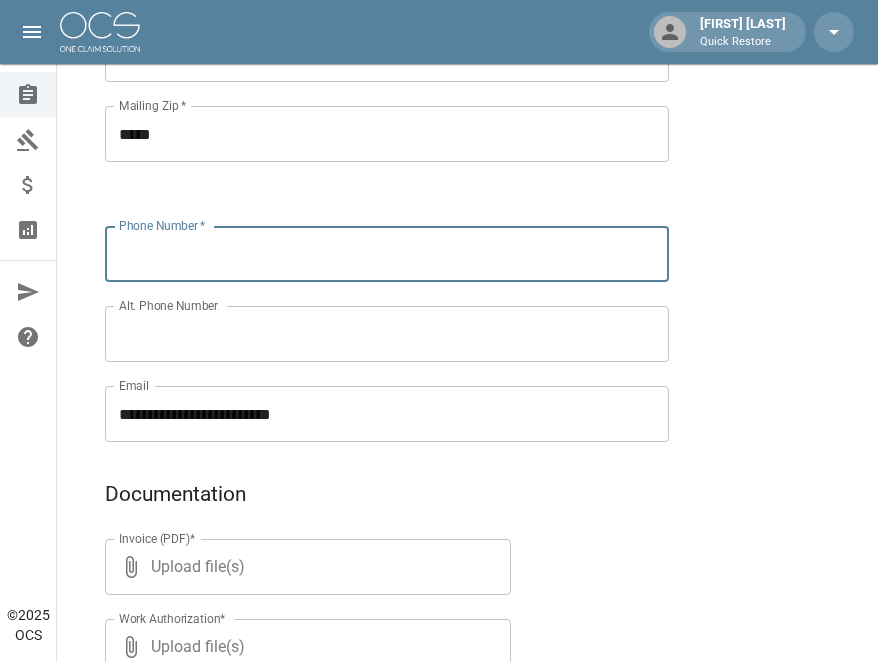 paste on "**********" 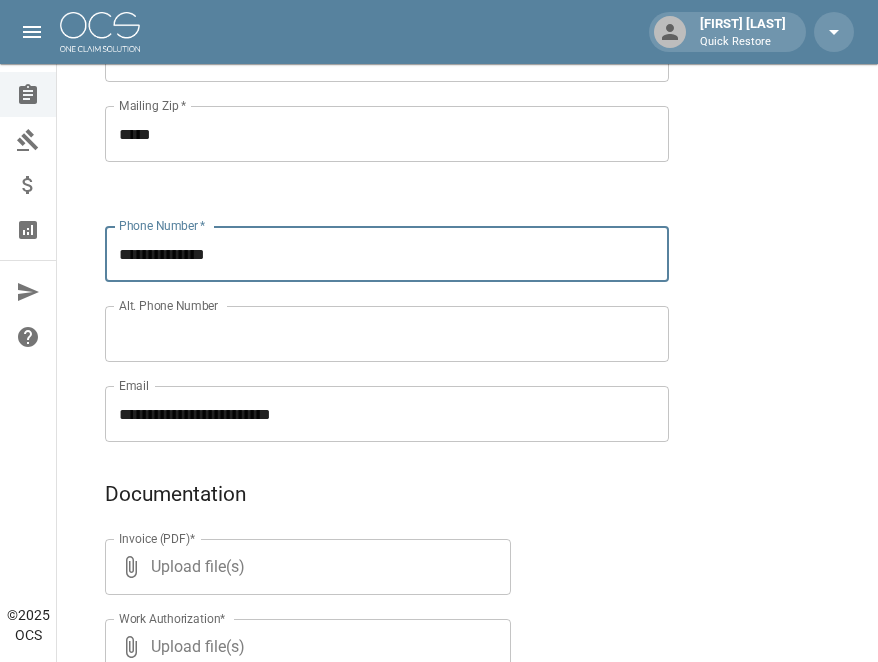 type on "**********" 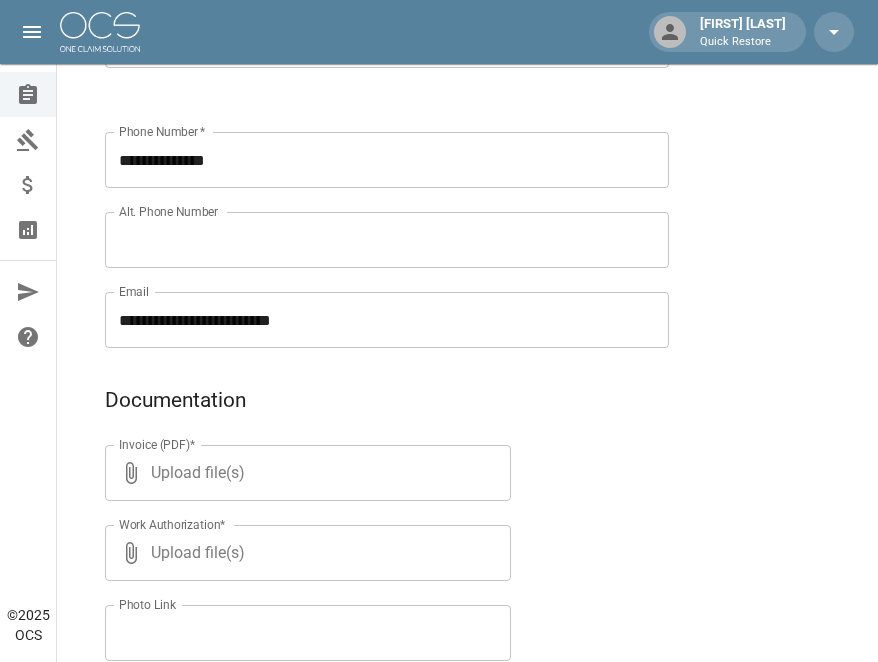 click on "Upload file(s)" at bounding box center (304, 473) 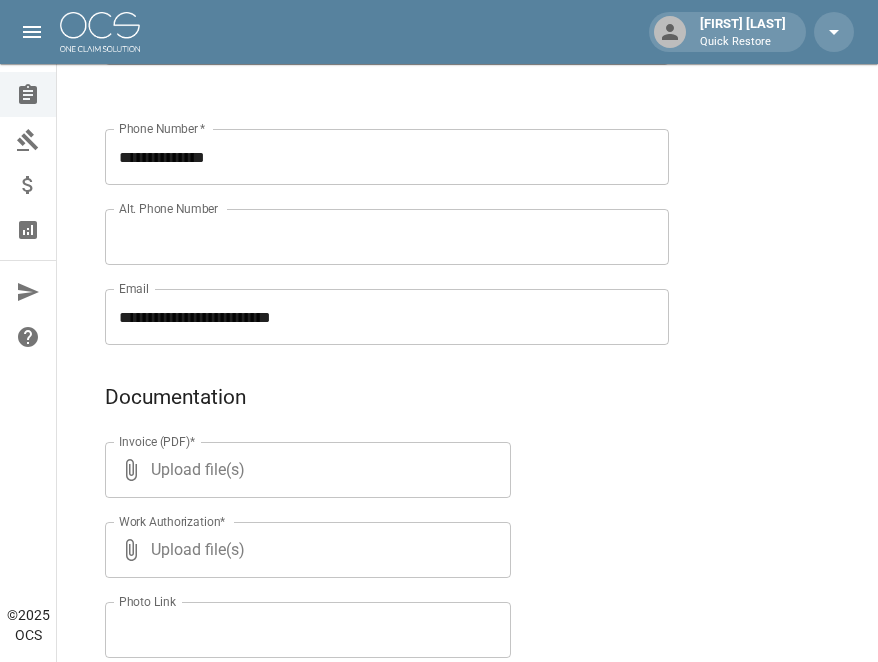 scroll, scrollTop: 1166, scrollLeft: 0, axis: vertical 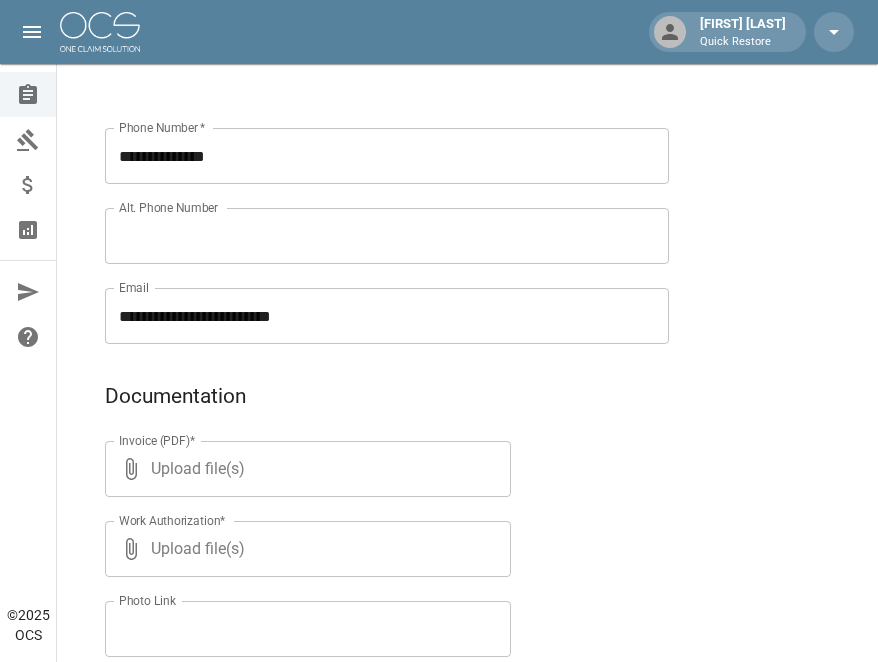 type on "**********" 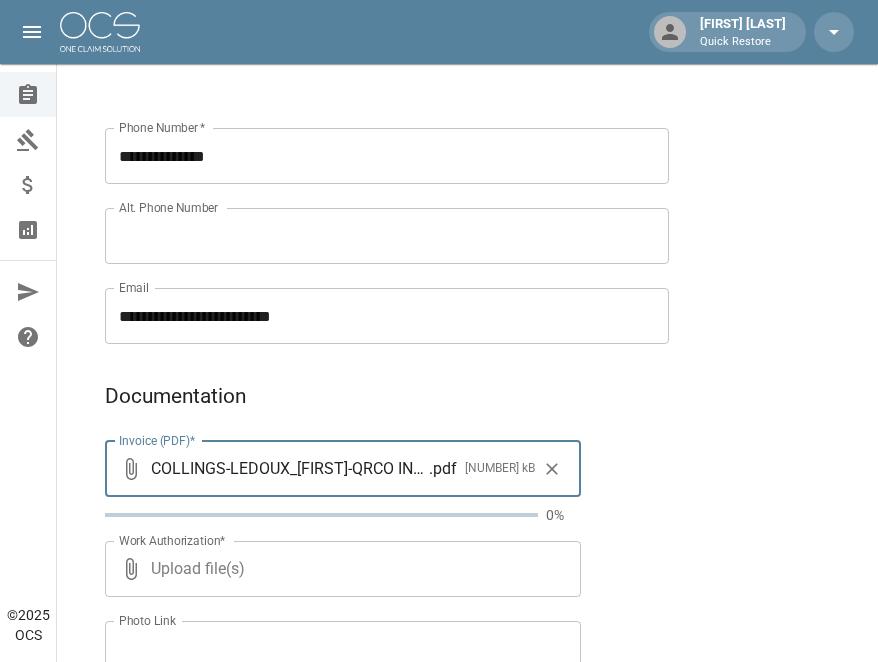 click on "Upload file(s)" at bounding box center (339, 569) 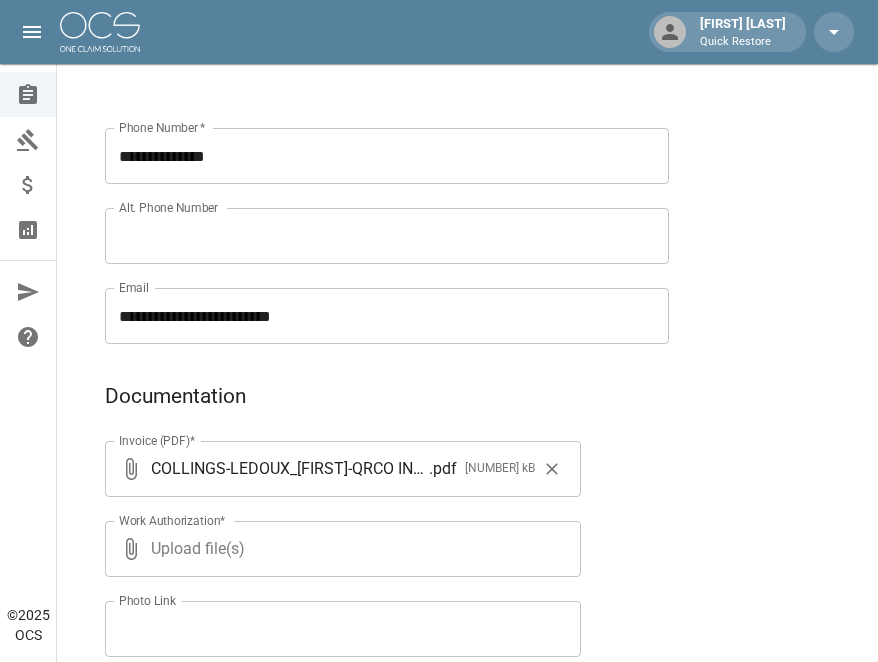 click on "Upload file(s)" at bounding box center (339, 549) 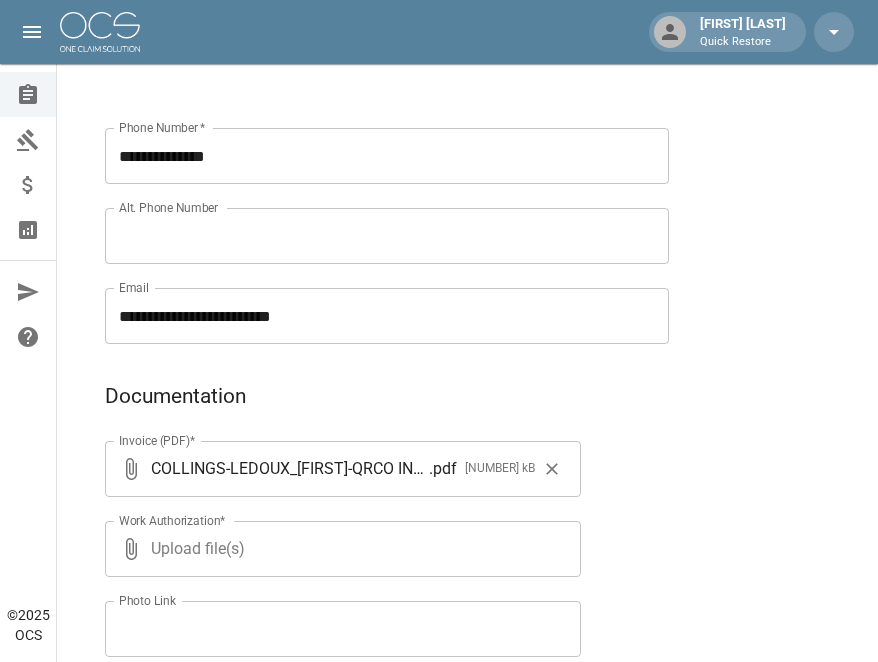 type on "**********" 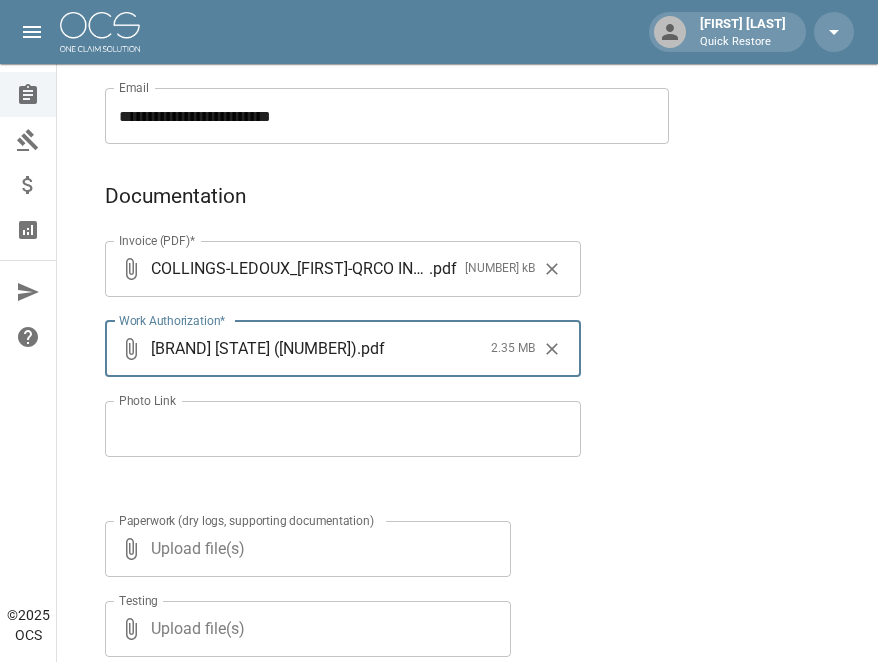 scroll, scrollTop: 1366, scrollLeft: 0, axis: vertical 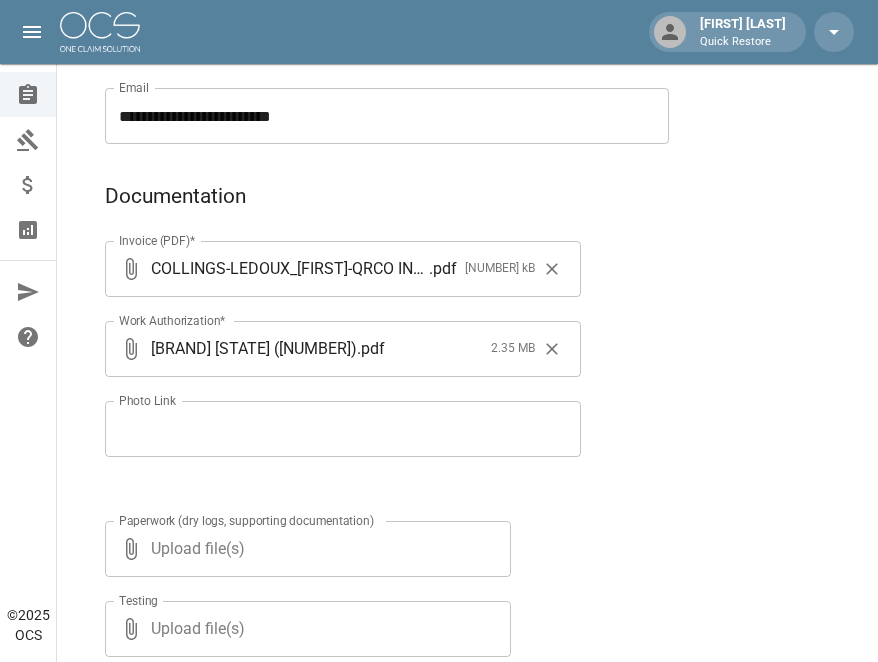 click on "Upload file(s)" at bounding box center (304, 549) 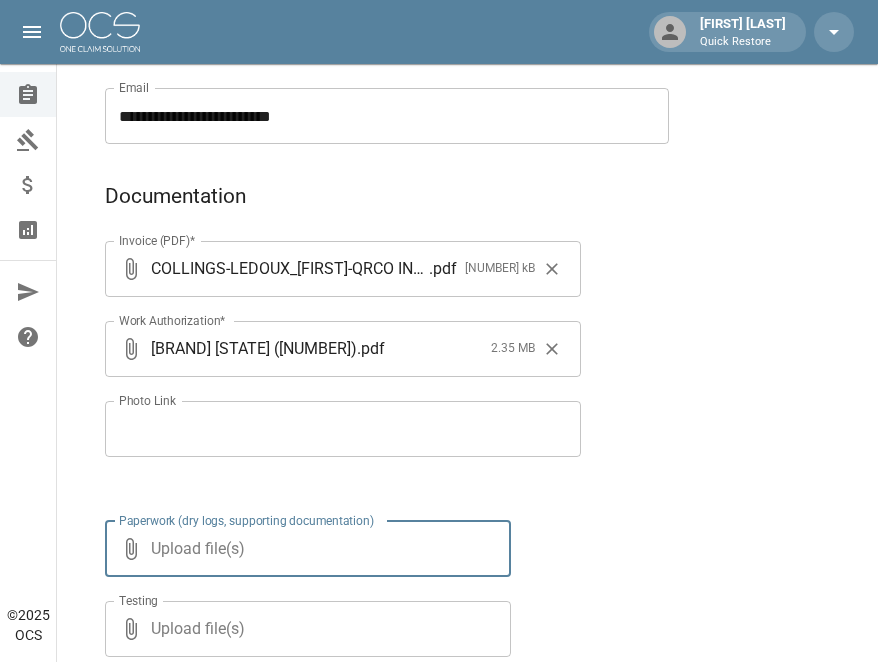 type on "**********" 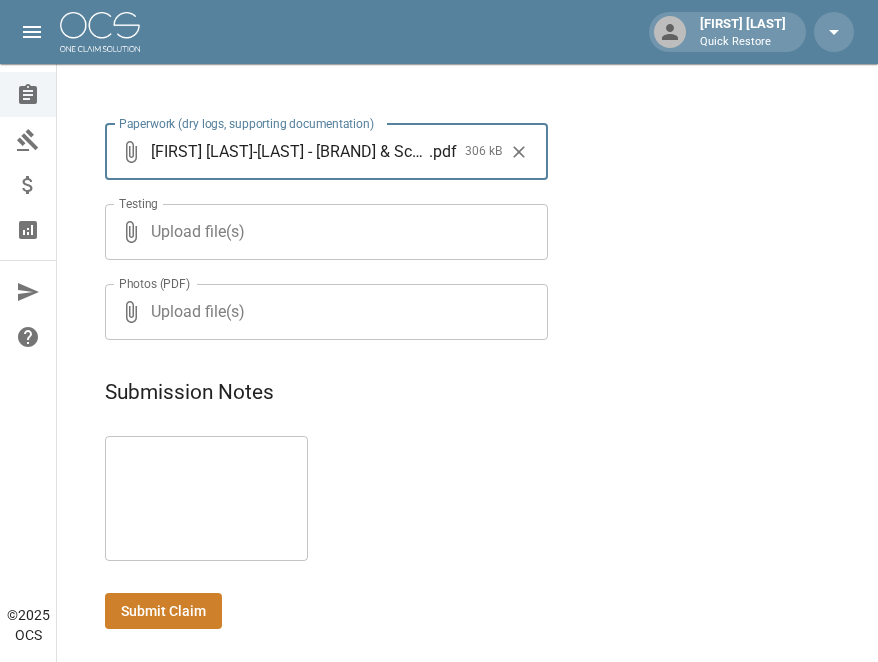 scroll, scrollTop: 1770, scrollLeft: 0, axis: vertical 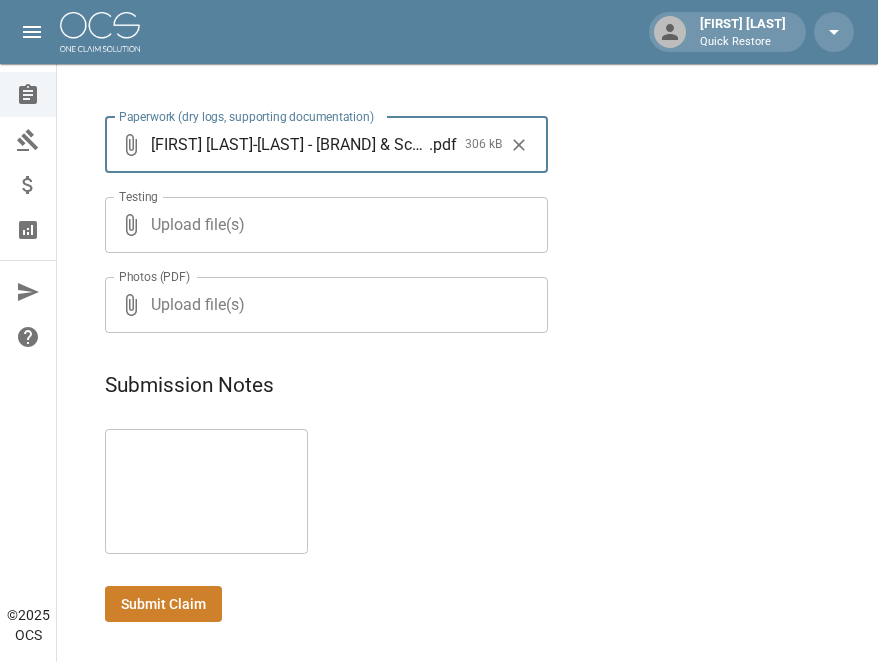 click at bounding box center [206, 491] 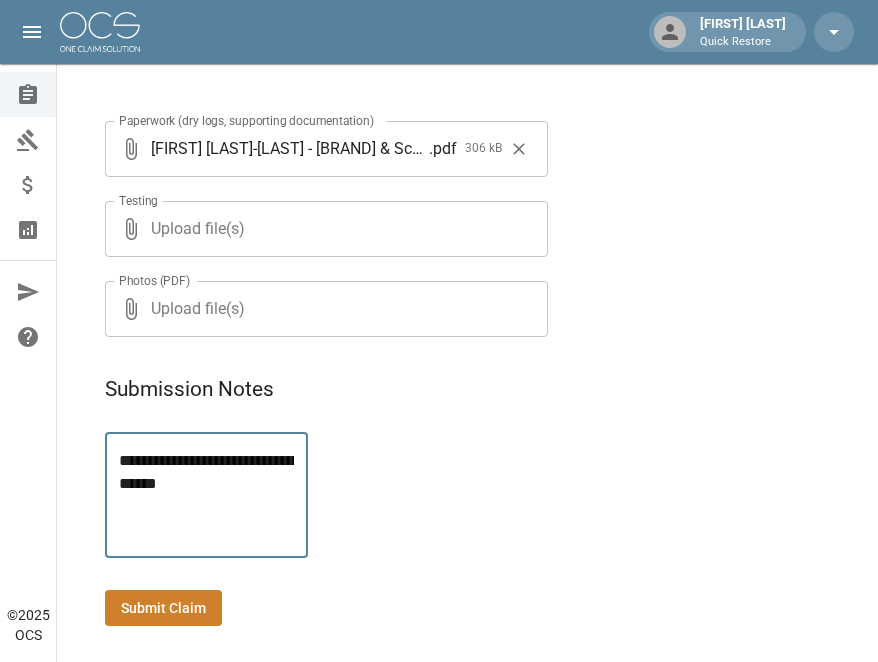 scroll, scrollTop: 1770, scrollLeft: 0, axis: vertical 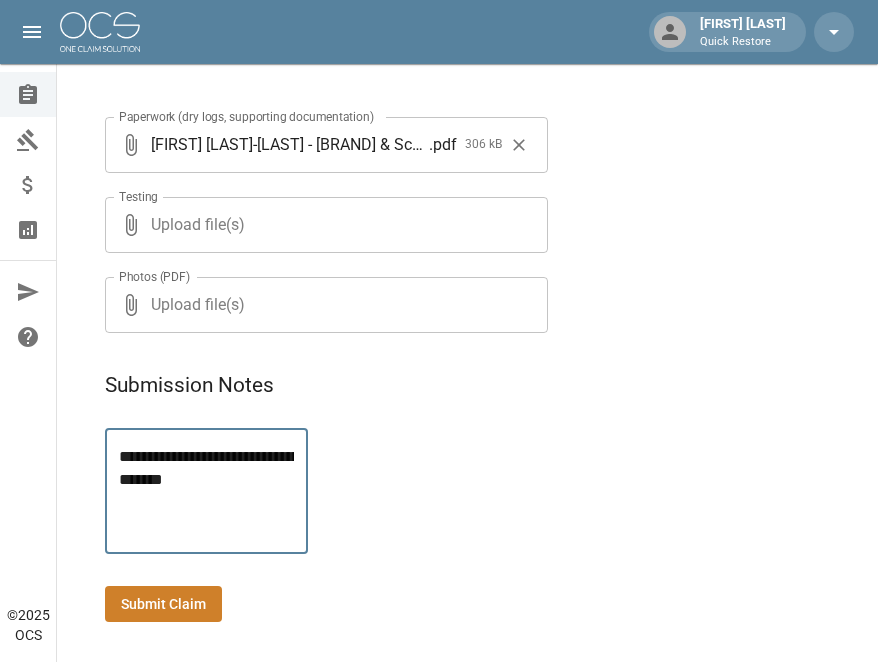 type on "**********" 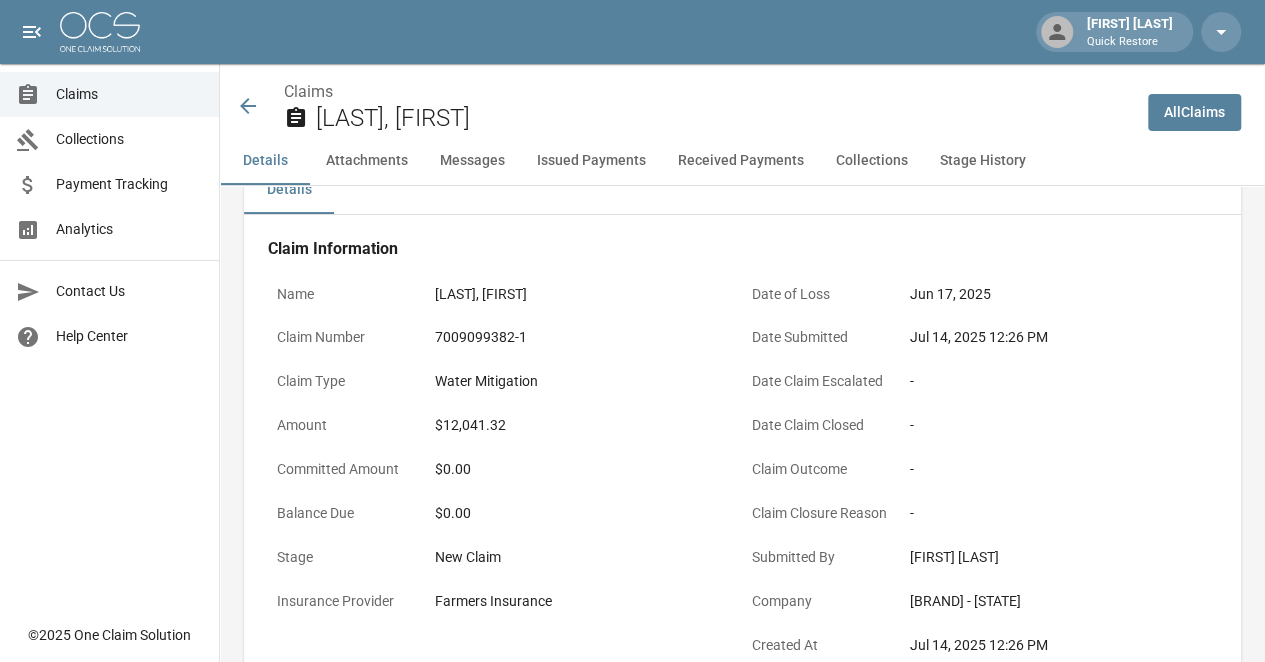 scroll, scrollTop: 0, scrollLeft: 0, axis: both 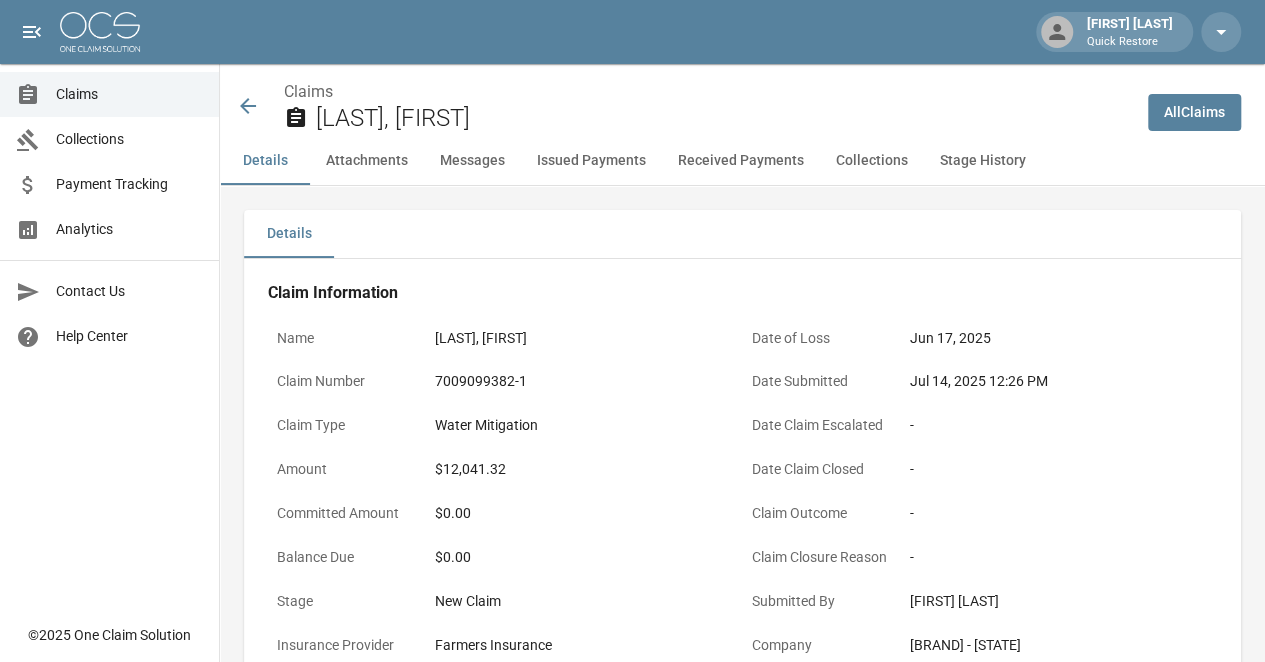 click on "All  Claims" at bounding box center [1194, 112] 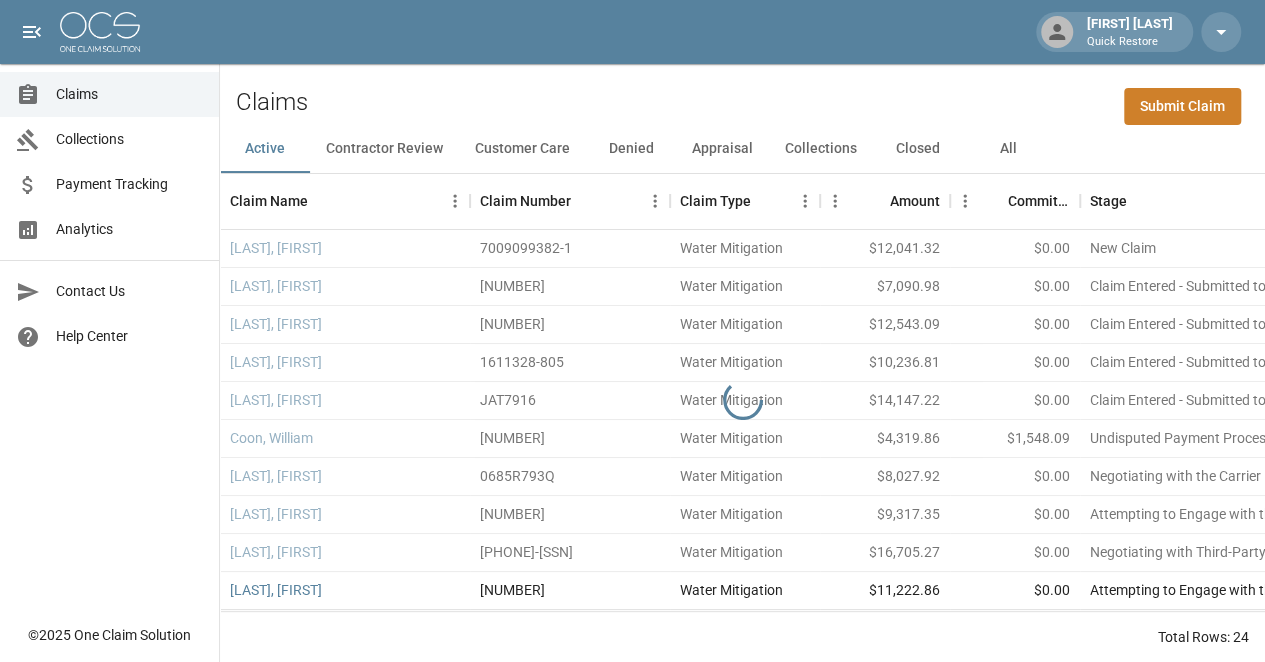 click on "Submit Claim" at bounding box center (1182, 106) 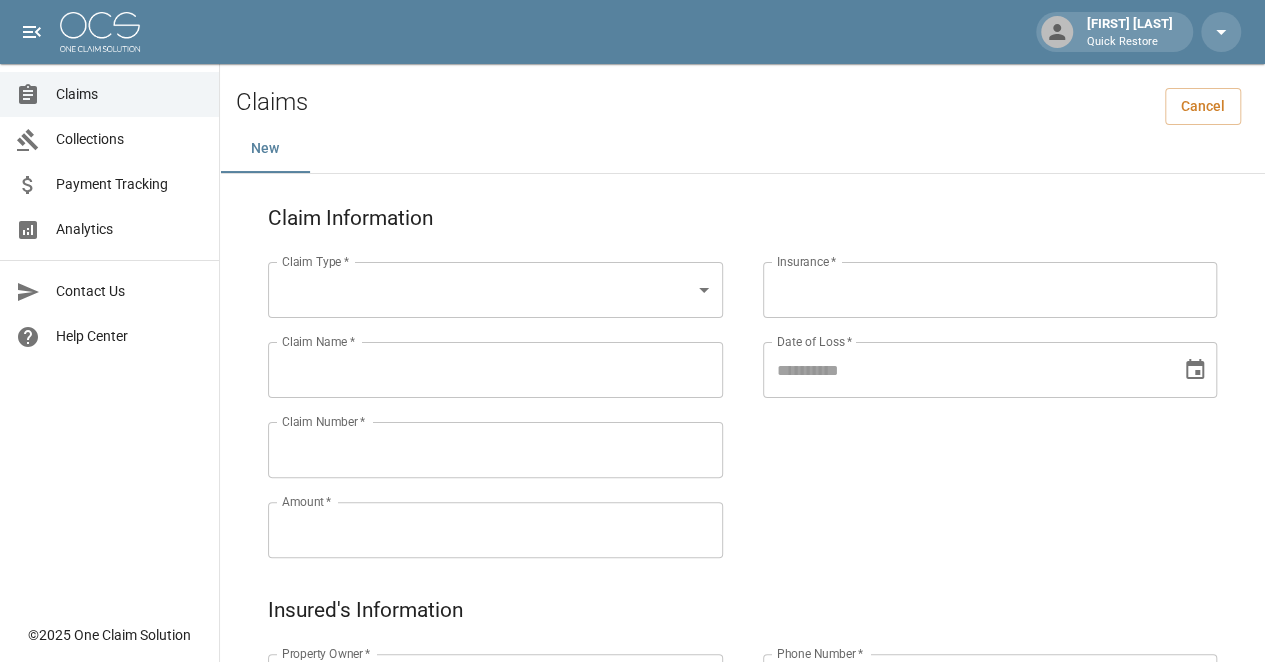 click on "Claim Name   * Claim Name   * Claim Number   * Claim Number   * Amount   * Amount   * Insurance   * Insurance   * Date of Loss   * Date of Loss   * Insured's Information Property Owner   * Property Owner   * Mailing Address   * Mailing Address   * Mailing City   * Mailing City   * Mailing State   * Mailing State   * Mailing Zip   * Mailing Zip   * Phone Number   * Phone Number   * Alt. Phone Number Alt. Phone Number Email Email Documentation Invoice (PDF)* ​ Upload file(s) Invoice (PDF)* Work Authorization* ​ Upload file(s) Work Authorization* Photo Link Photo Link Paperwork (dry logs, supporting documentation) ​ Upload file(s) Paperwork (dry logs, supporting documentation) Testing ​ Upload file(s) Testing Photos (PDF) ​ Upload file(s) * ​" at bounding box center (632, 836) 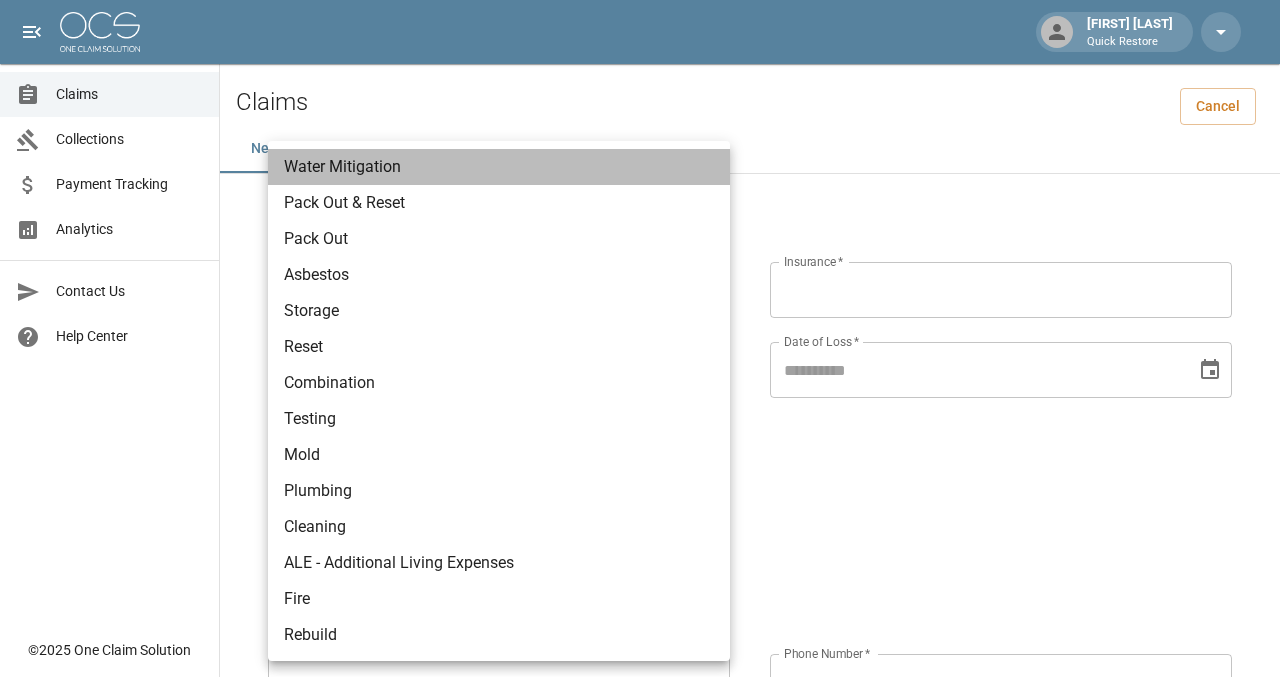 drag, startPoint x: 326, startPoint y: 156, endPoint x: 366, endPoint y: 201, distance: 60.207973 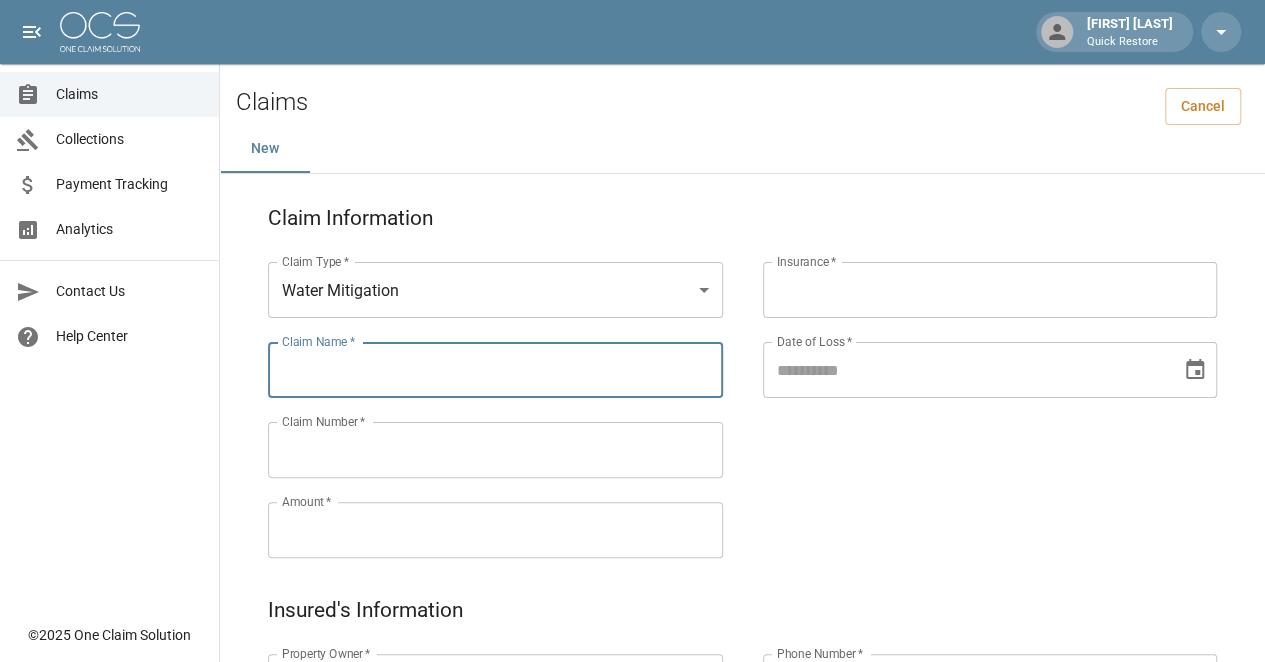 click on "Claim Name   *" at bounding box center (495, 370) 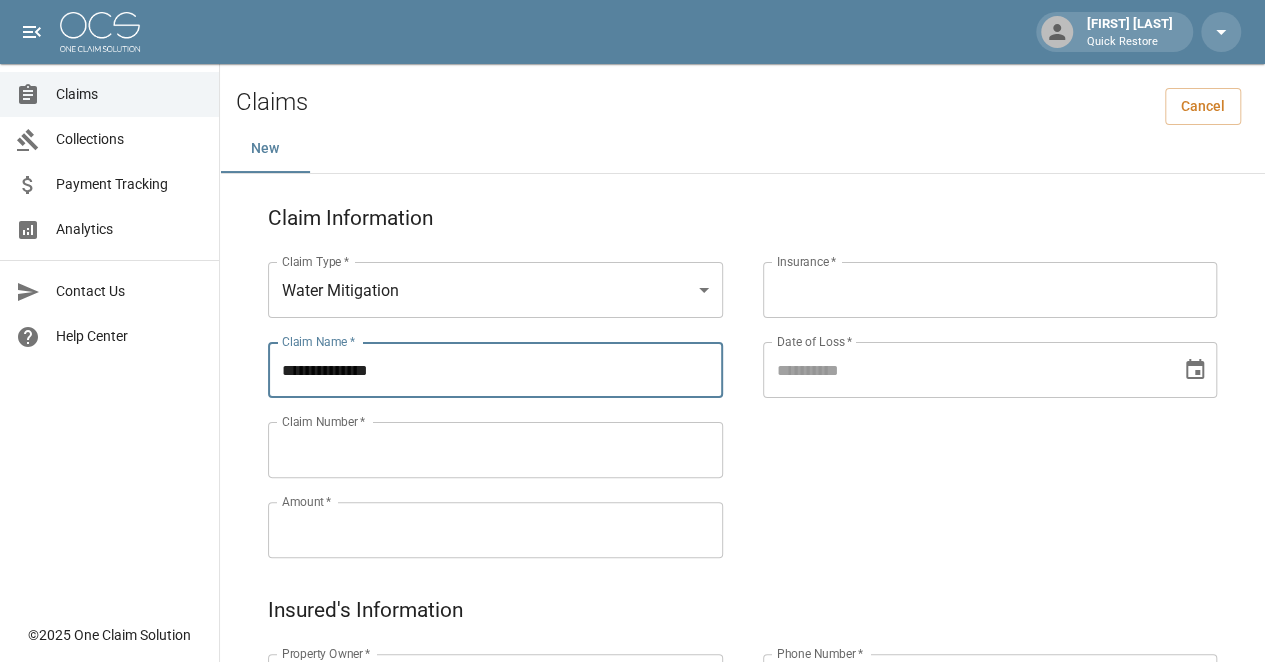 click on "**********" at bounding box center (495, 370) 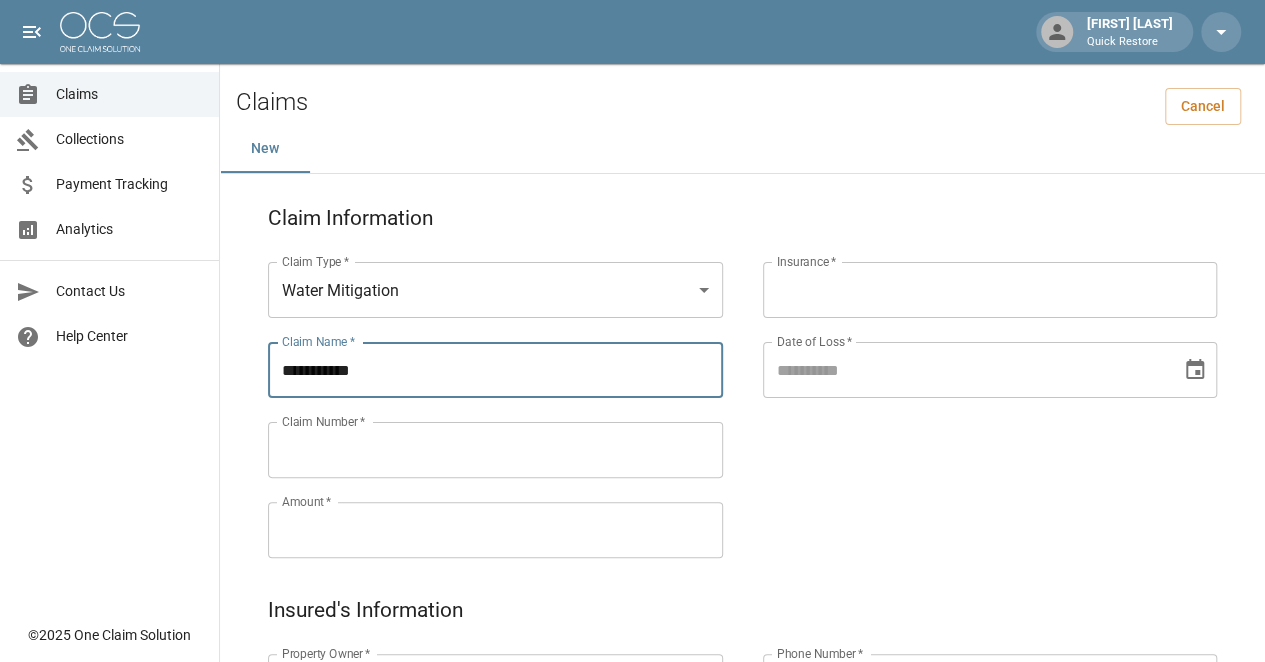 type on "**********" 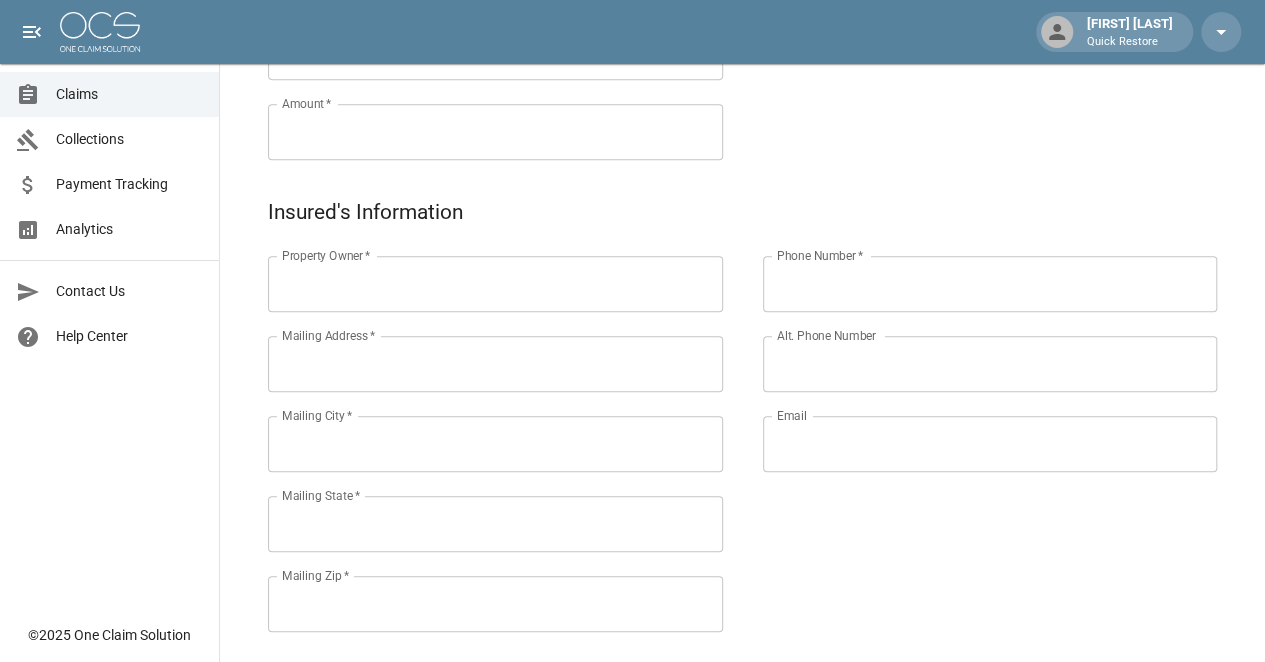 scroll, scrollTop: 398, scrollLeft: 0, axis: vertical 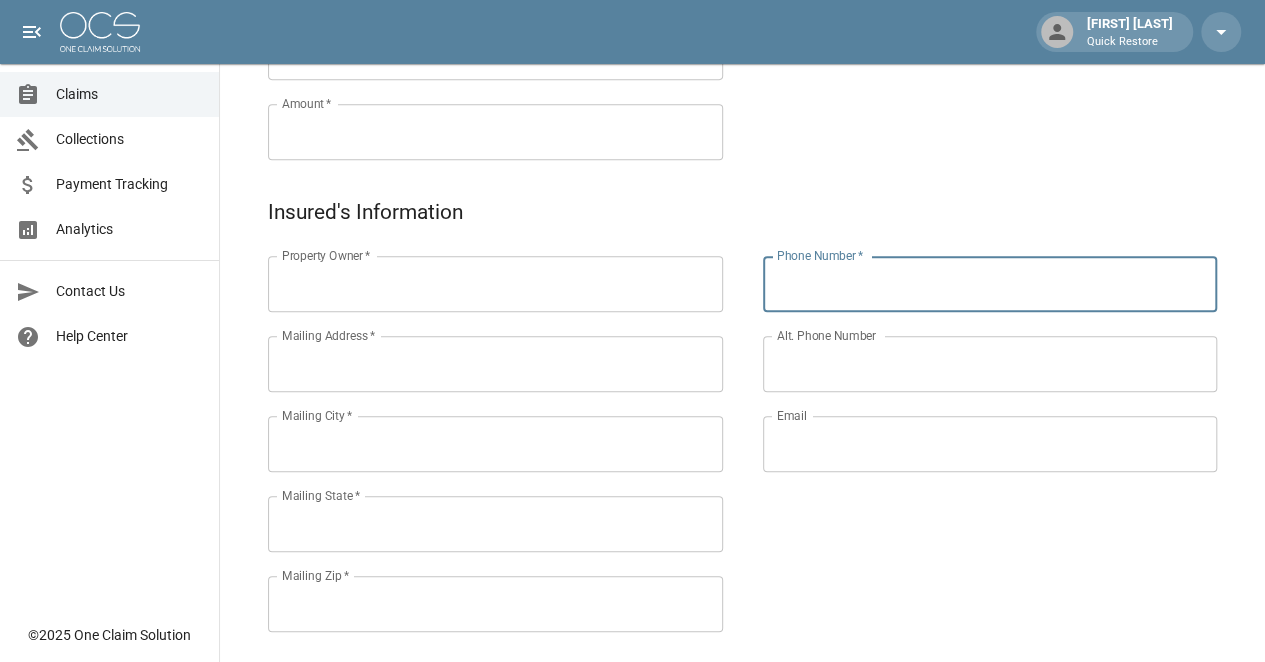 click on "Phone Number   *" at bounding box center [990, 284] 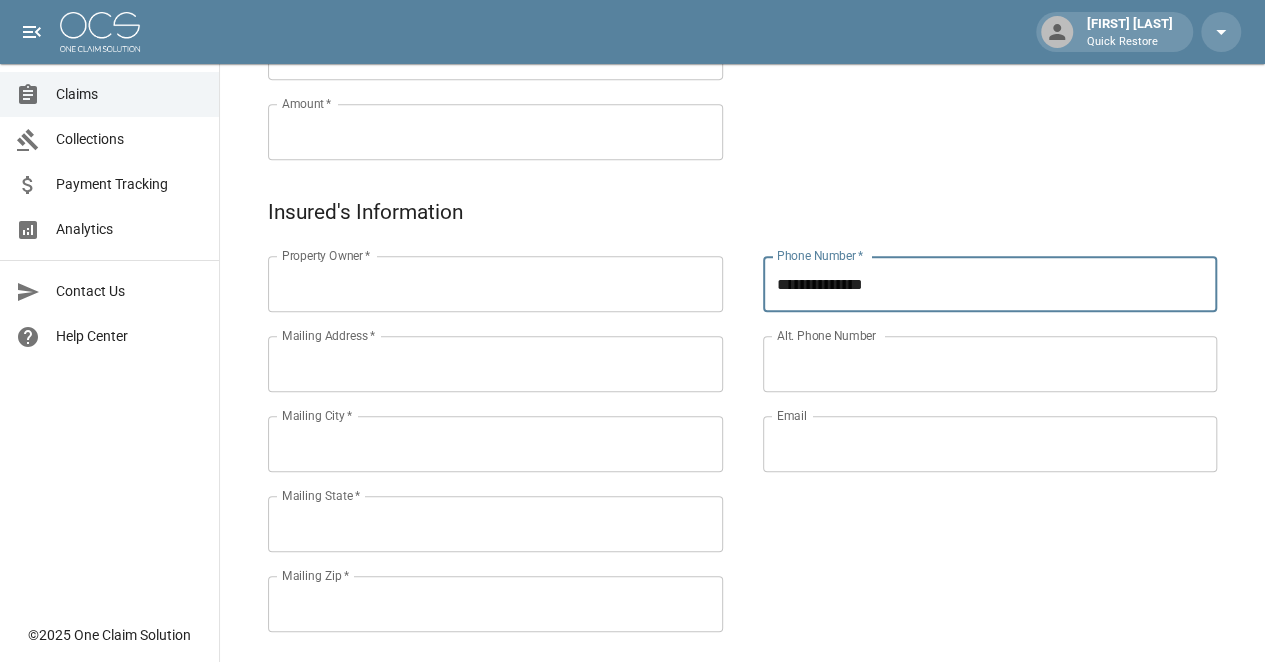type on "**********" 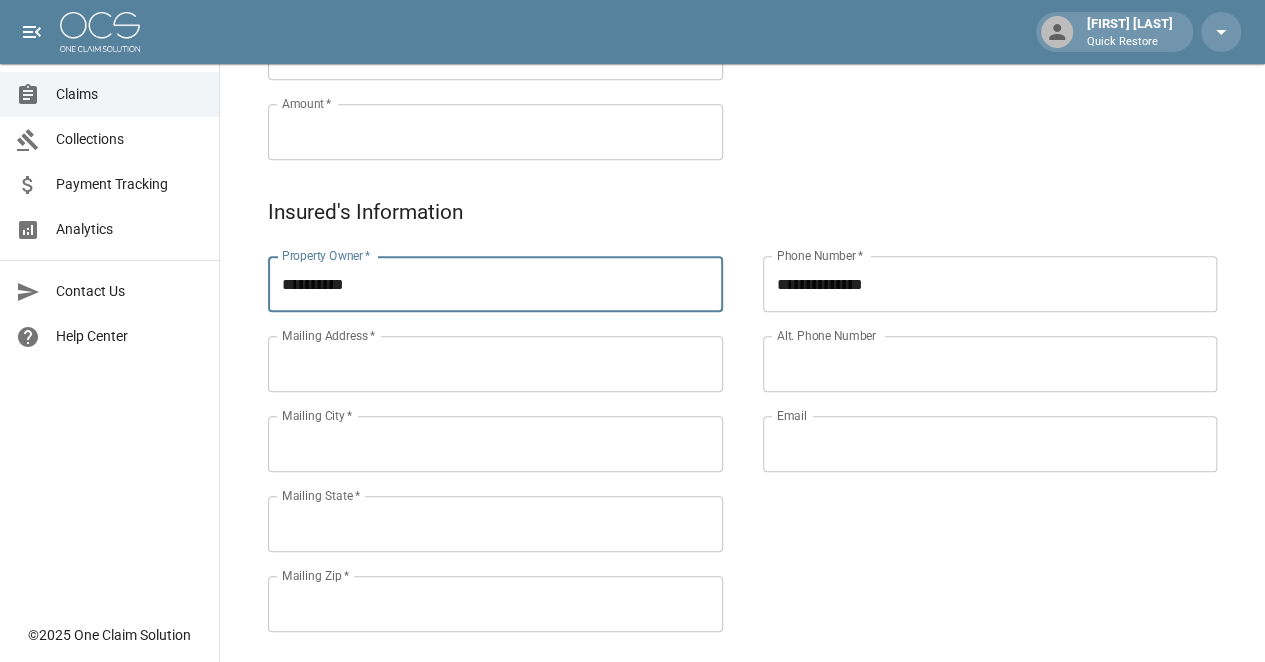 type on "**********" 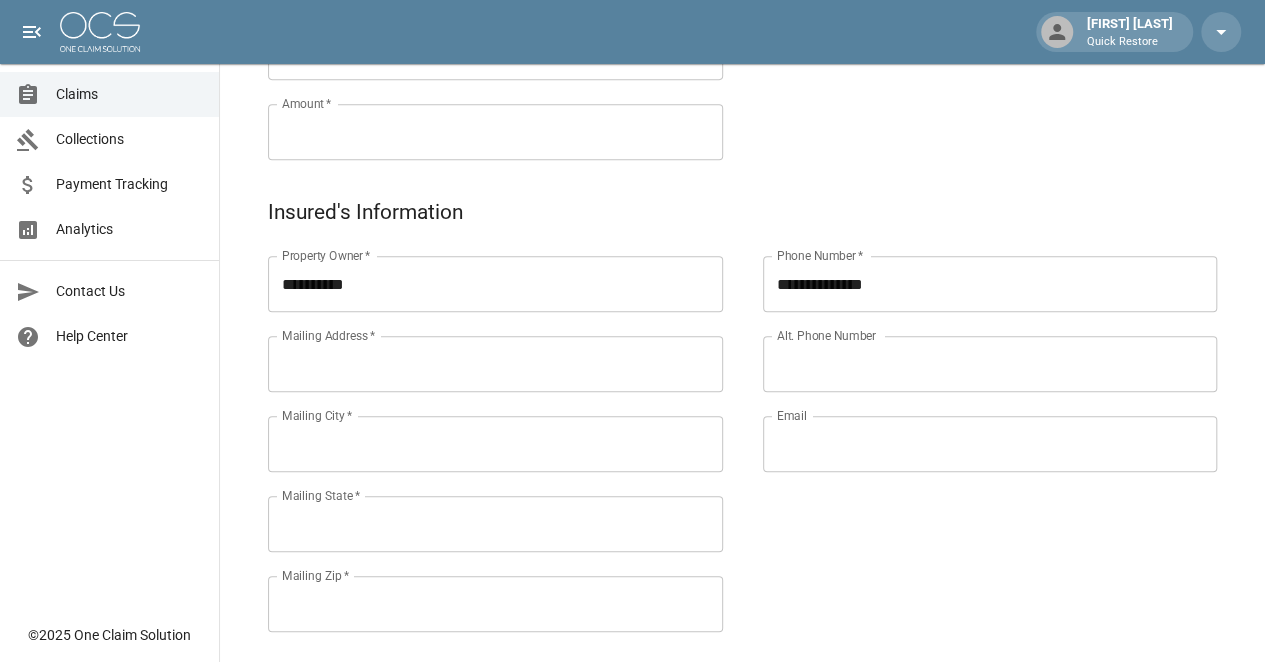 click on "Email" at bounding box center [990, 444] 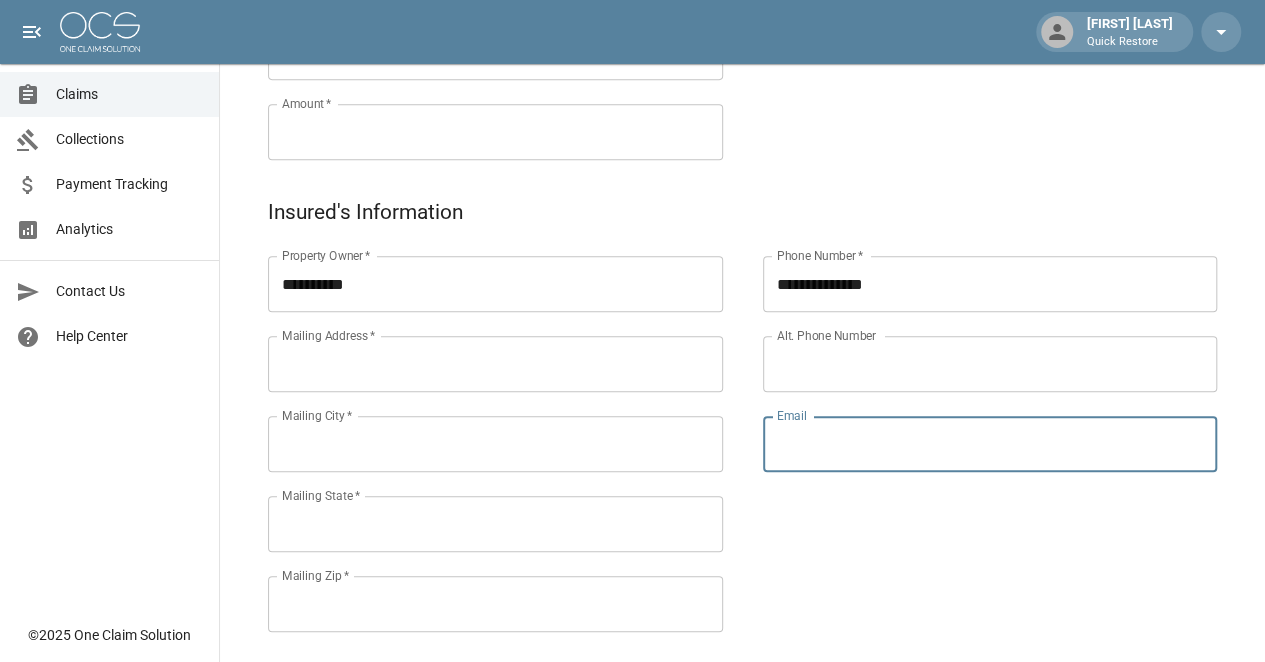 paste on "**********" 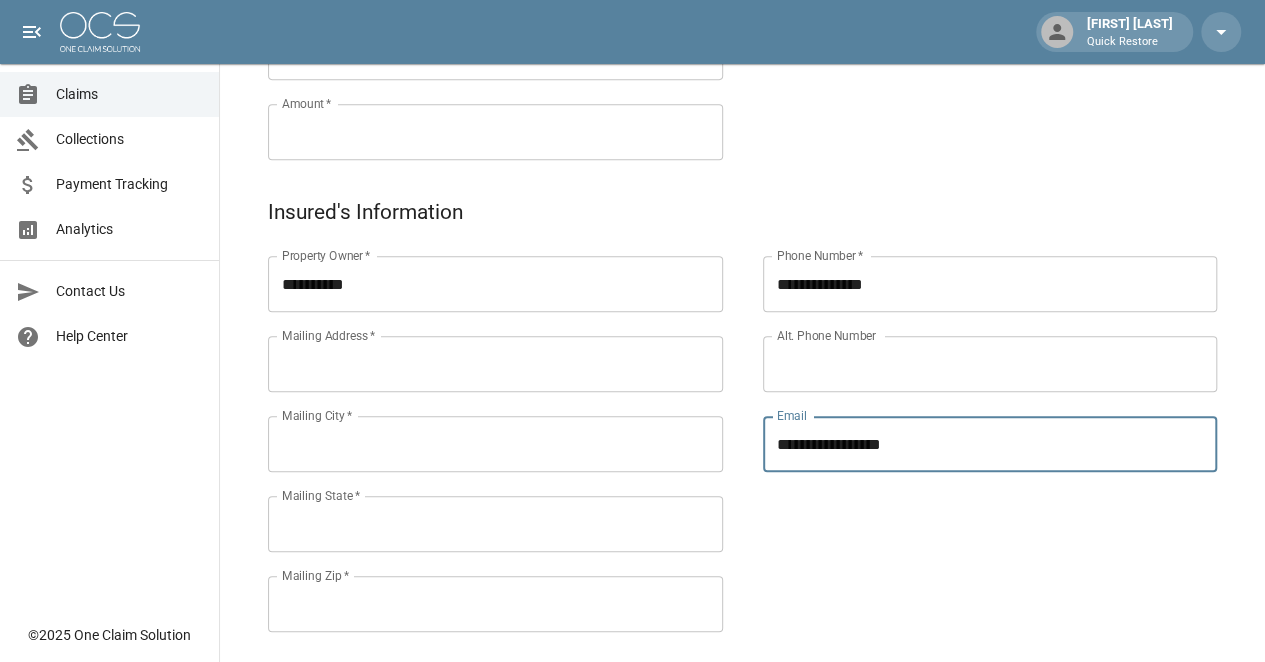 type on "**********" 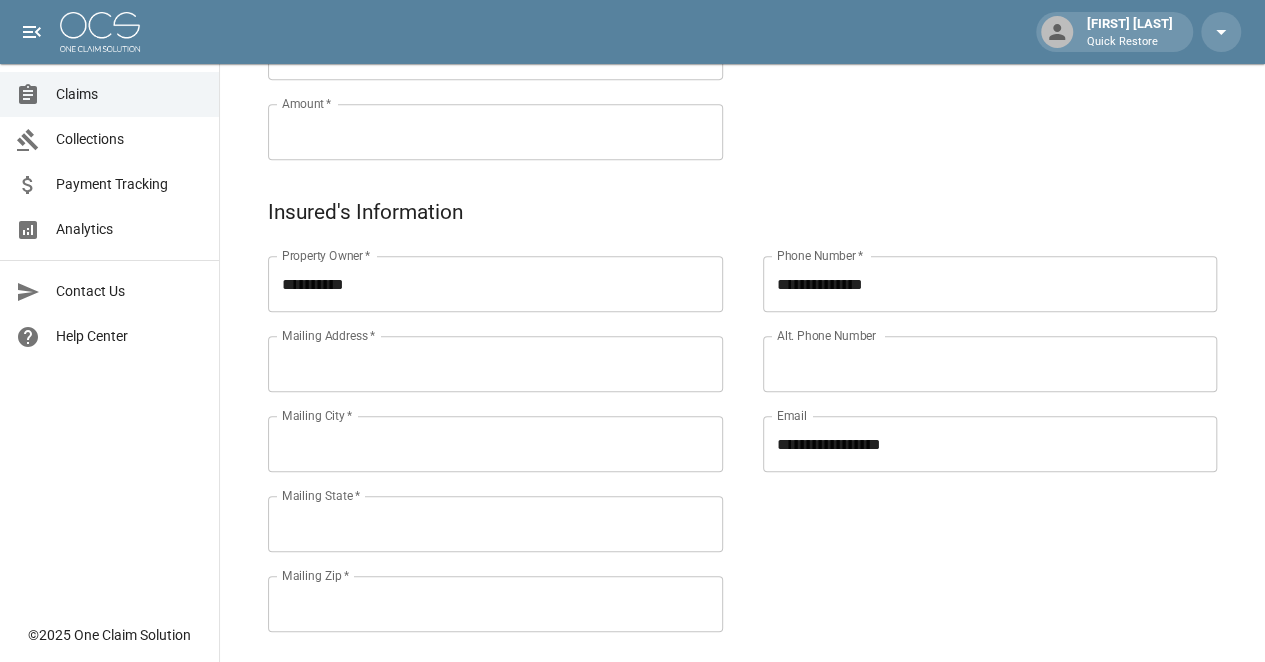 click on "Mailing Address   *" at bounding box center [495, 364] 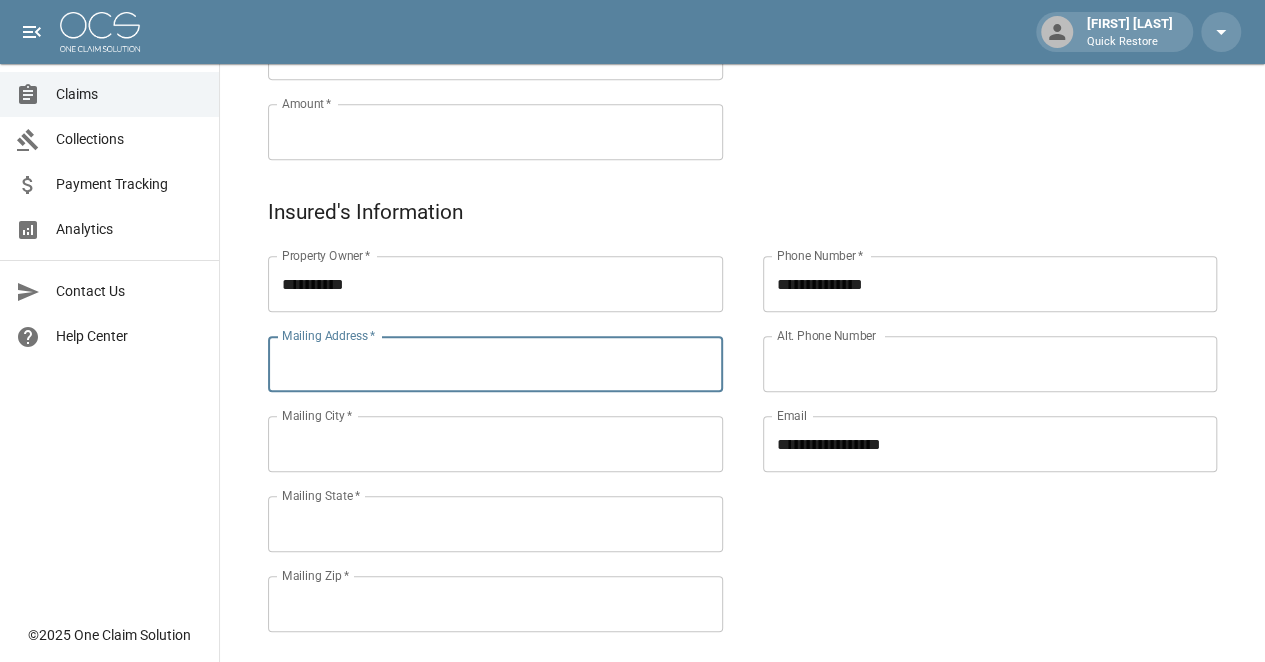 paste on "**********" 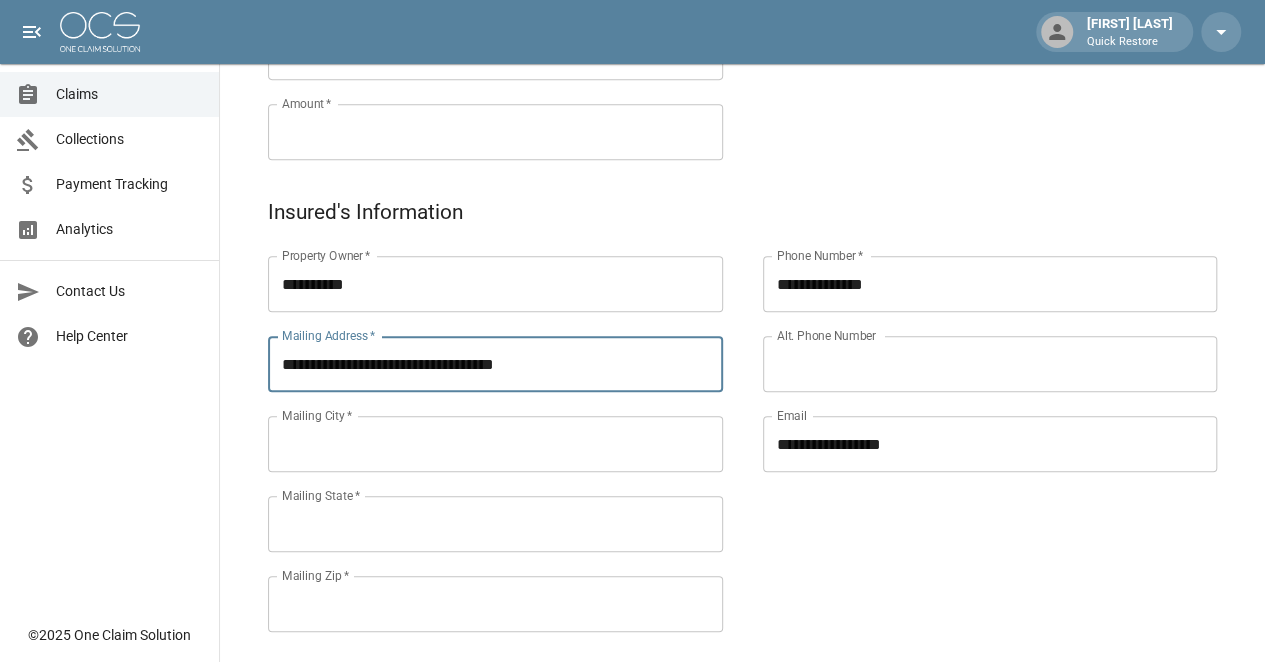 type on "**********" 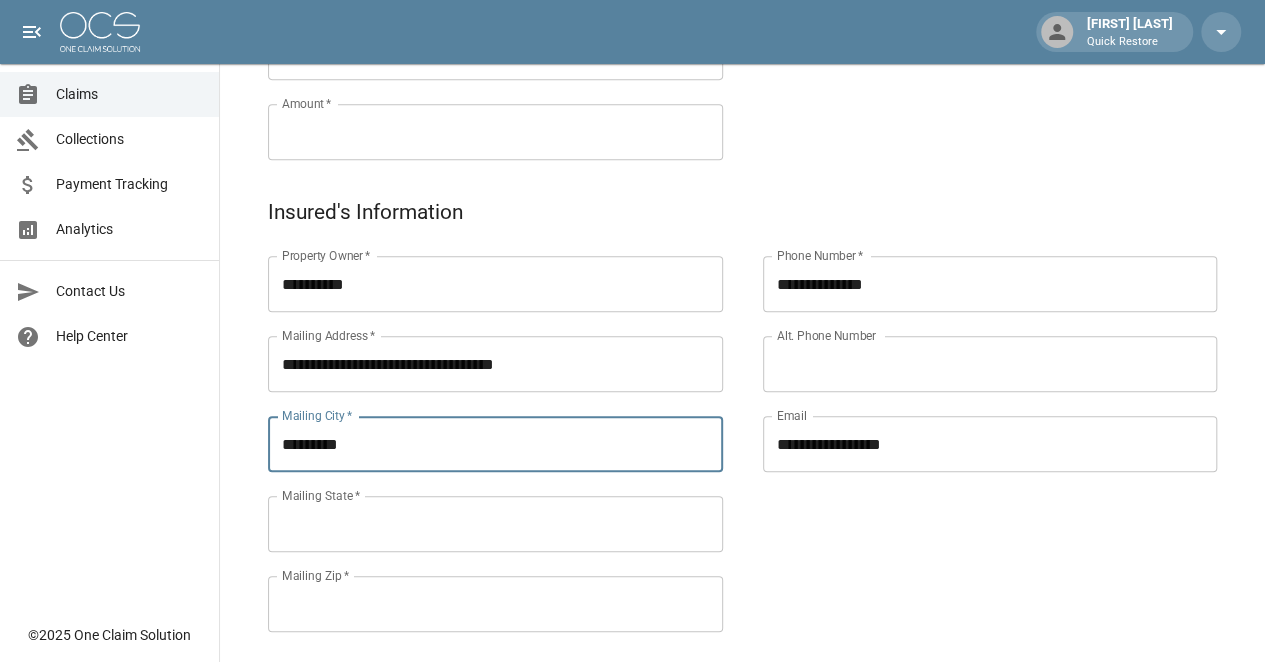 type on "*********" 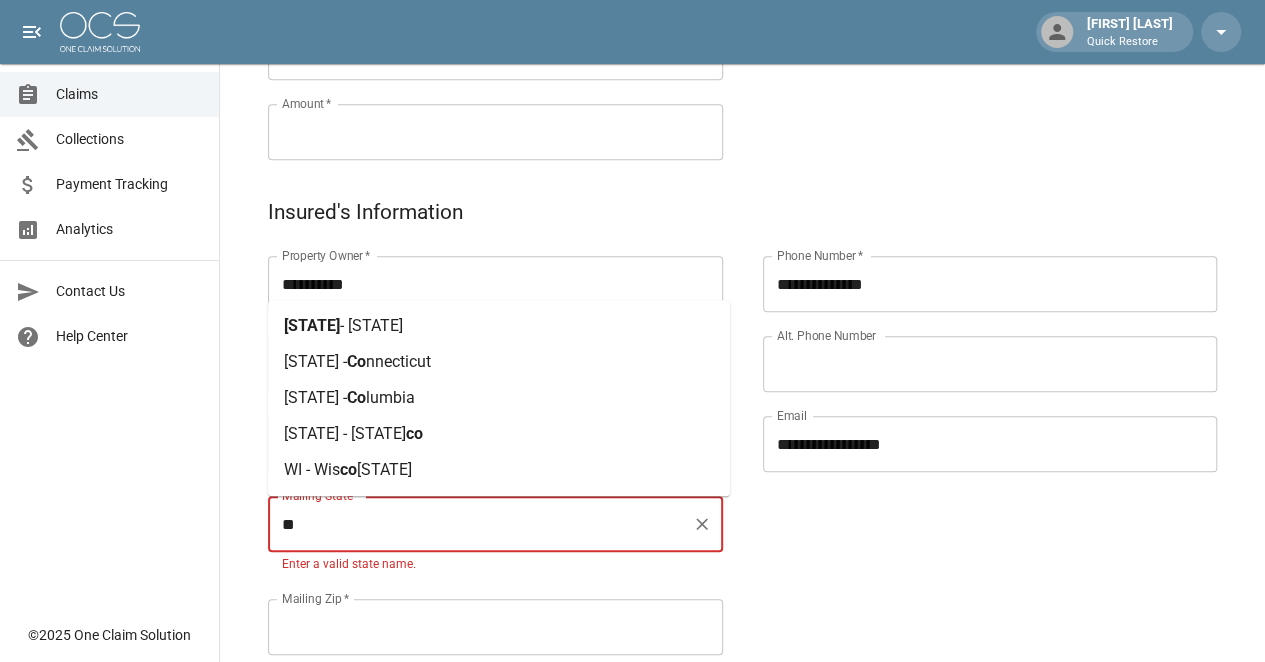 click on "[STATE] - [STATE]" at bounding box center [499, 326] 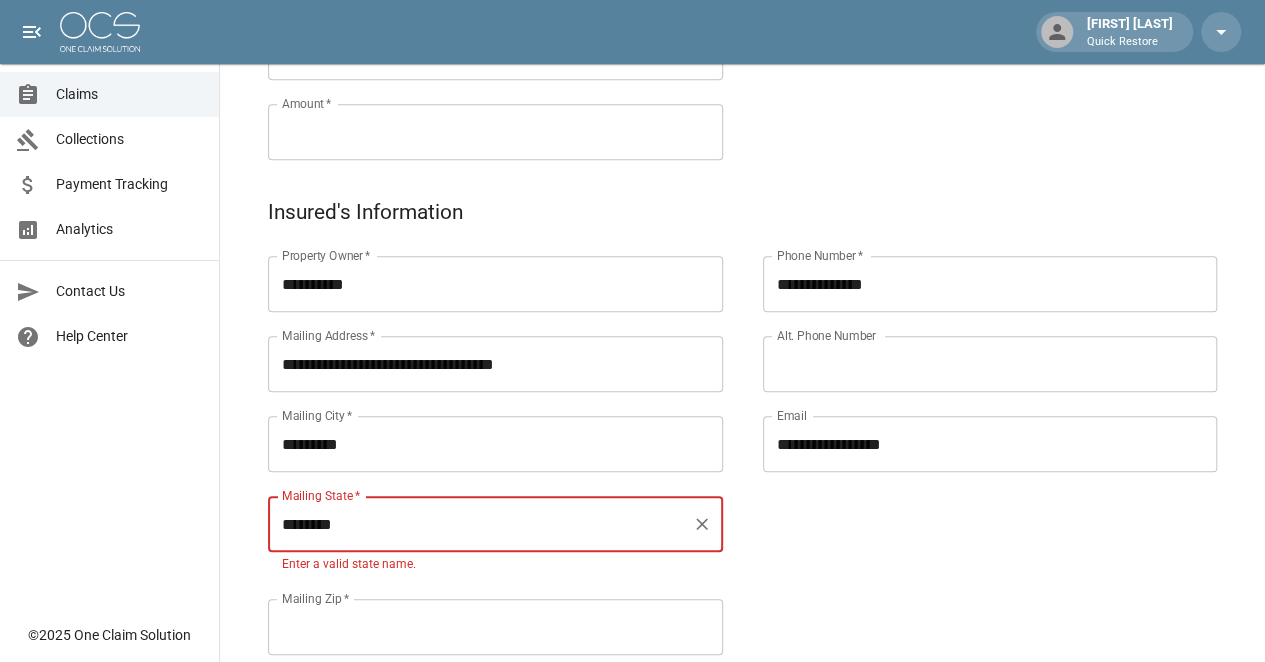 type on "********" 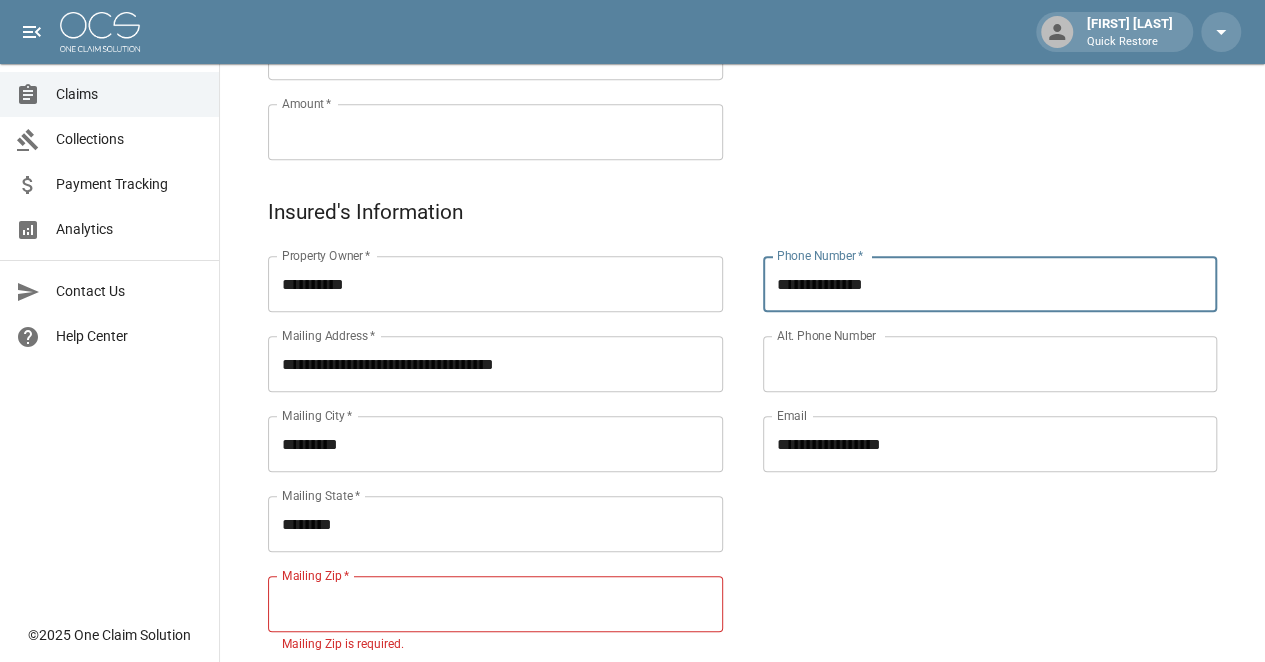 click on "Mailing Zip   *" at bounding box center (495, 604) 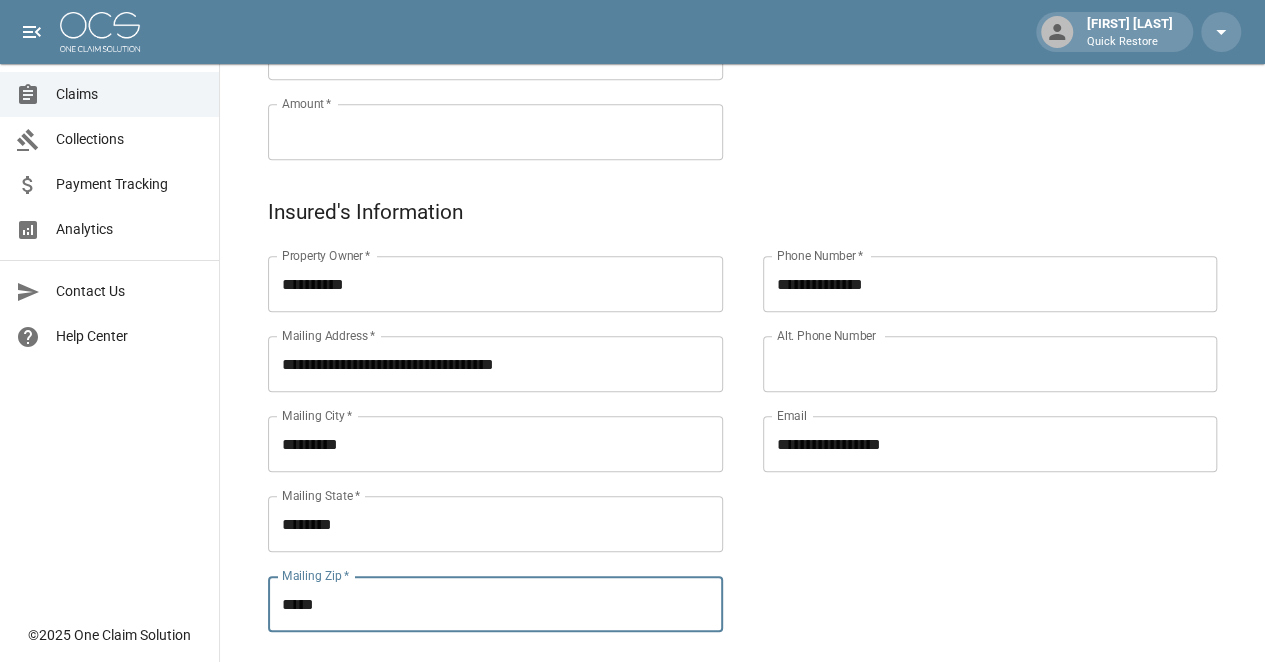 type on "*****" 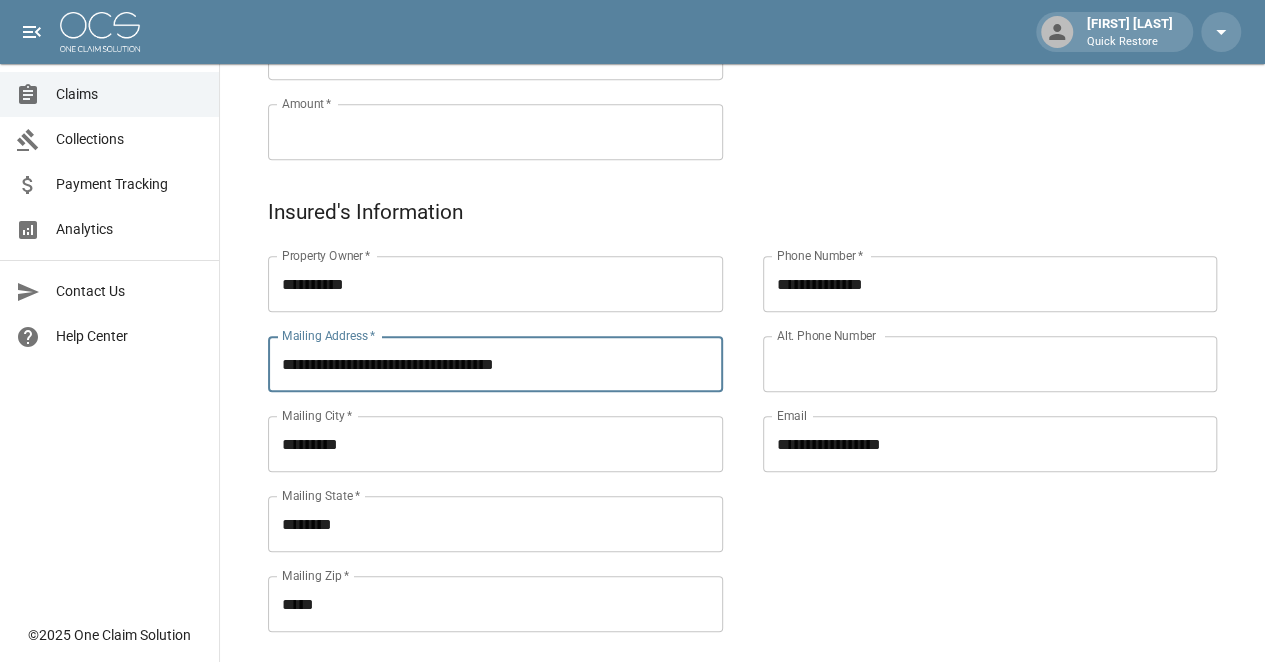 drag, startPoint x: 406, startPoint y: 369, endPoint x: 815, endPoint y: 389, distance: 409.4887 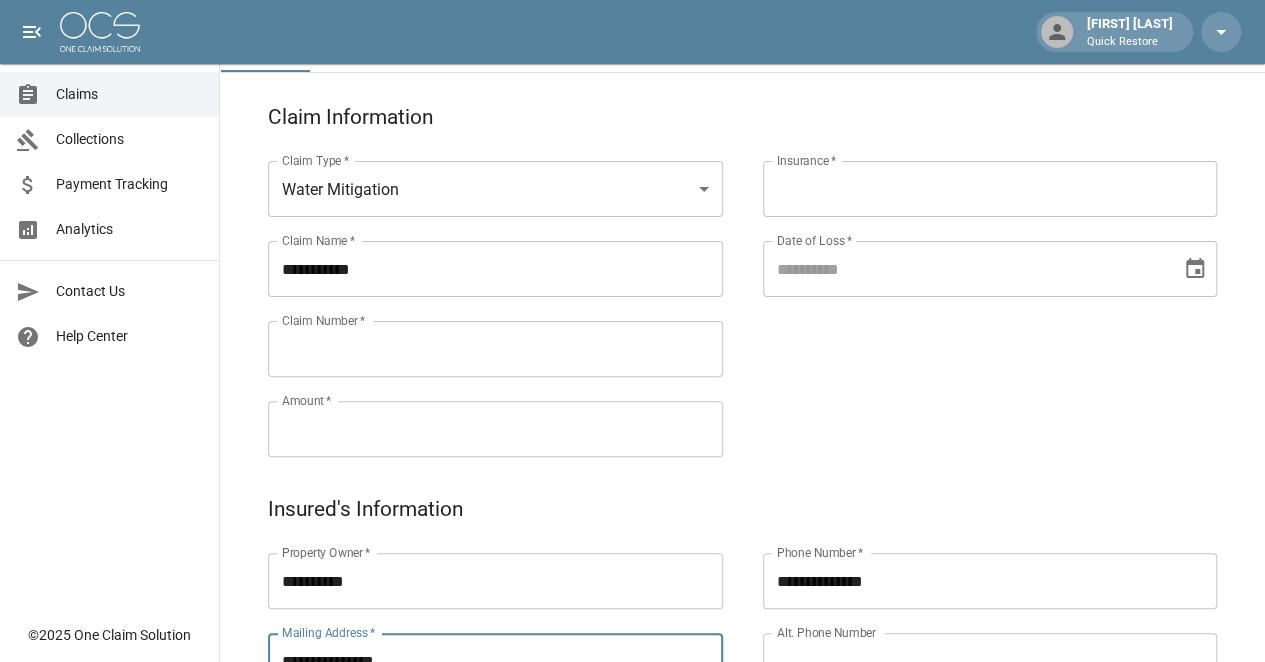 scroll, scrollTop: 100, scrollLeft: 0, axis: vertical 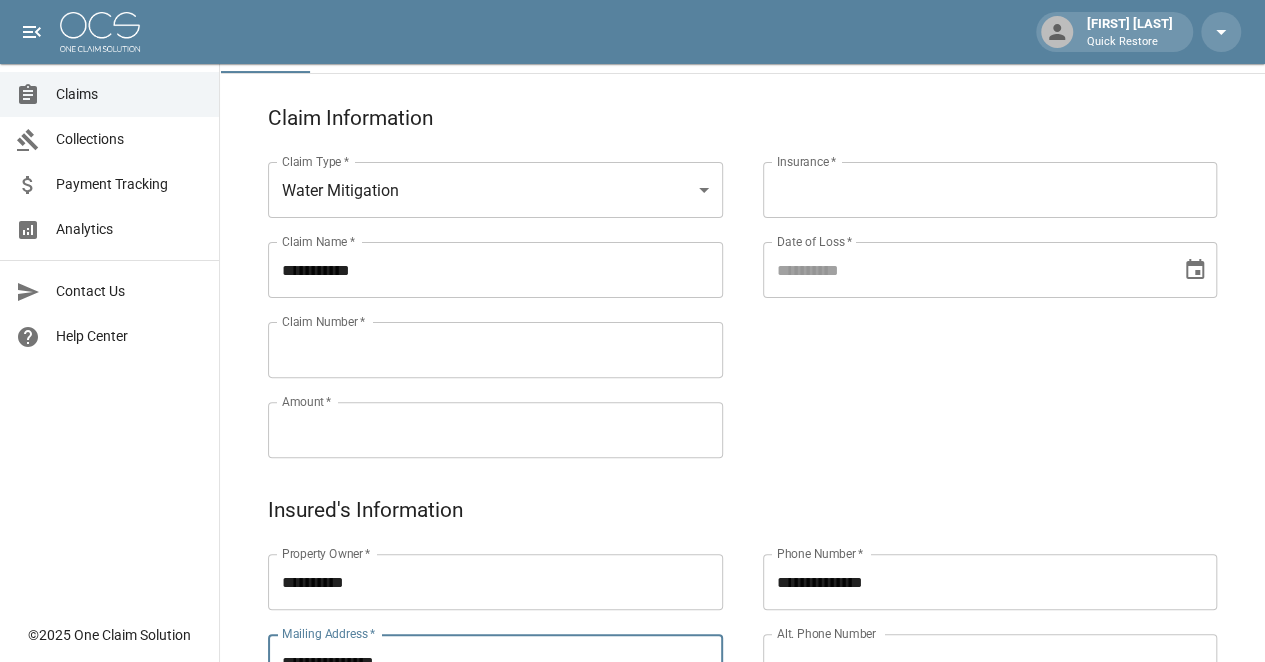 type on "**********" 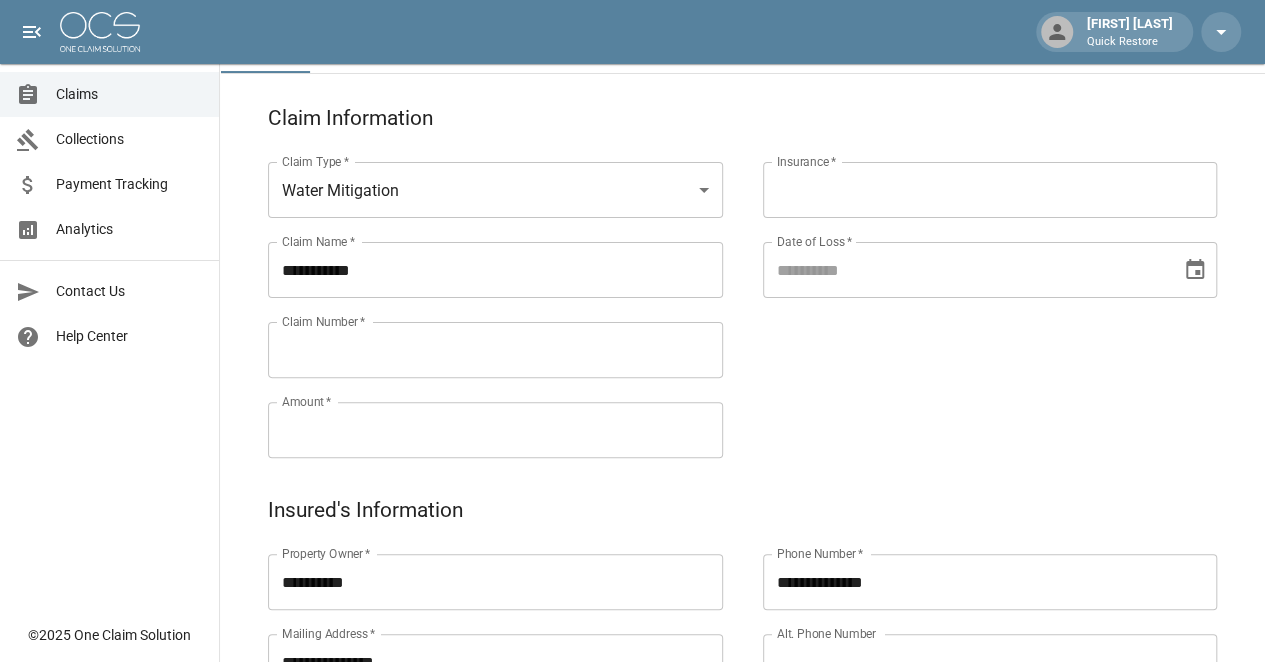 click on "Insurance   *" at bounding box center [990, 190] 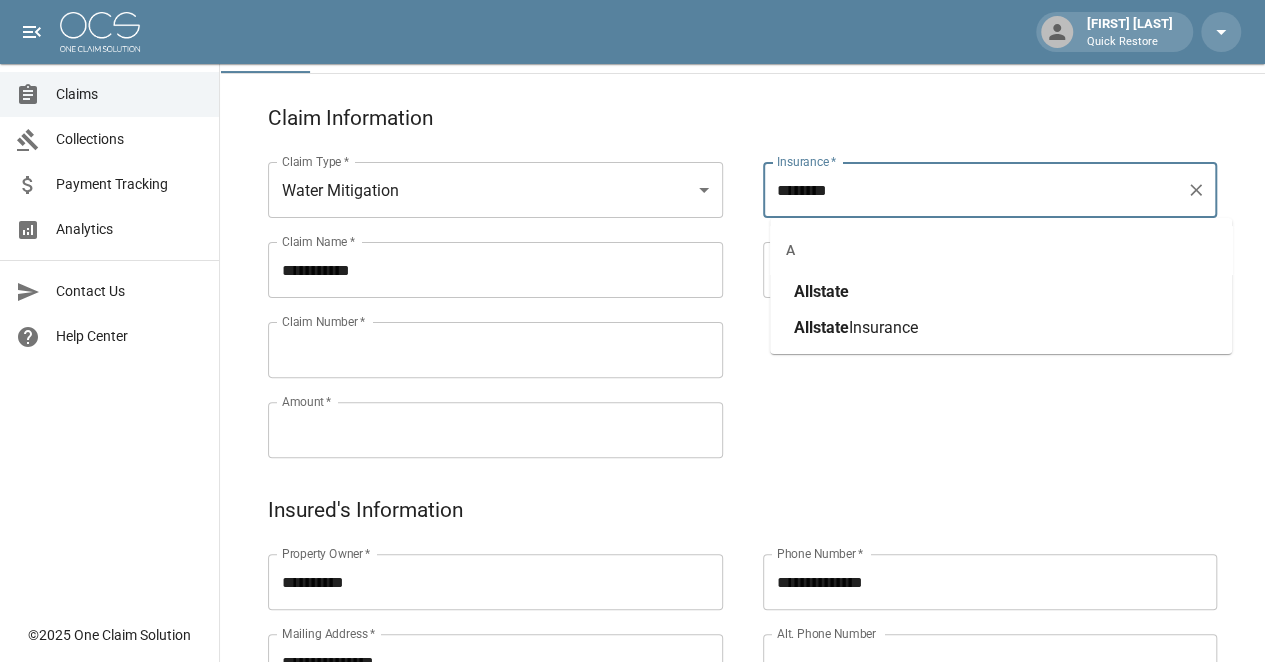 click on "Allstate" at bounding box center (821, 291) 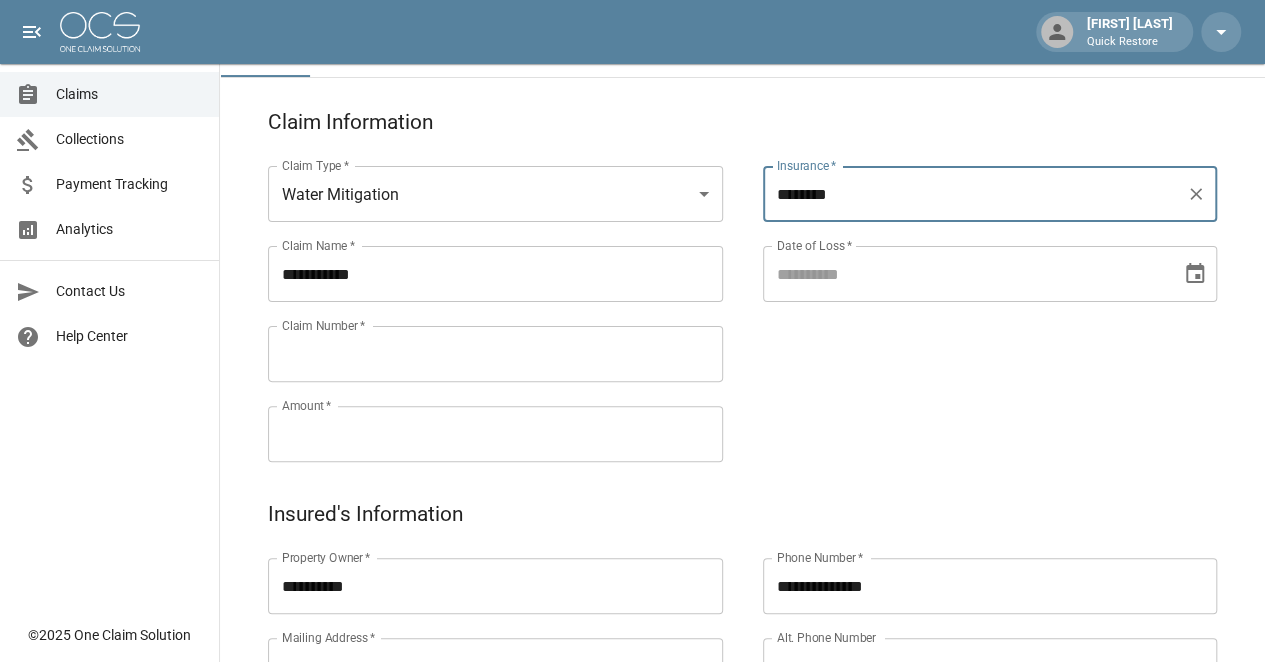 scroll, scrollTop: 96, scrollLeft: 0, axis: vertical 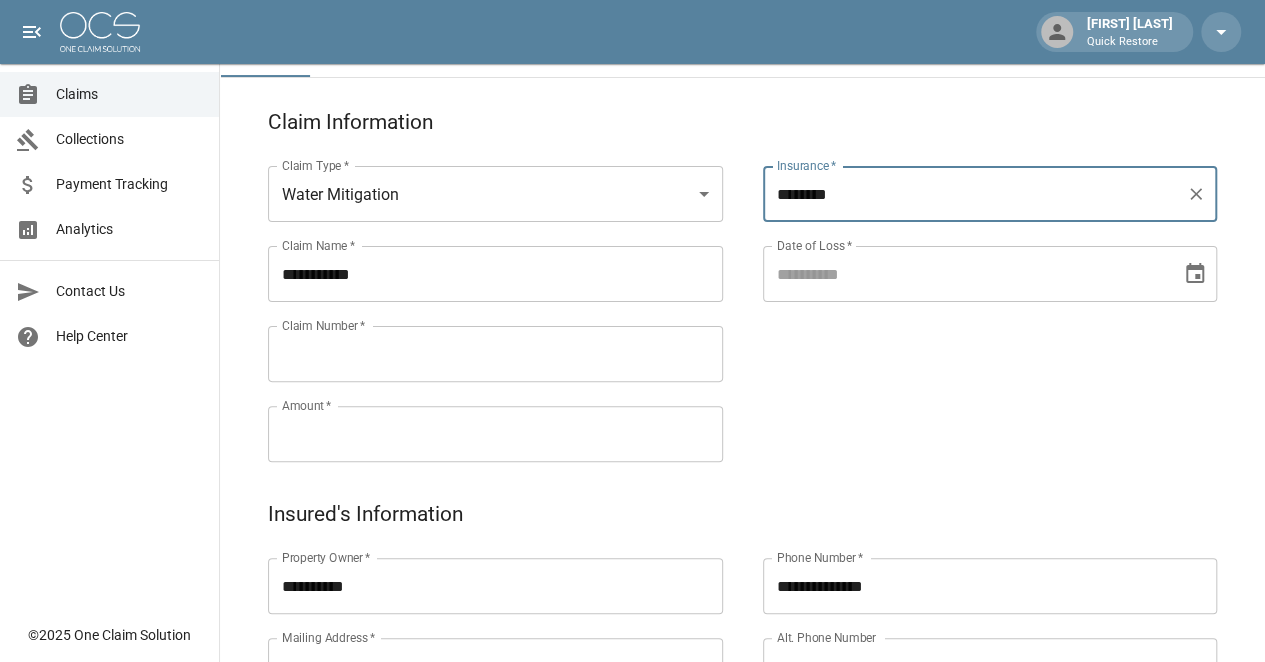 type on "********" 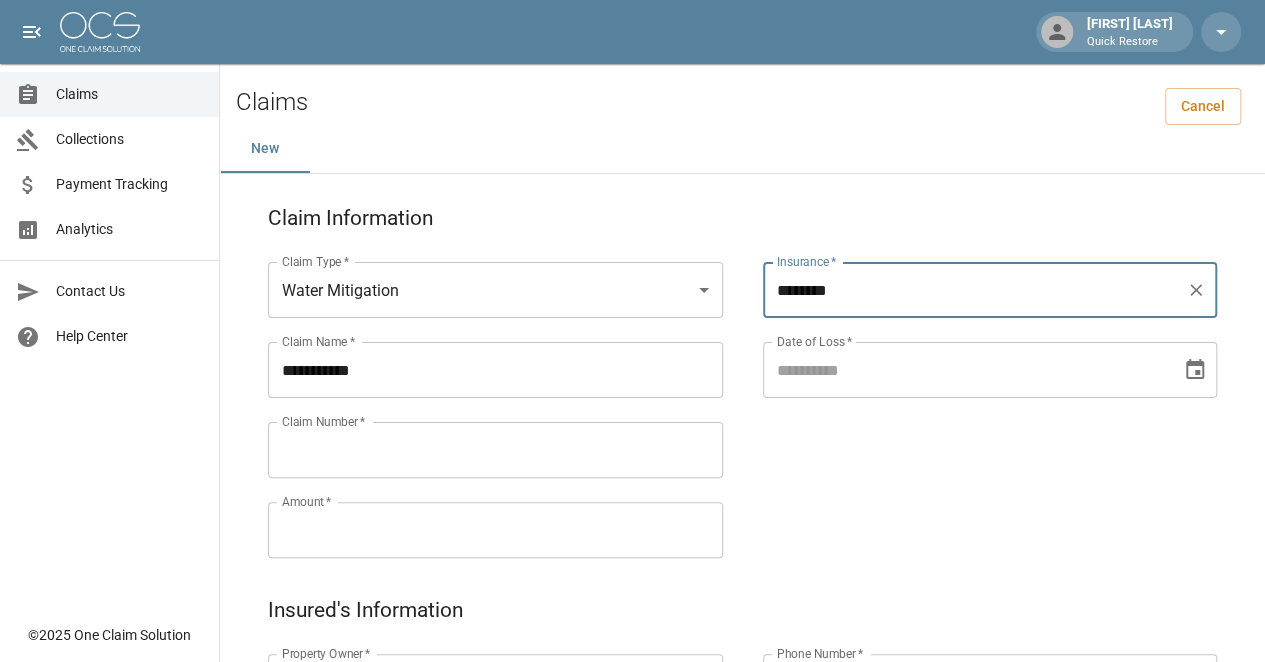click on "Insurance   * ******** Insurance   * Date of Loss   * Date of Loss   *" at bounding box center [970, 386] 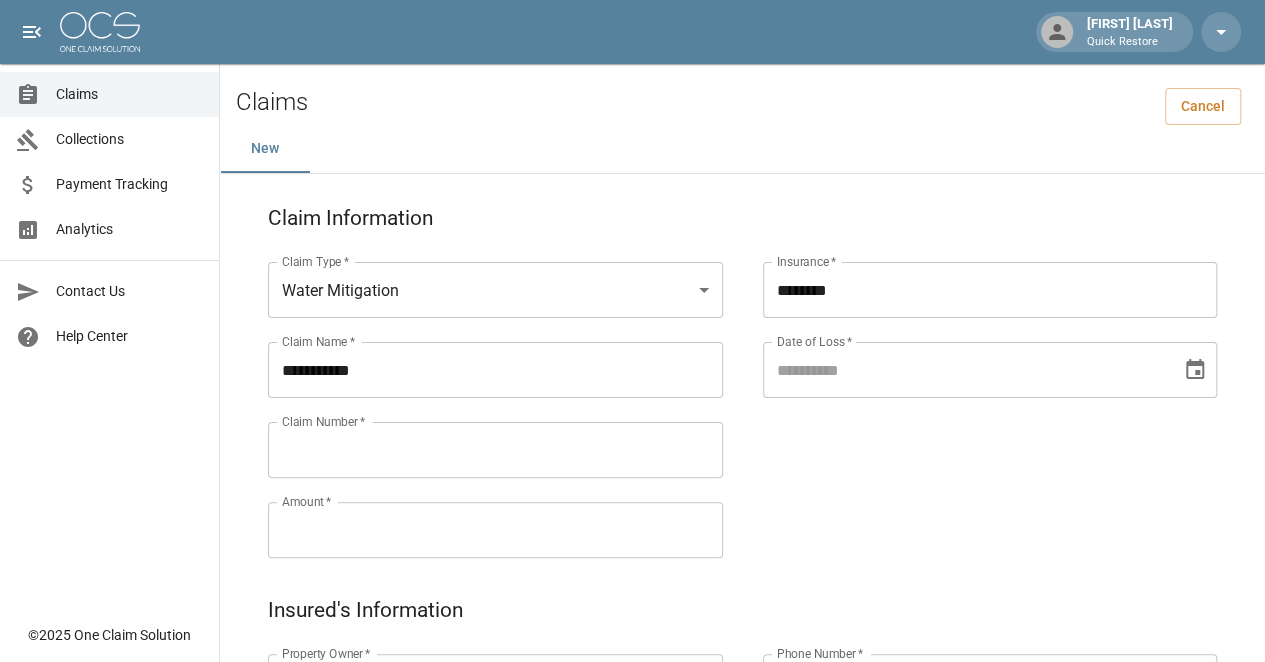type on "**********" 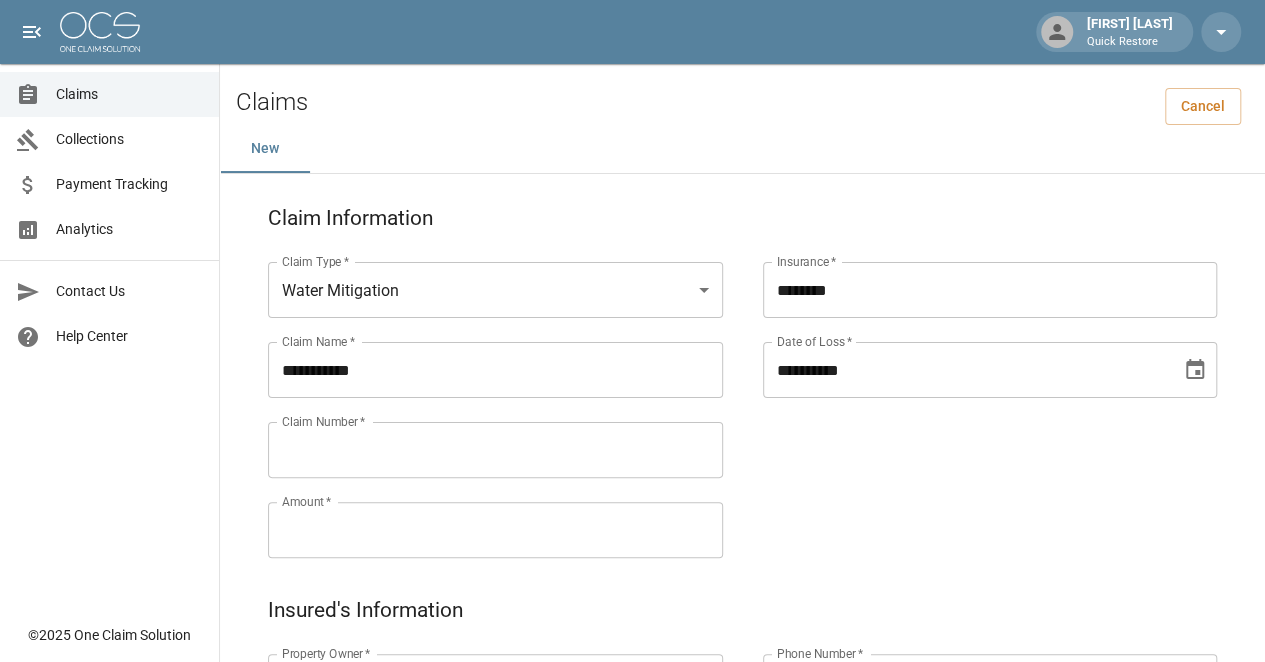 click on "**********" at bounding box center [965, 370] 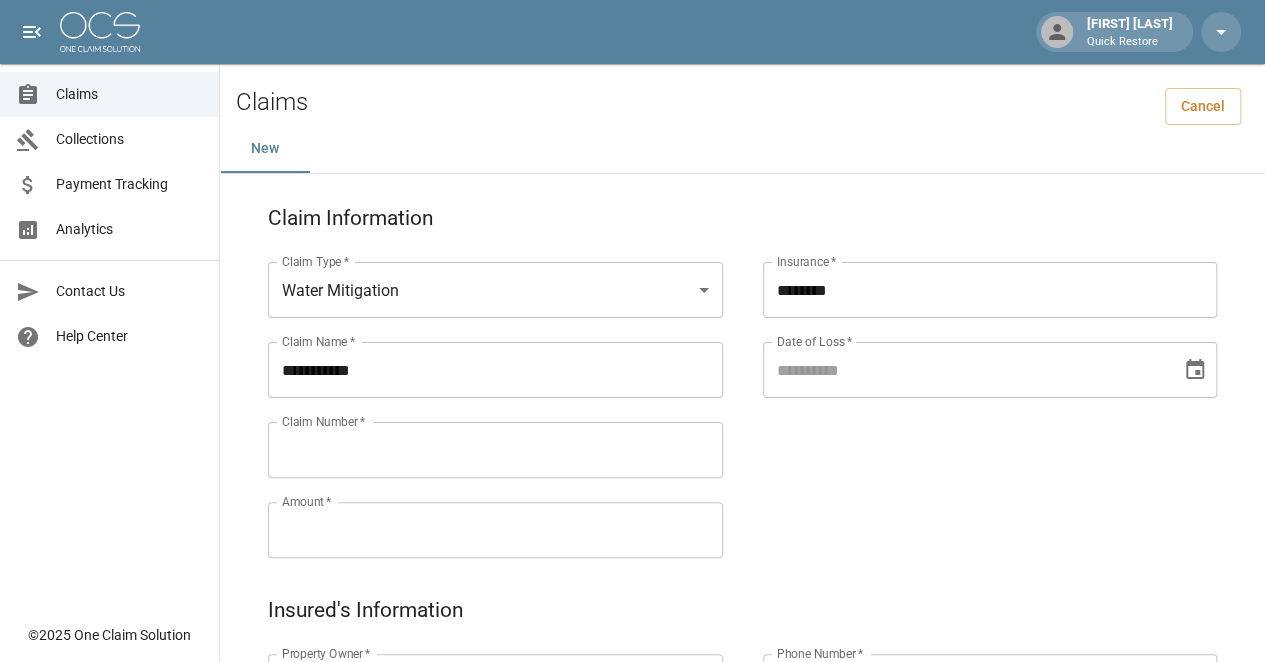 click on "Date of Loss   *" at bounding box center (990, 370) 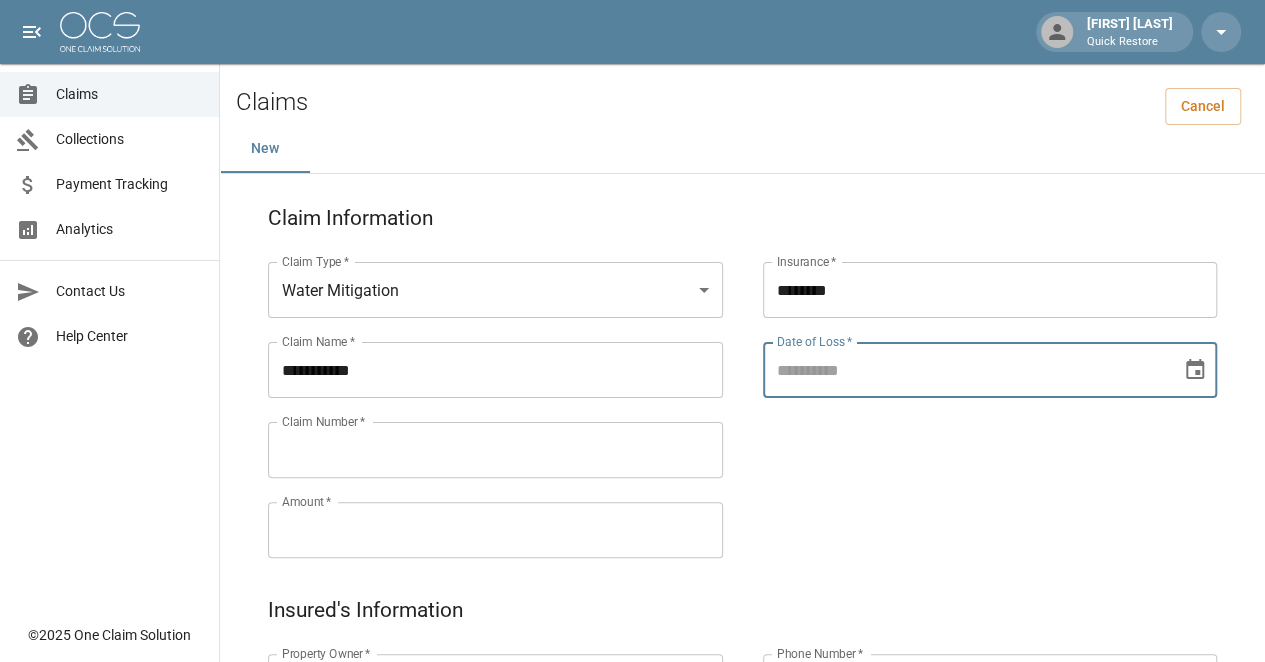 click 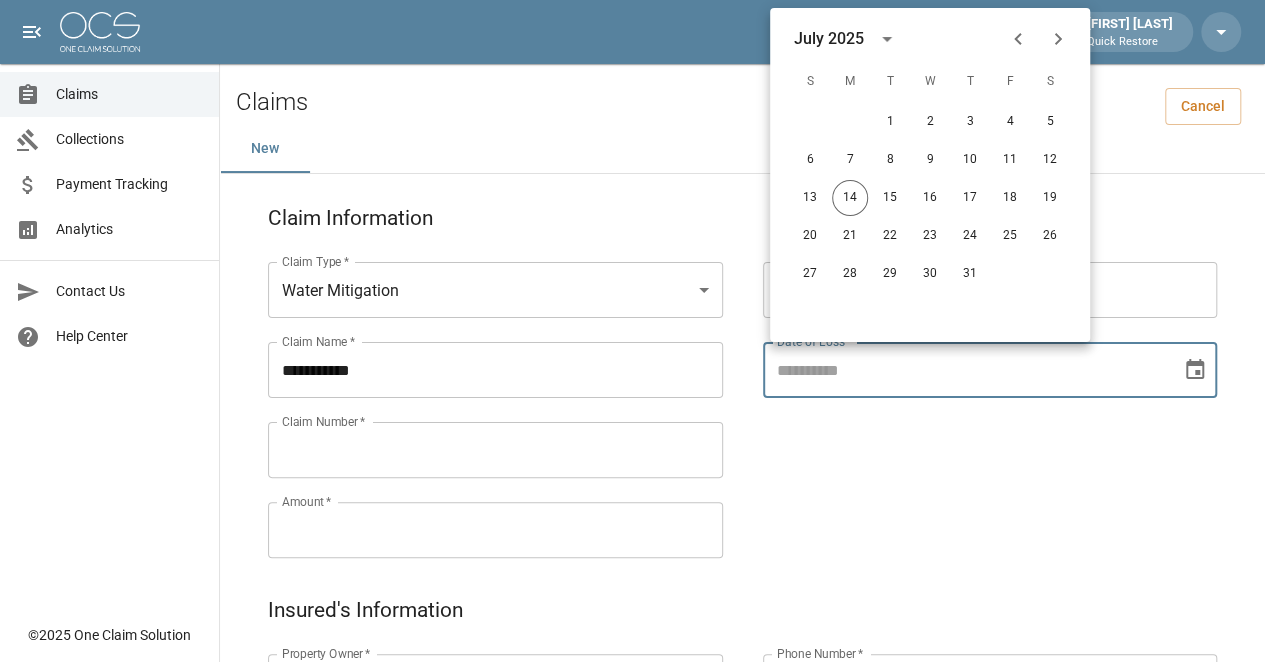 click 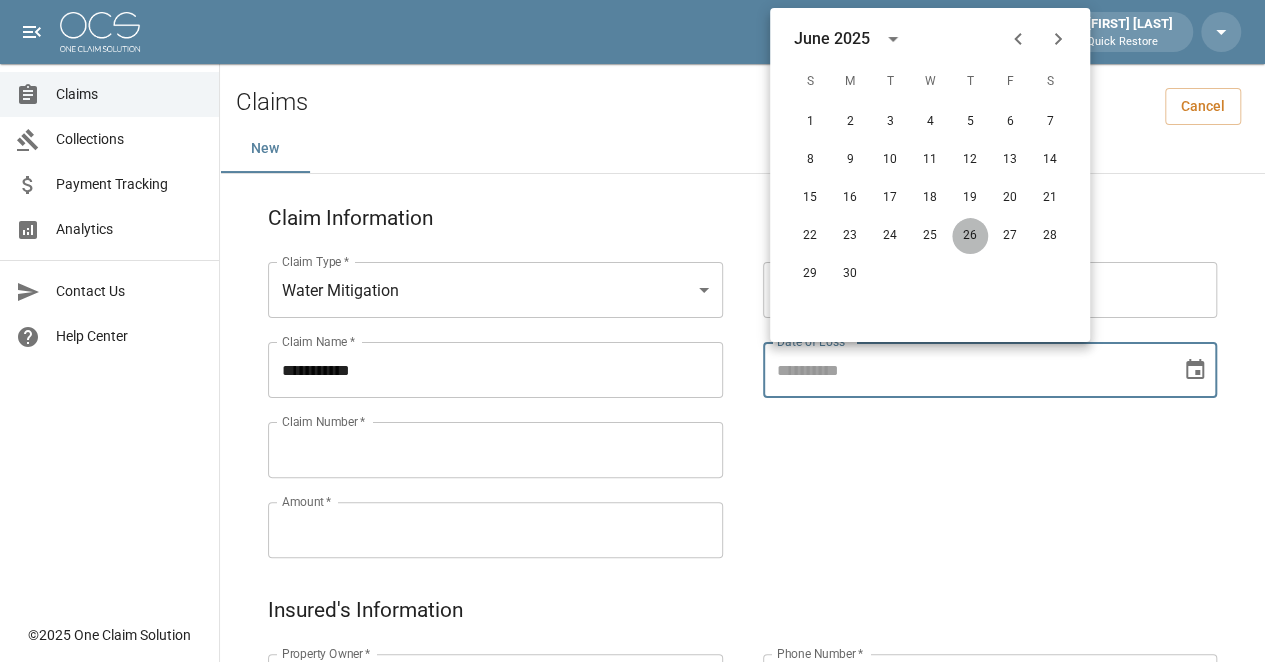 click on "26" at bounding box center [970, 236] 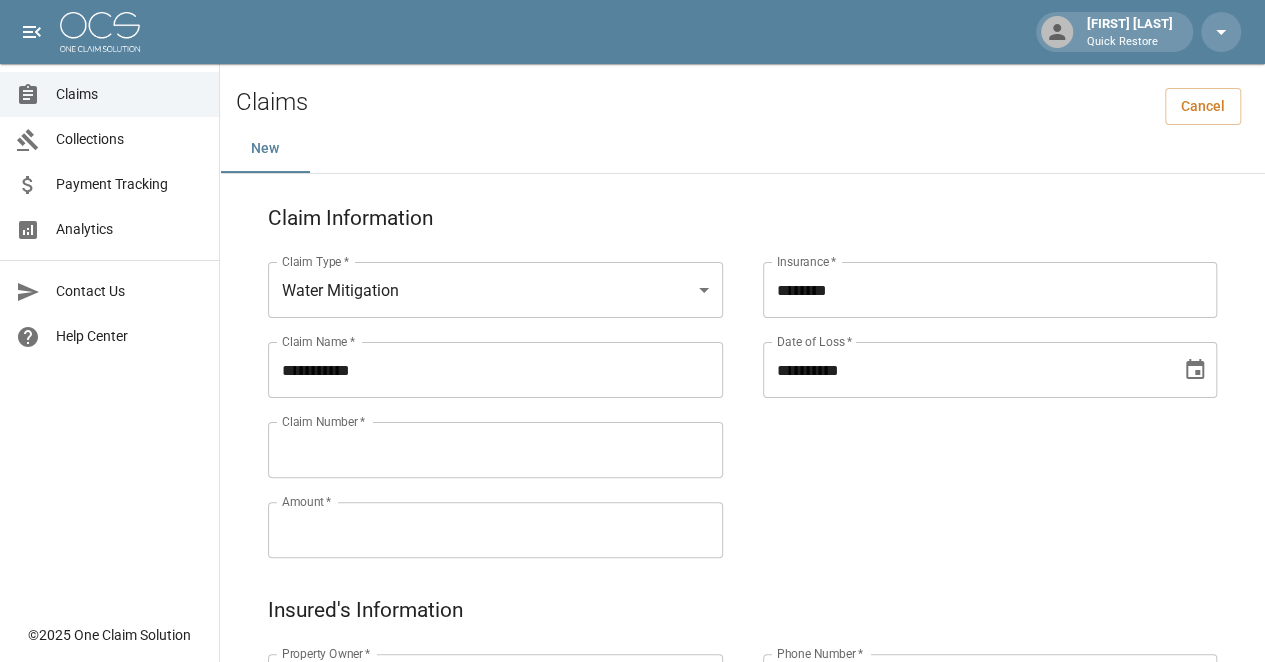 click on "**********" at bounding box center (970, 386) 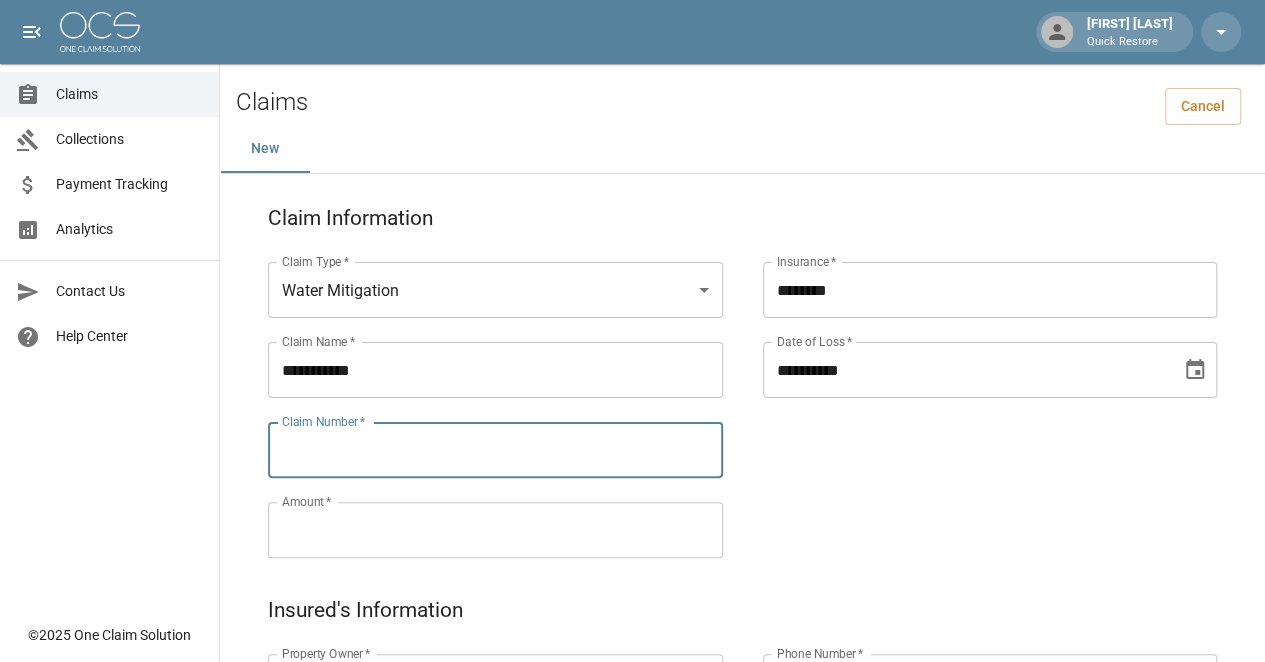 click on "Amount   *" at bounding box center [495, 530] 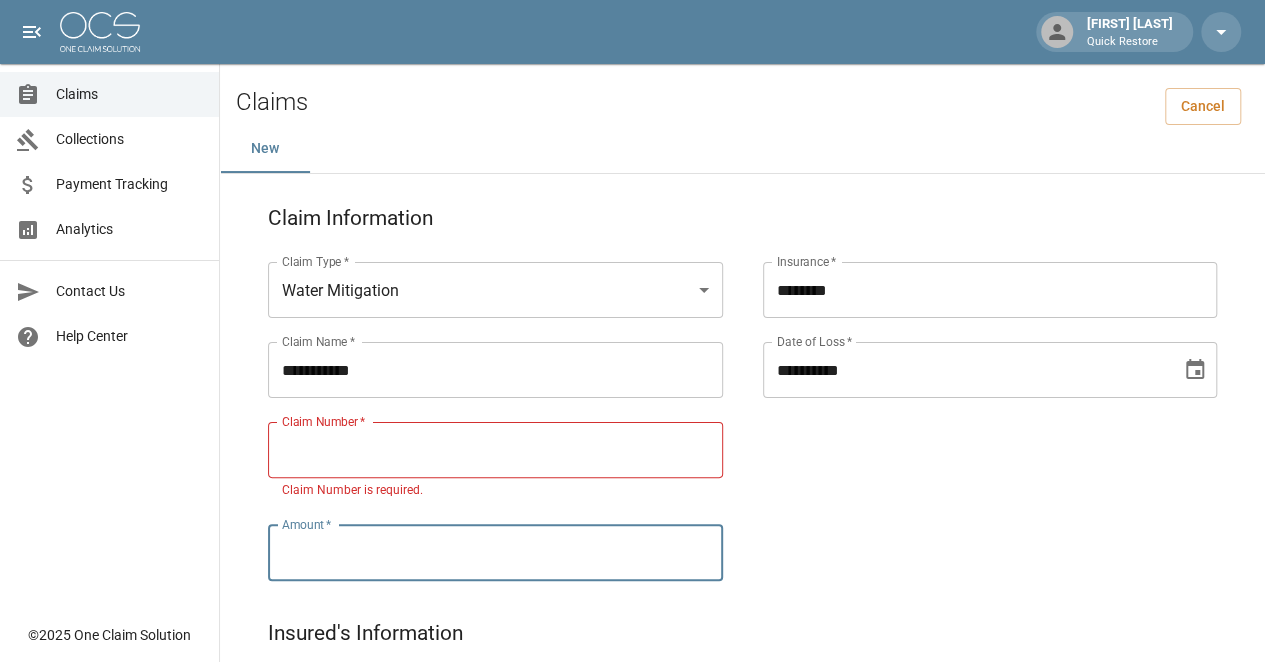 click on "**********" at bounding box center (970, 397) 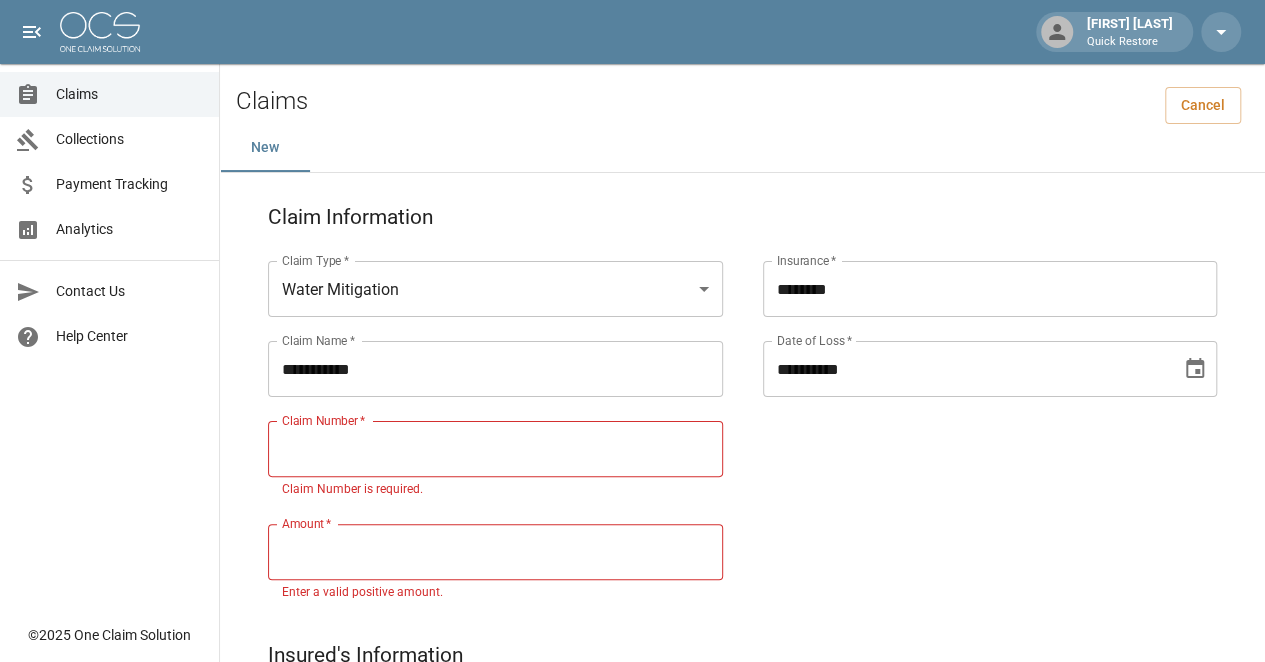 scroll, scrollTop: 0, scrollLeft: 0, axis: both 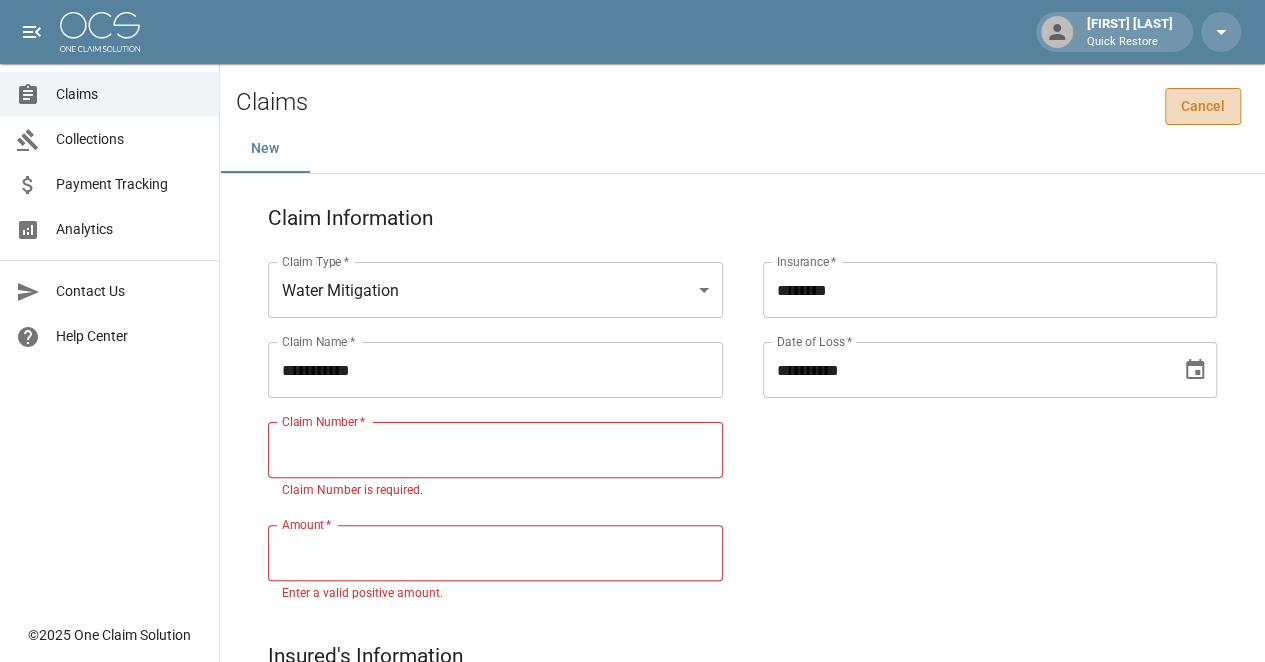 click on "Cancel" at bounding box center [1203, 106] 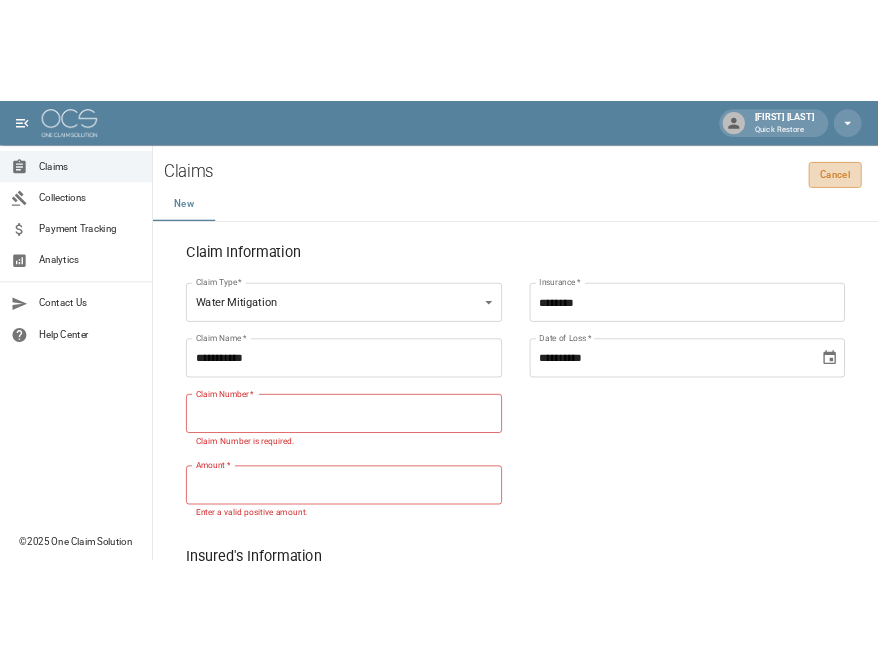 scroll, scrollTop: 0, scrollLeft: 0, axis: both 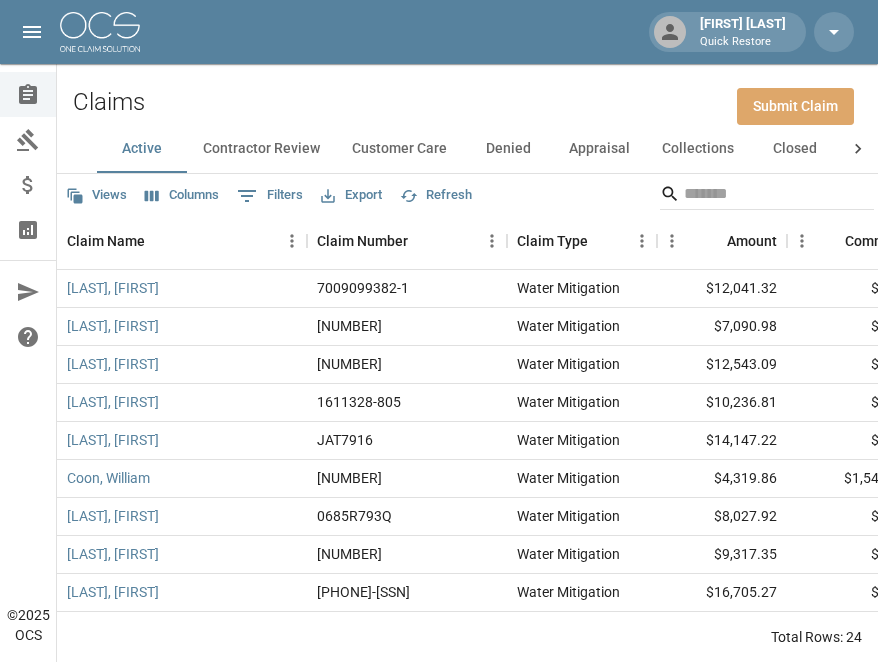 click on "Submit Claim" at bounding box center [795, 106] 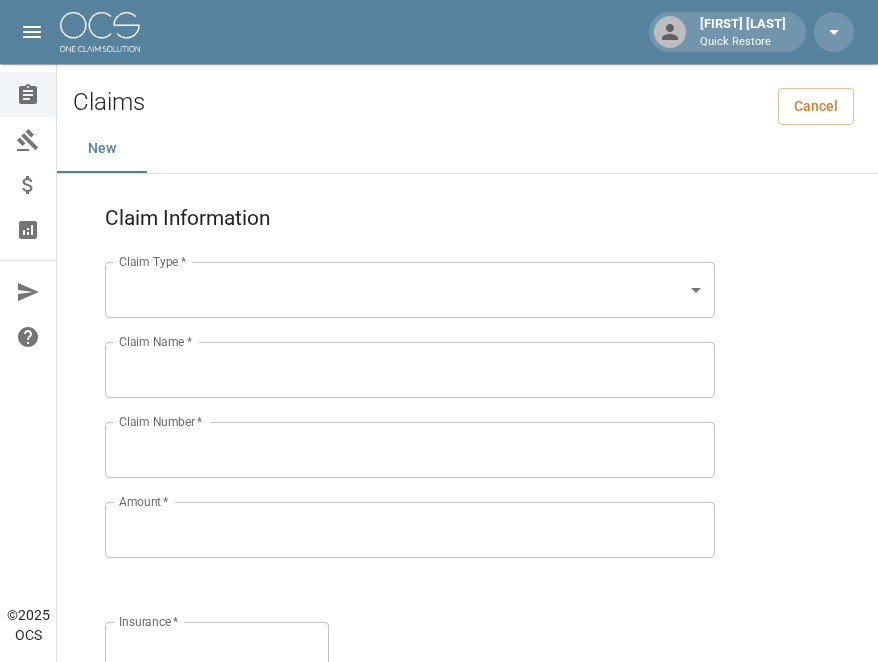 click on "Claim Name   * Claim Name   * Claim Number   * Claim Number   * Amount   * Amount   * Insurance   * Insurance   * Date of Loss   * Date of Loss   * Insured's Information Property Owner   * Property Owner   * Mailing Address   * Mailing Address   * Mailing City   * Mailing City   * Mailing State   * Mailing State   * Mailing Zip   * Mailing Zip   * Phone Number   * Phone Number   * Alt. Phone Number Alt. Phone Number Email Email Documentation Invoice (PDF)* ​ Upload file(s) Invoice (PDF)* Work Authorization* ​ Upload file(s) Work Authorization* Photo Link Photo Link Paperwork (dry logs, supporting documentation) ​ Upload file(s) Paperwork (dry logs, supporting documentation) Testing ​ Upload file(s) Testing Photos (PDF) ​ Upload file(s) Photos (PDF) * ​" at bounding box center (439, 1216) 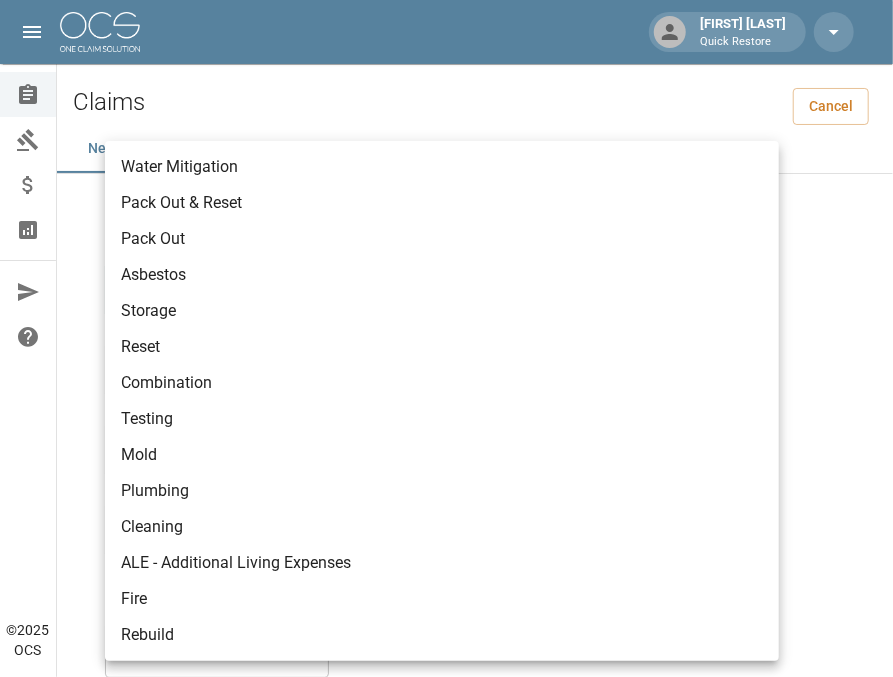 click on "Water Mitigation" at bounding box center (442, 167) 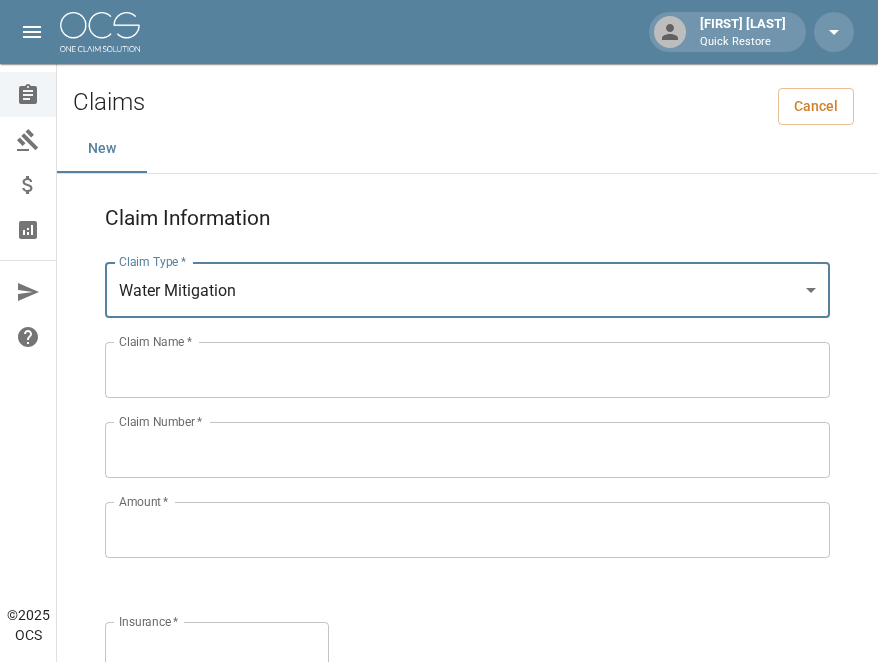 click on "Claim Name   *" at bounding box center [467, 370] 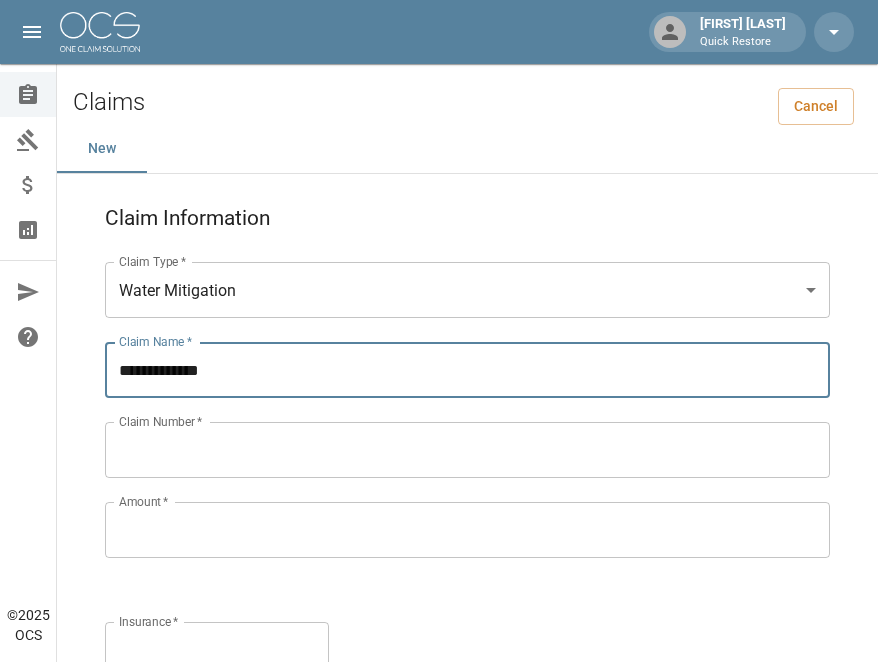 type on "**********" 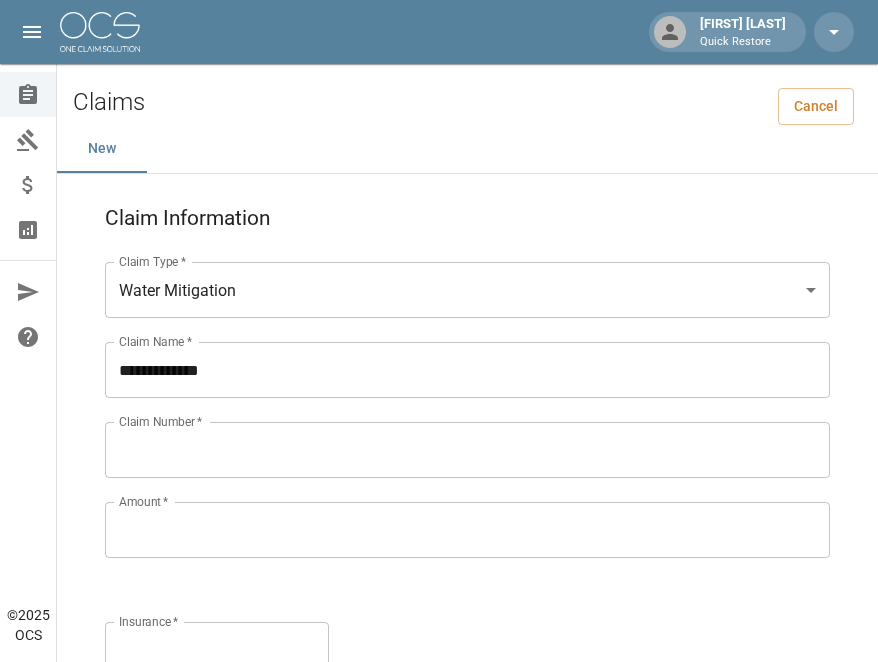 click on "Claim Number   *" at bounding box center [467, 450] 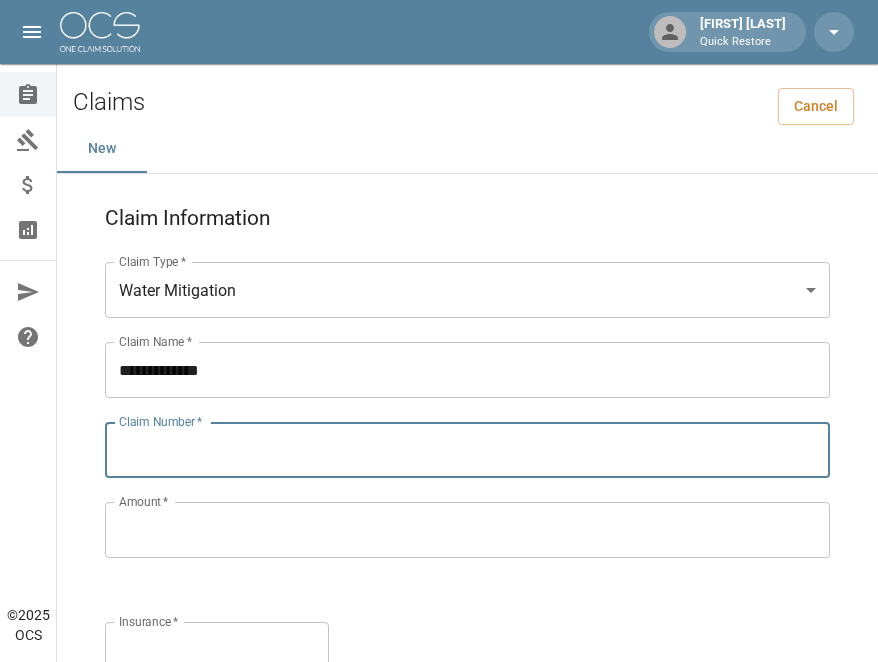 paste on "**********" 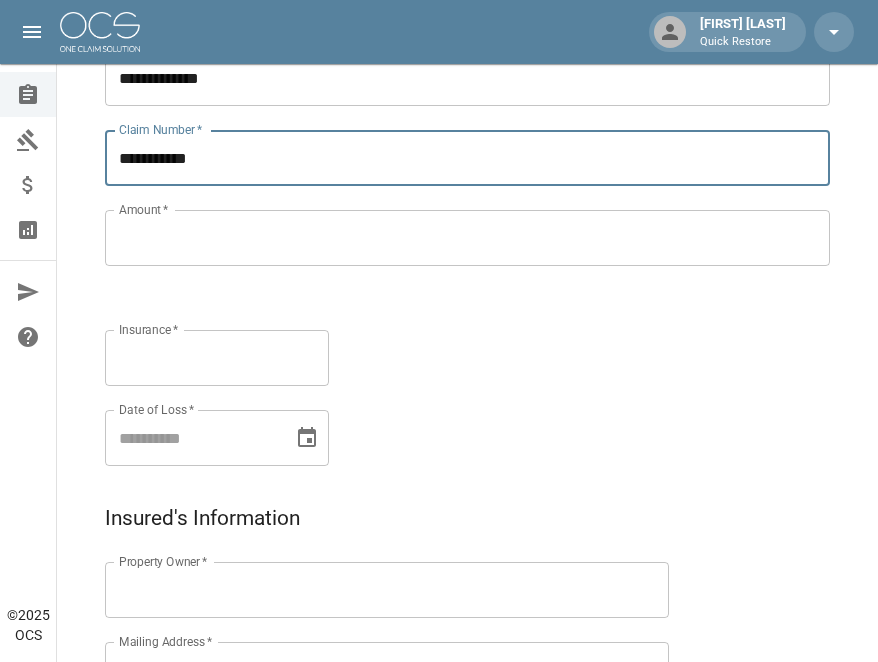 type on "**********" 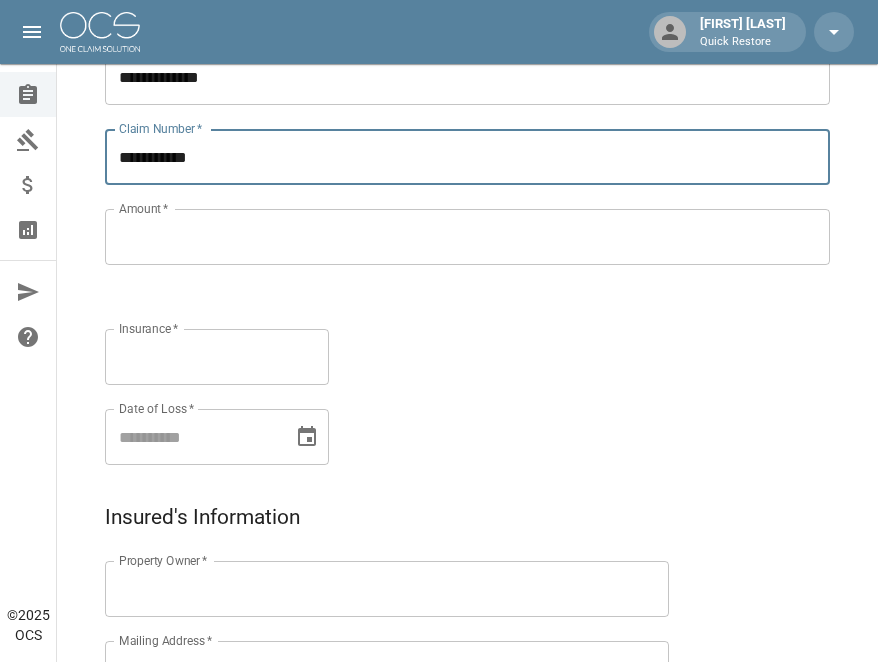 click on "Insurance   *" at bounding box center (217, 357) 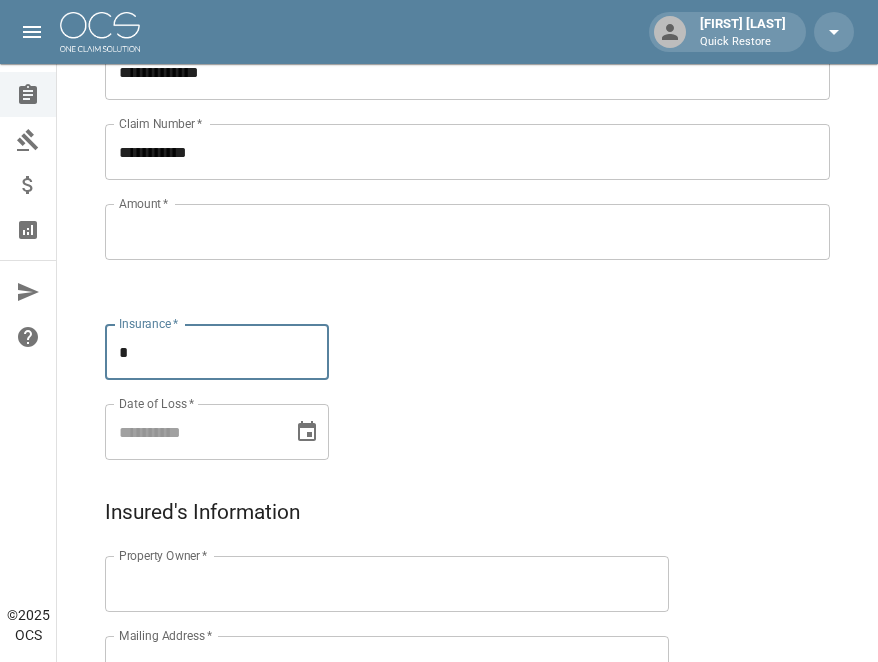 scroll, scrollTop: 298, scrollLeft: 0, axis: vertical 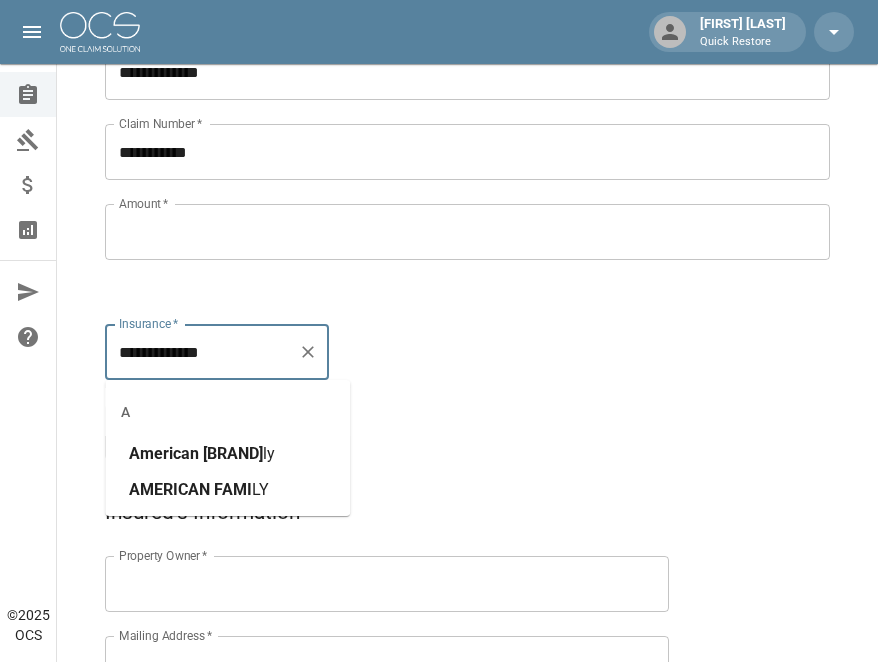 click on "[BRAND] [BRAND]" at bounding box center (227, 490) 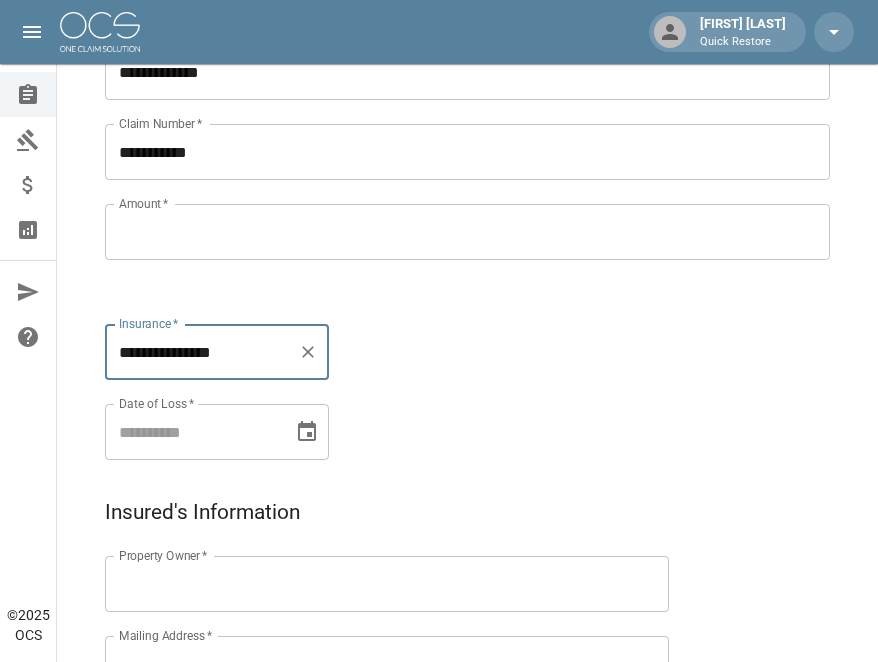 type on "**********" 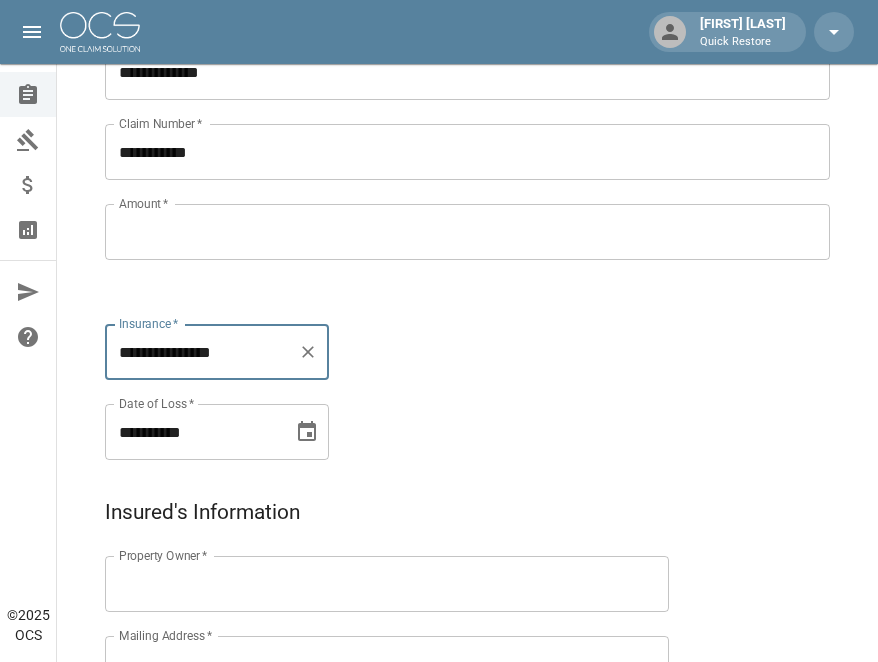 click on "**********" at bounding box center (192, 432) 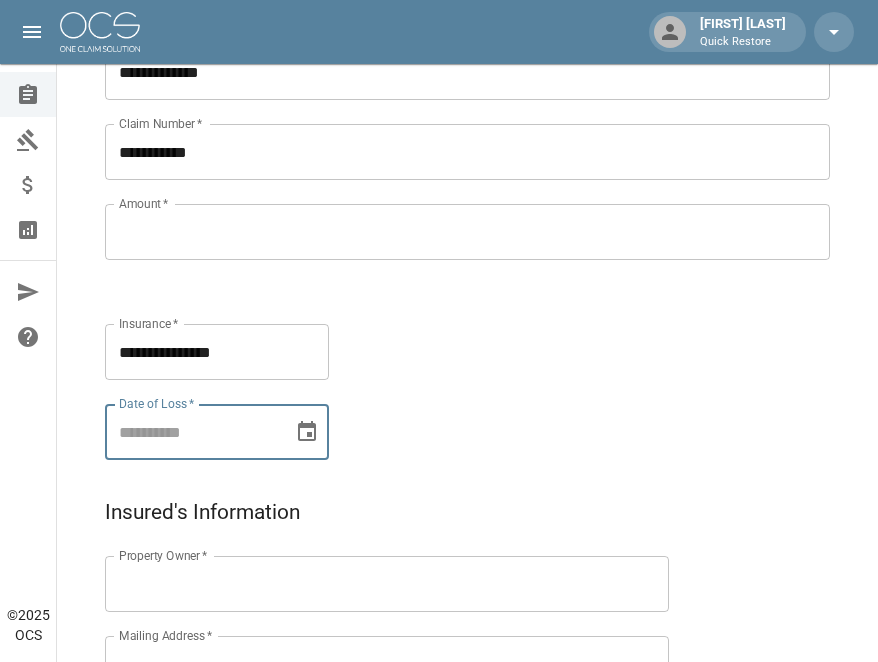 click 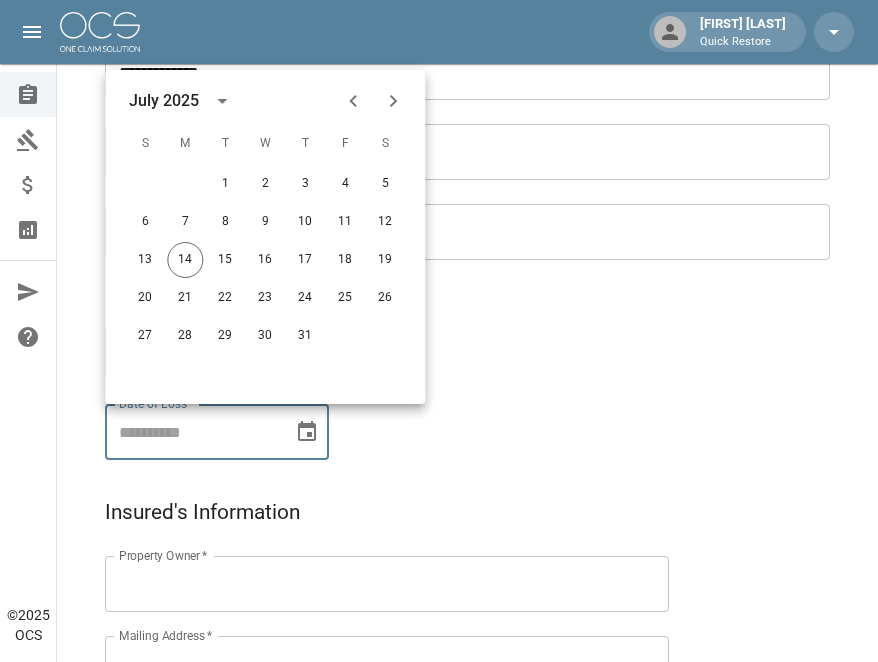 click 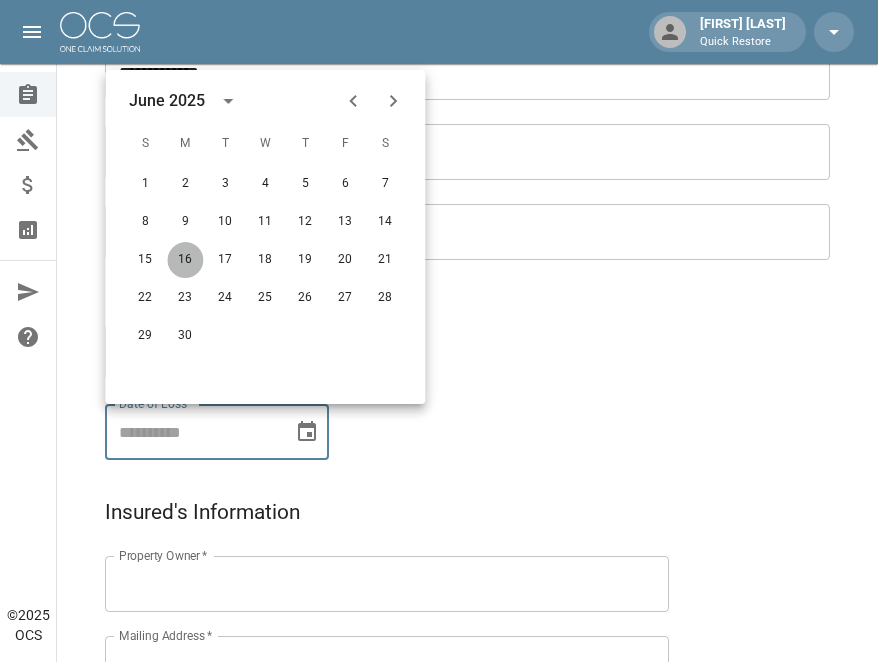click on "16" at bounding box center (185, 260) 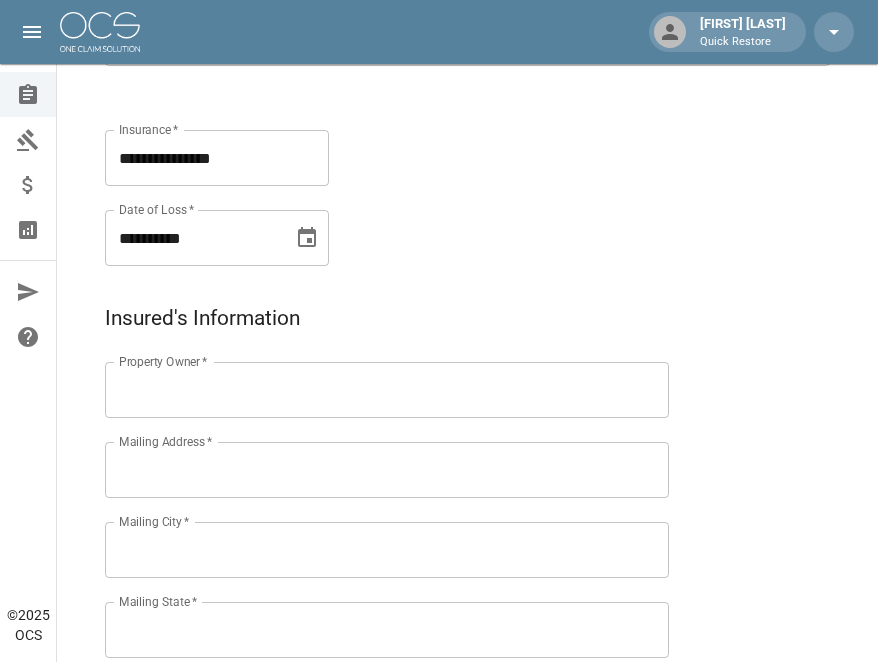 click on "Property Owner   *" at bounding box center (387, 390) 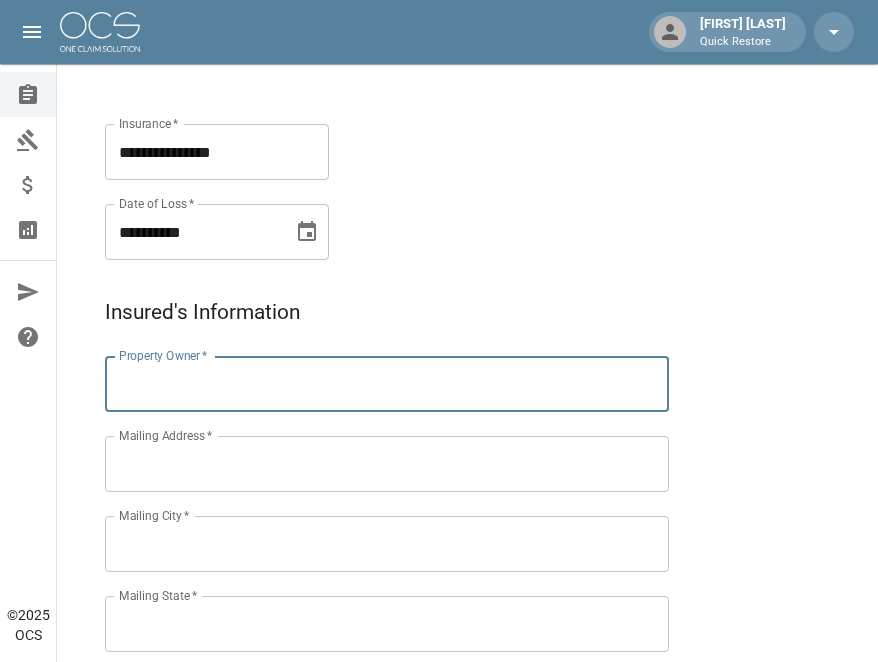 scroll, scrollTop: 498, scrollLeft: 0, axis: vertical 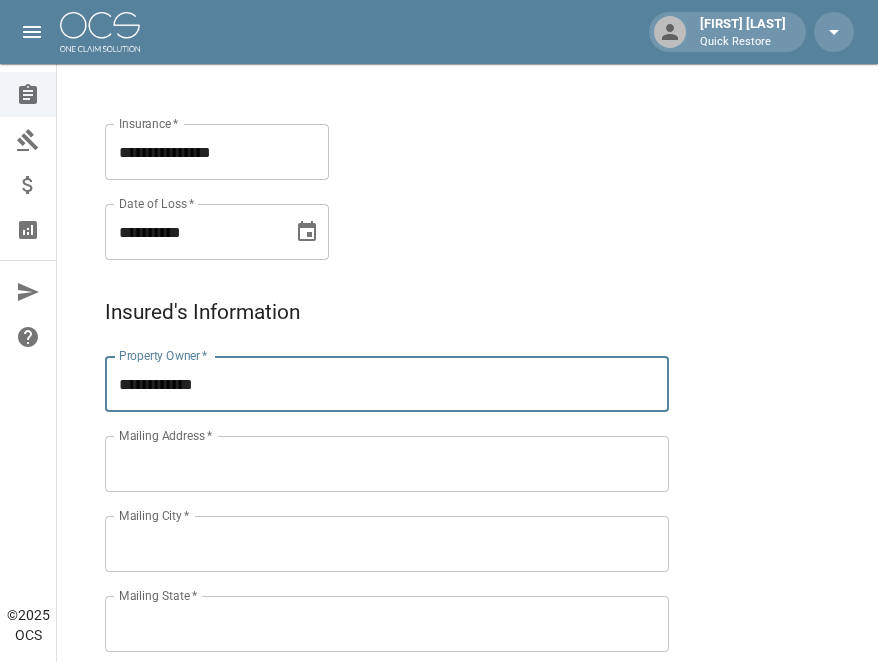 type on "**********" 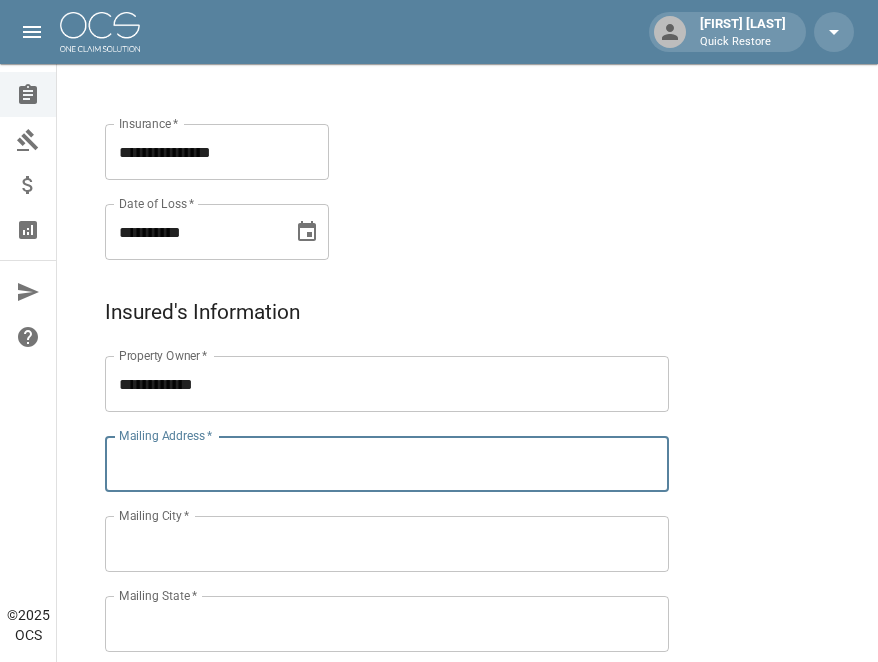click on "Mailing Address   *" at bounding box center (387, 464) 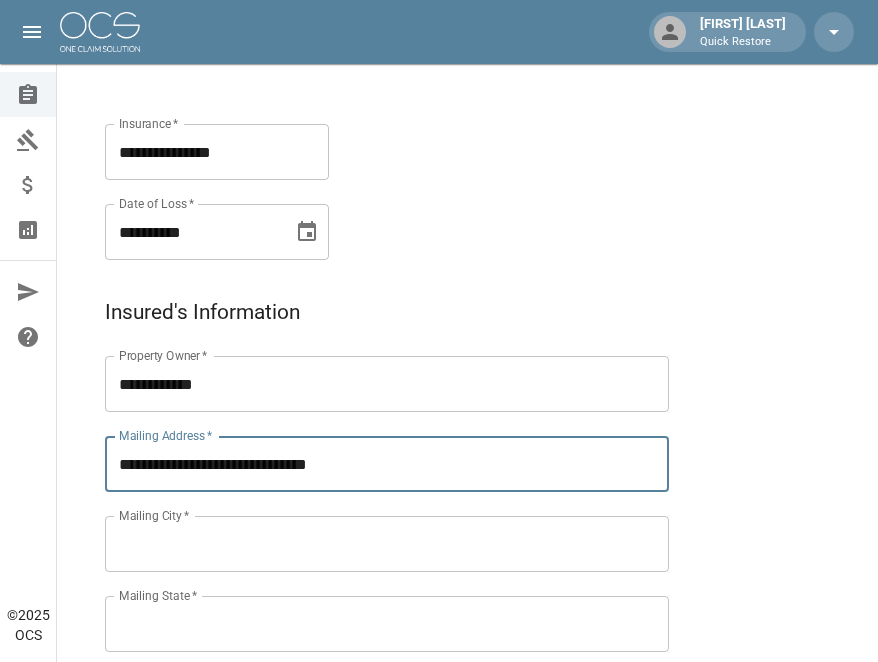 type on "**********" 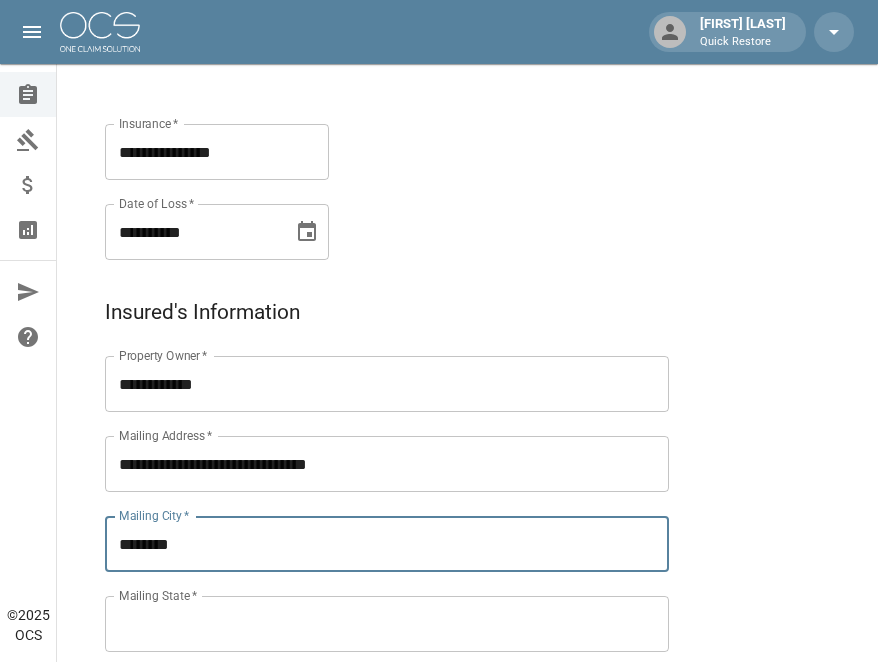 type on "********" 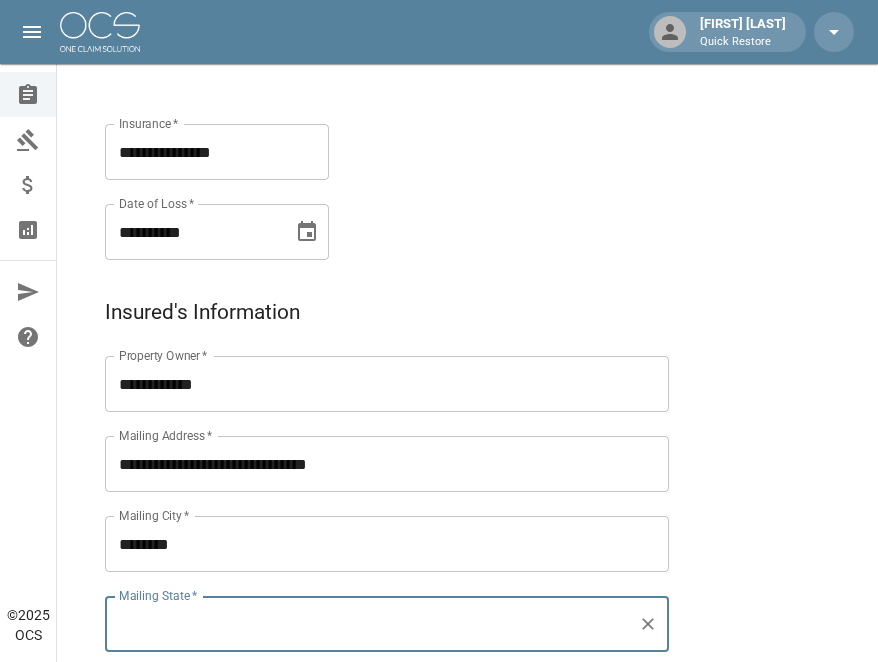 type on "*" 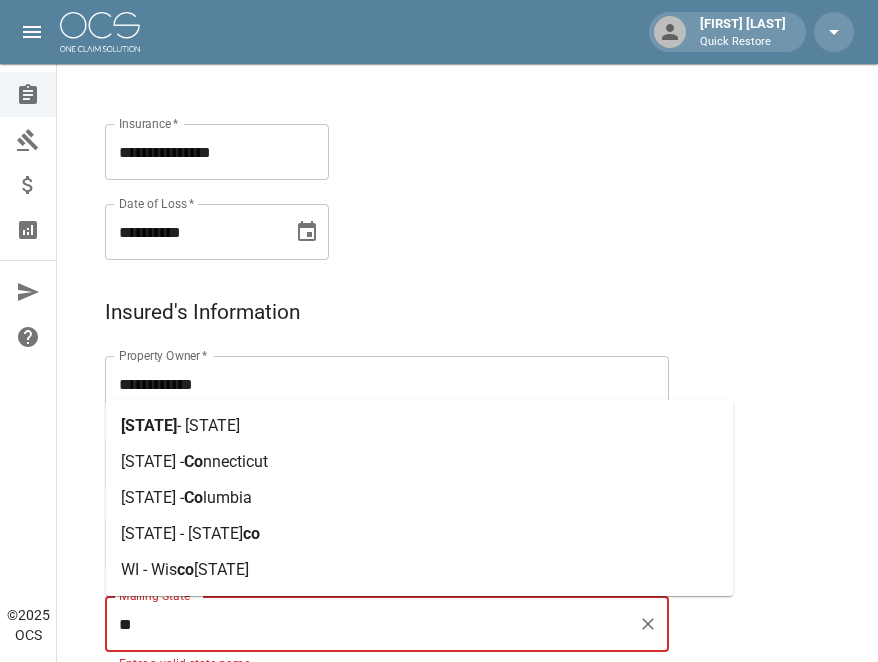 click on "[STATE] - [STATE]" at bounding box center [419, 426] 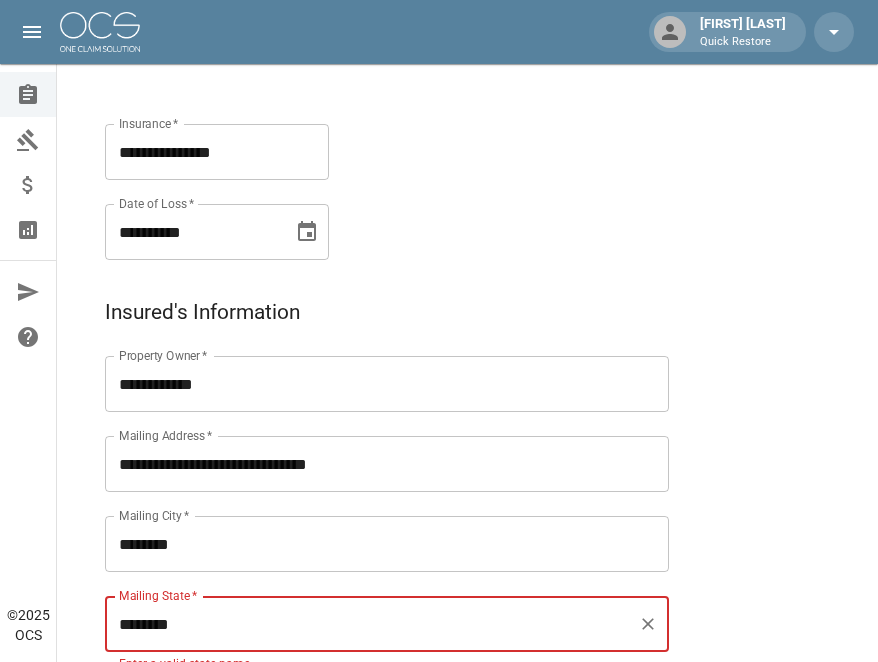 type on "********" 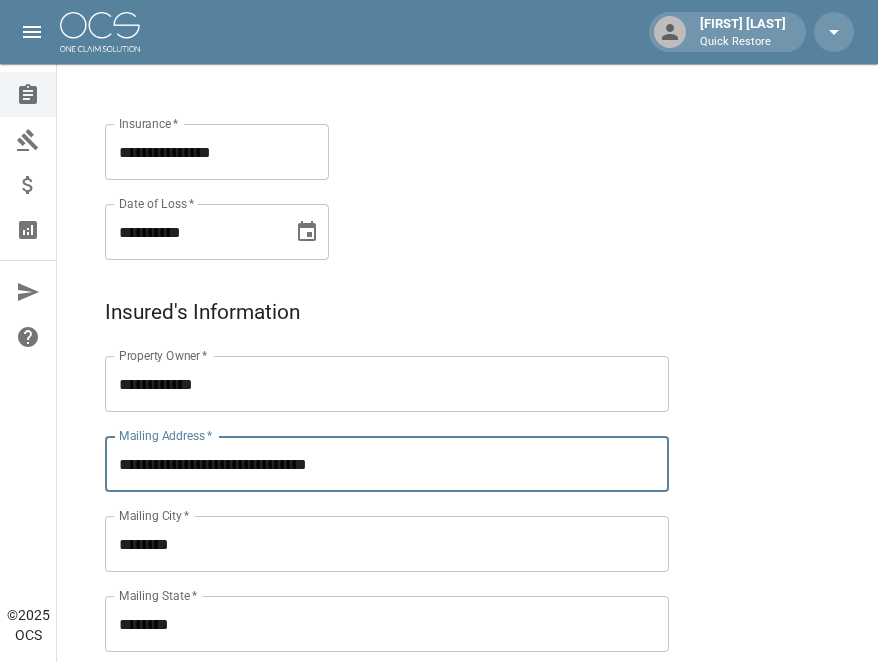 drag, startPoint x: 214, startPoint y: 469, endPoint x: 403, endPoint y: 481, distance: 189.38057 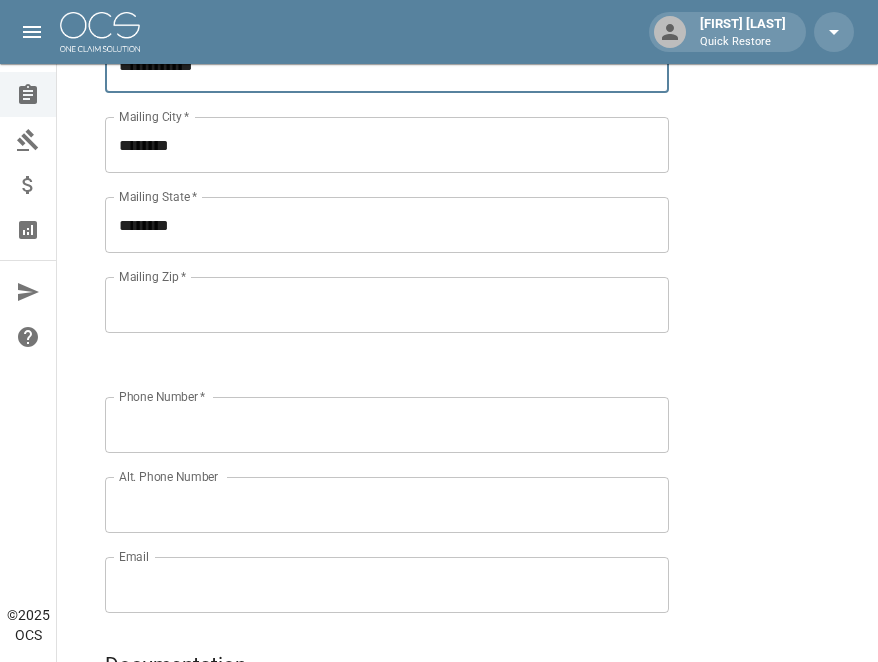 scroll, scrollTop: 898, scrollLeft: 0, axis: vertical 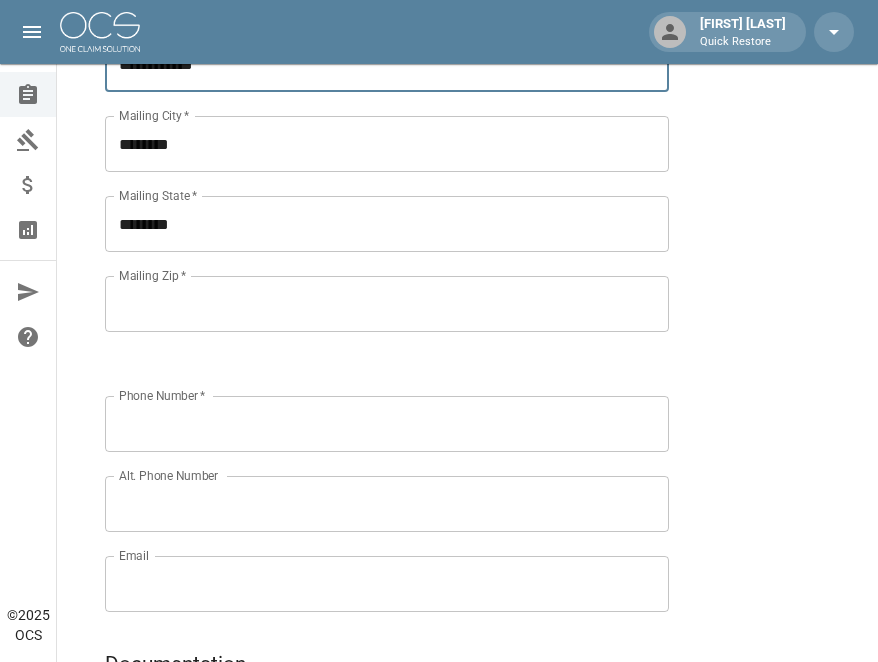 type on "**********" 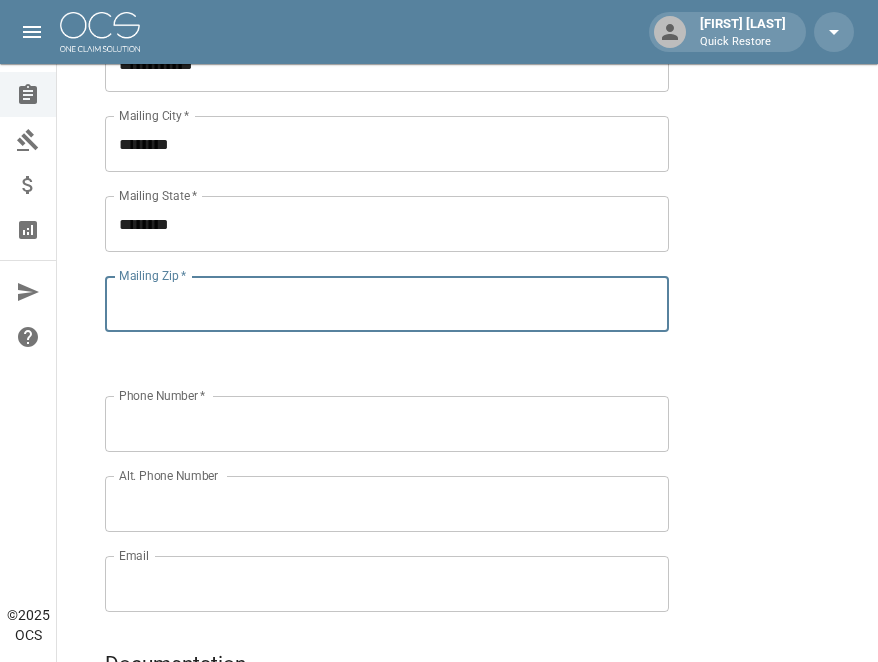 type on "*" 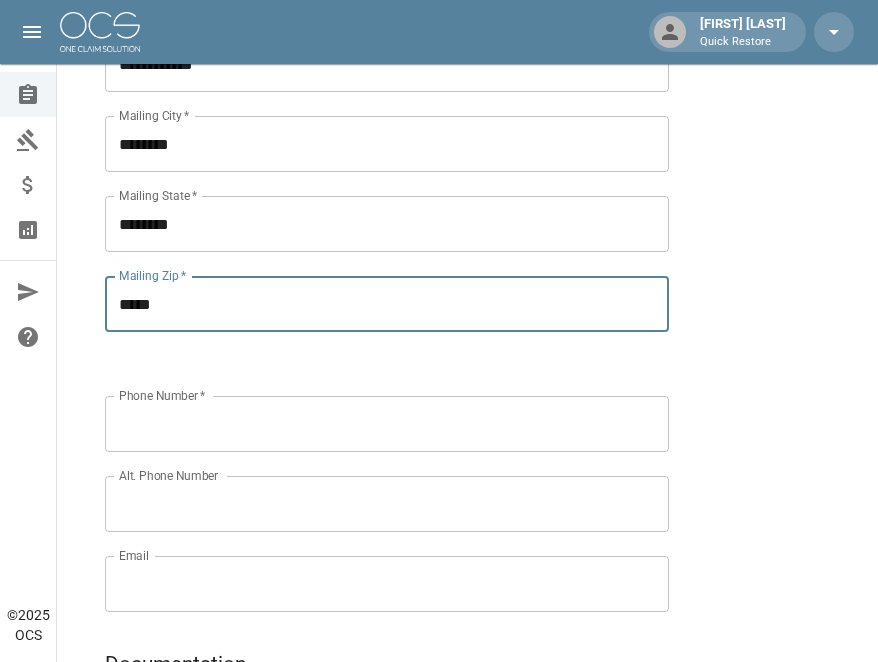 type on "*****" 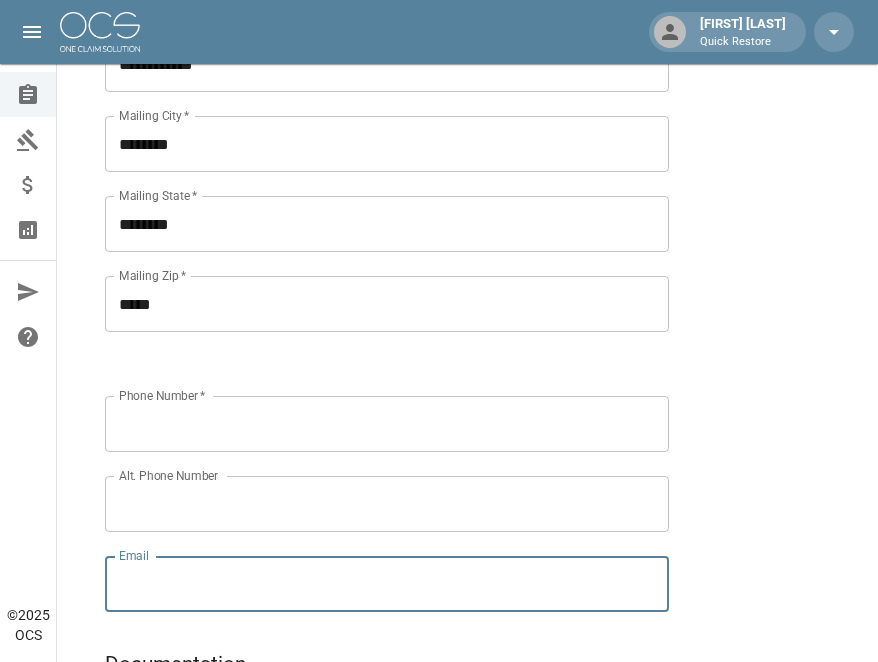 click on "Email" at bounding box center [387, 584] 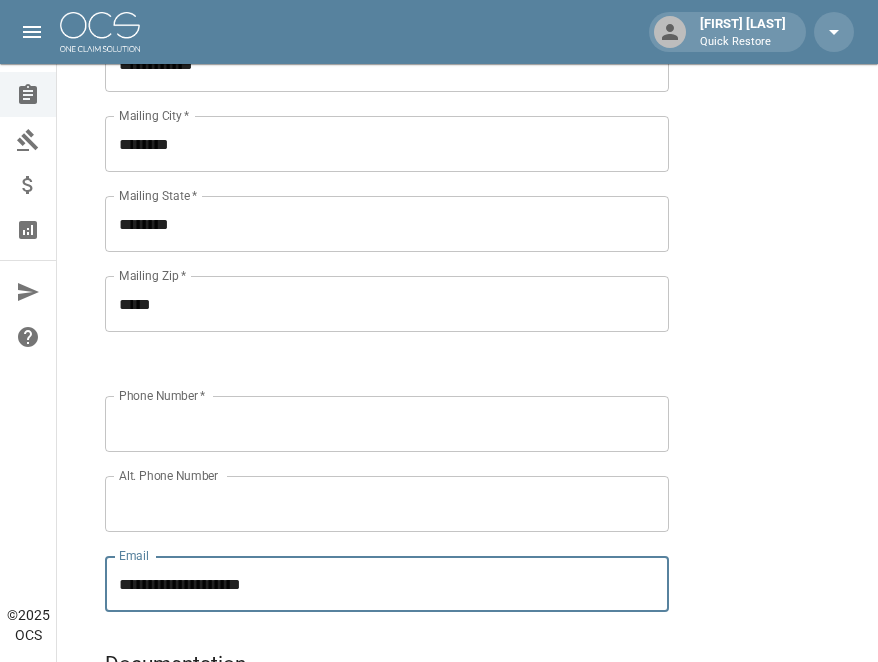 type on "**********" 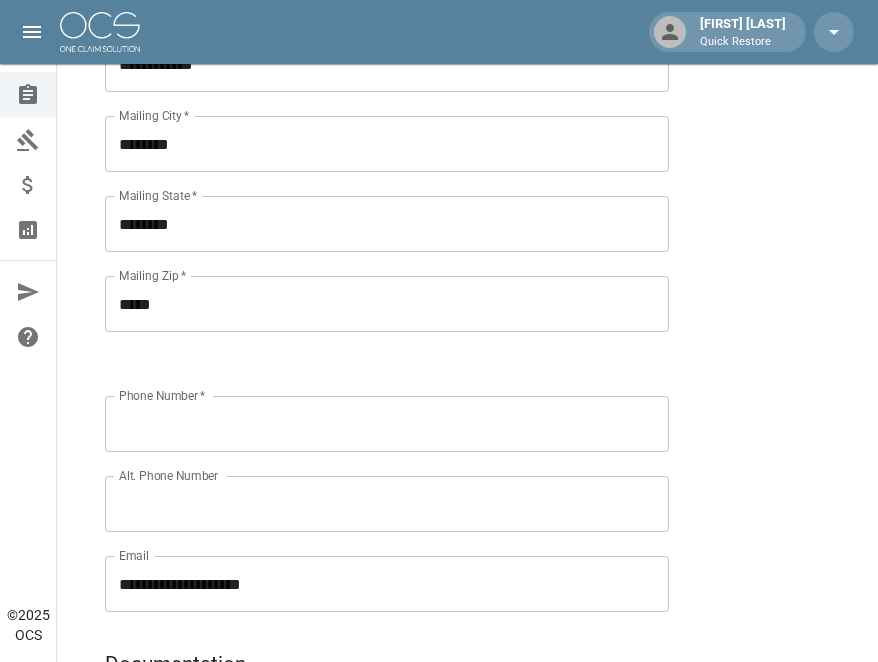 click on "Phone Number   *" at bounding box center [387, 424] 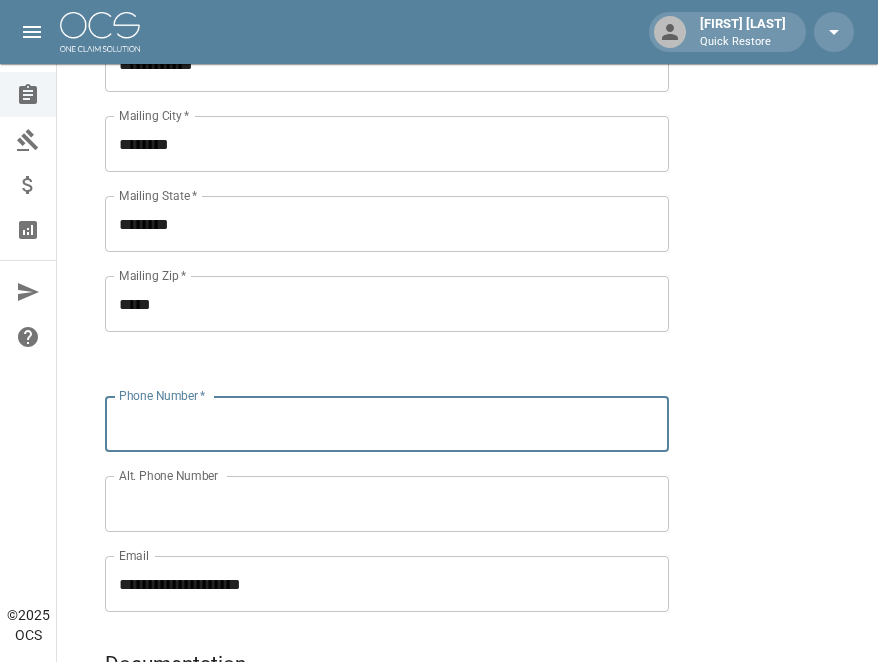 paste on "**********" 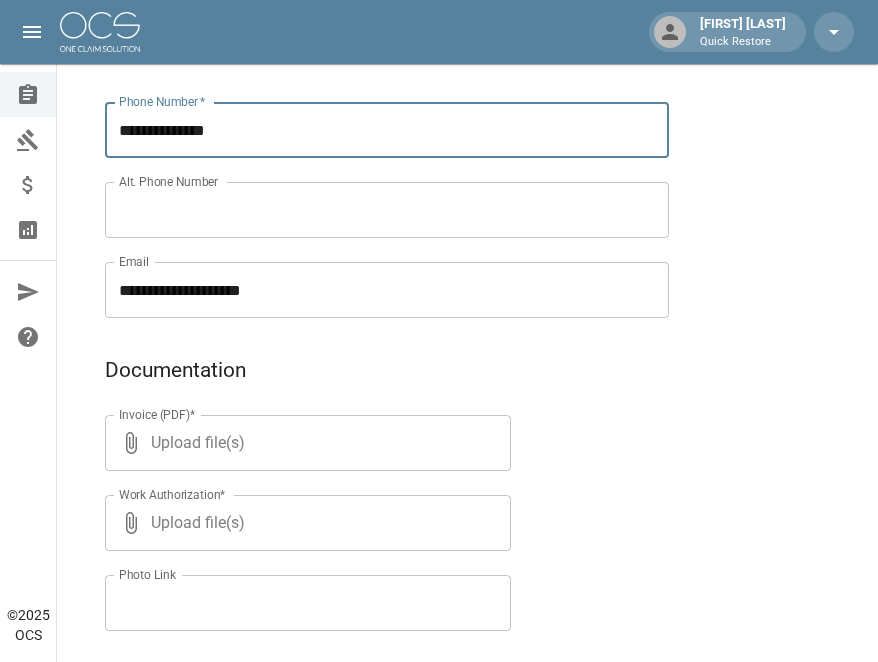 type on "**********" 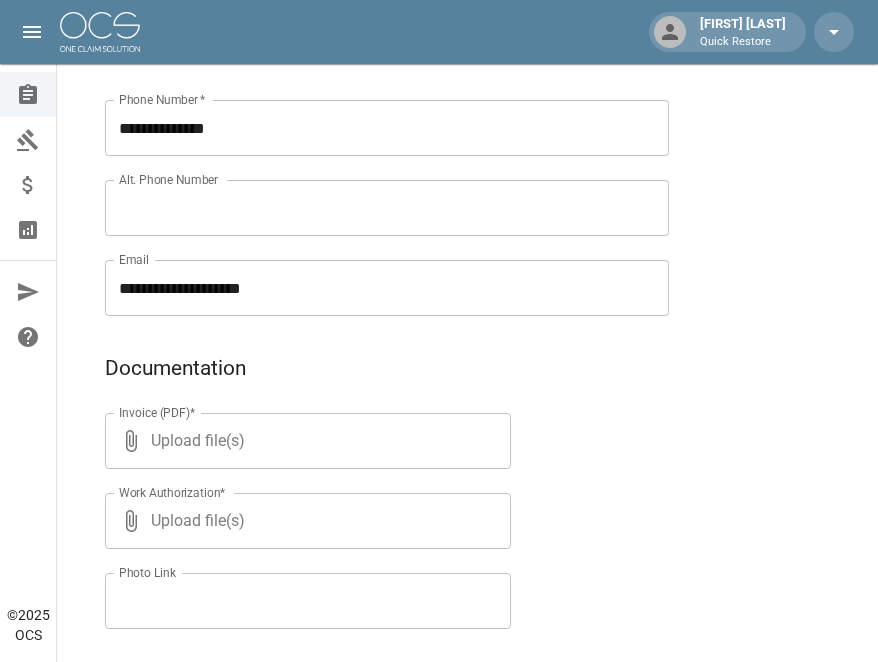 click on "Upload file(s)" at bounding box center (304, 441) 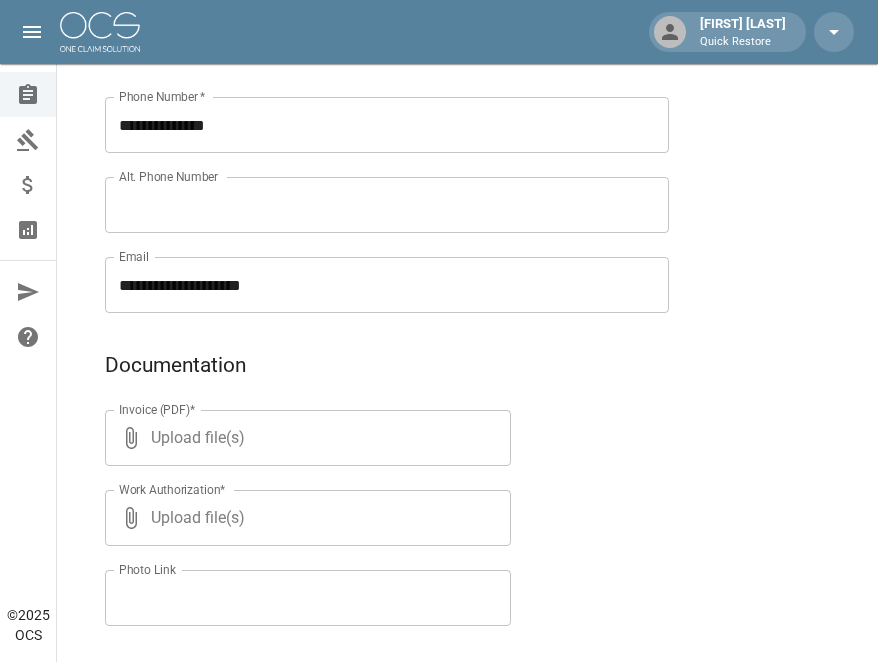 scroll, scrollTop: 1198, scrollLeft: 0, axis: vertical 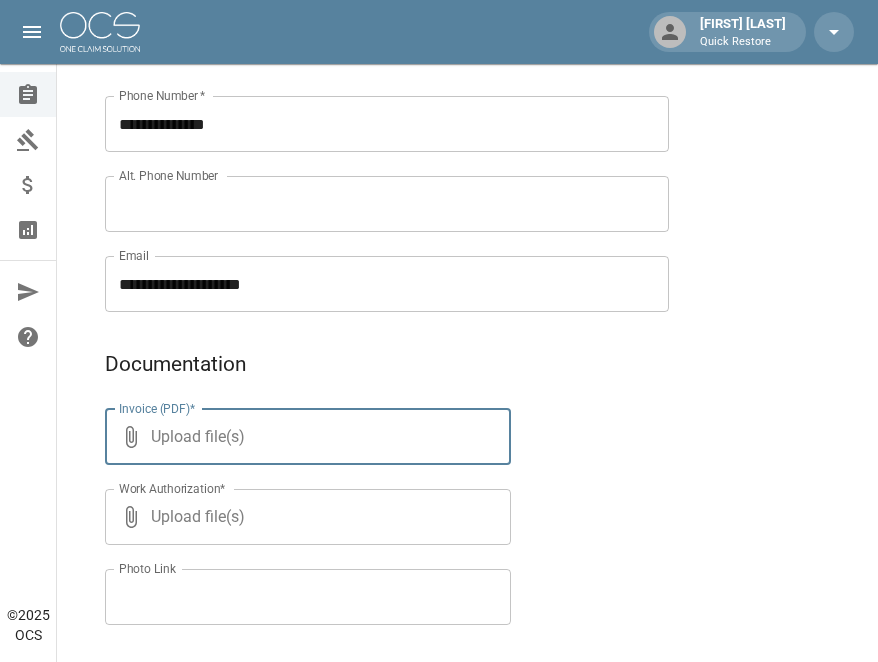 type on "**********" 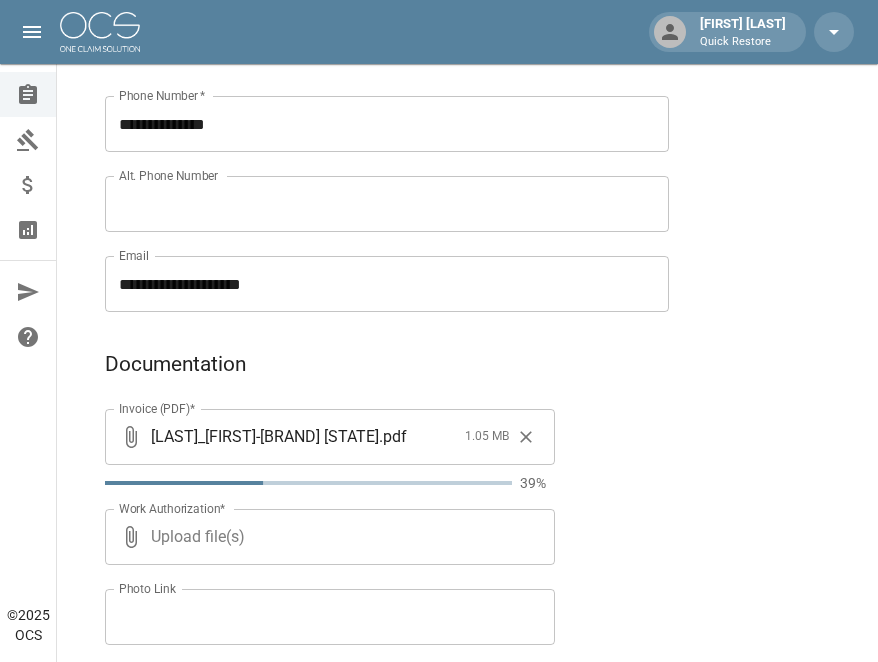 click on "Upload file(s)" at bounding box center [326, 537] 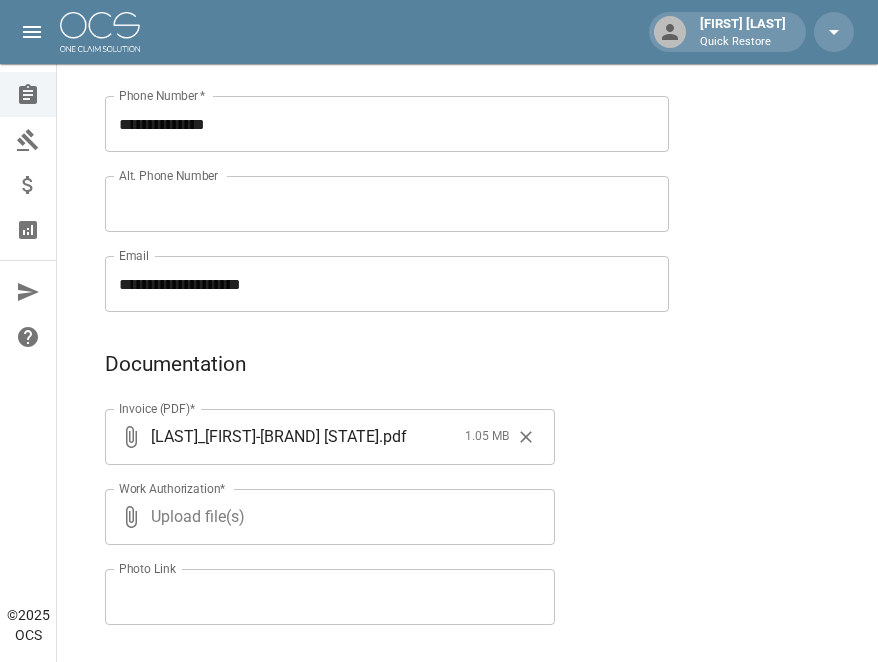 click on "Upload file(s)" at bounding box center [326, 517] 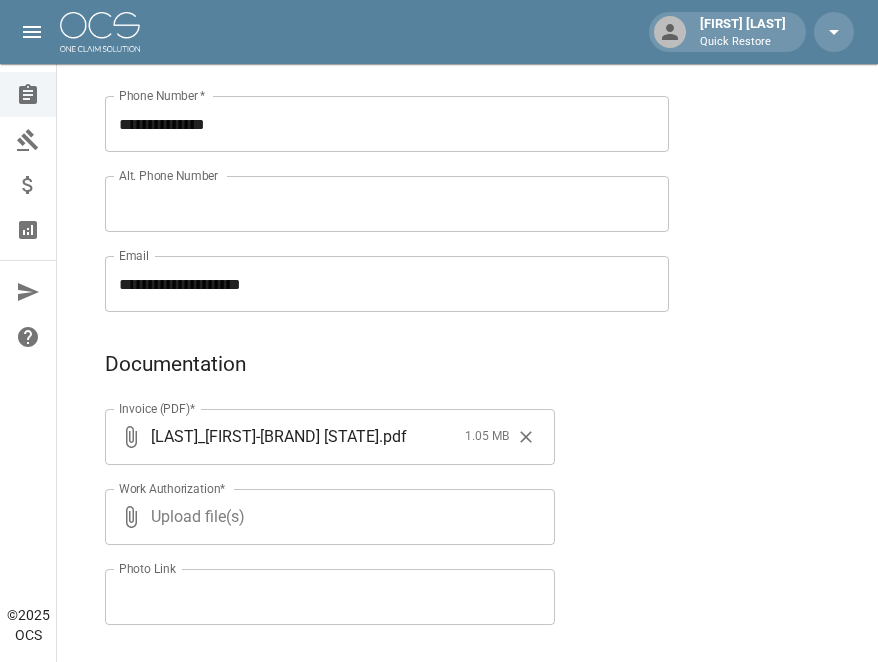 type on "**********" 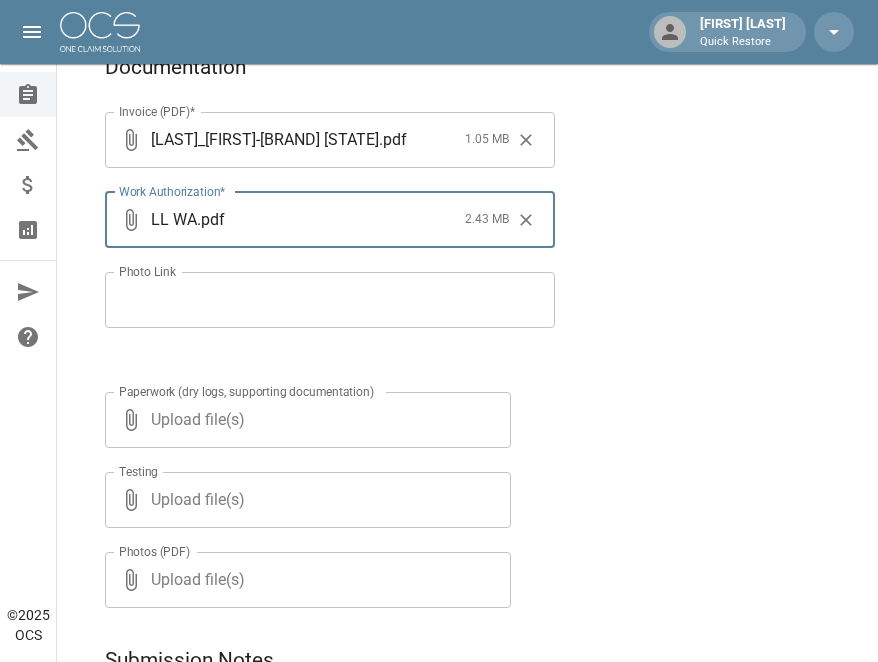 scroll, scrollTop: 1496, scrollLeft: 0, axis: vertical 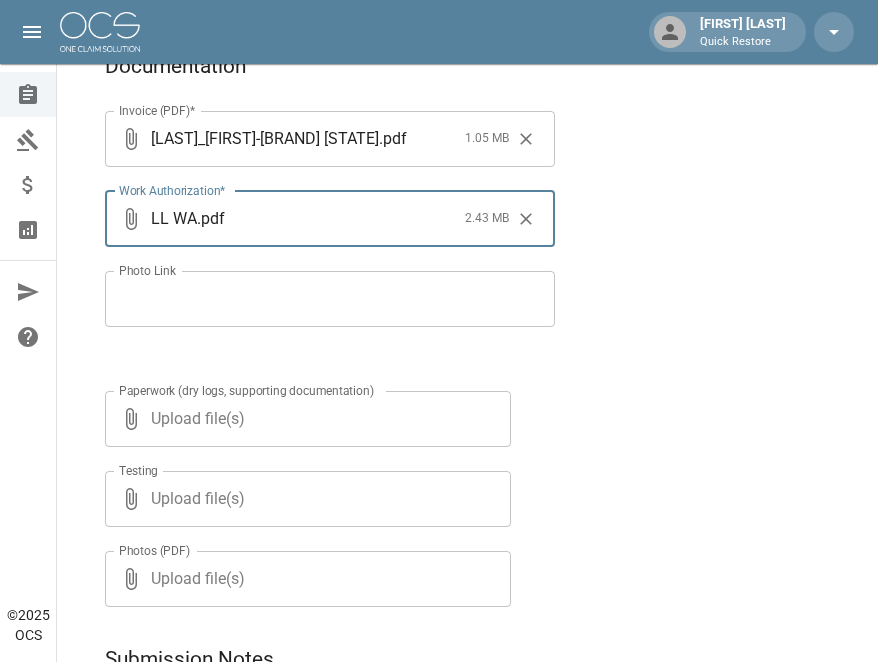 click on "Upload file(s)" at bounding box center [304, 419] 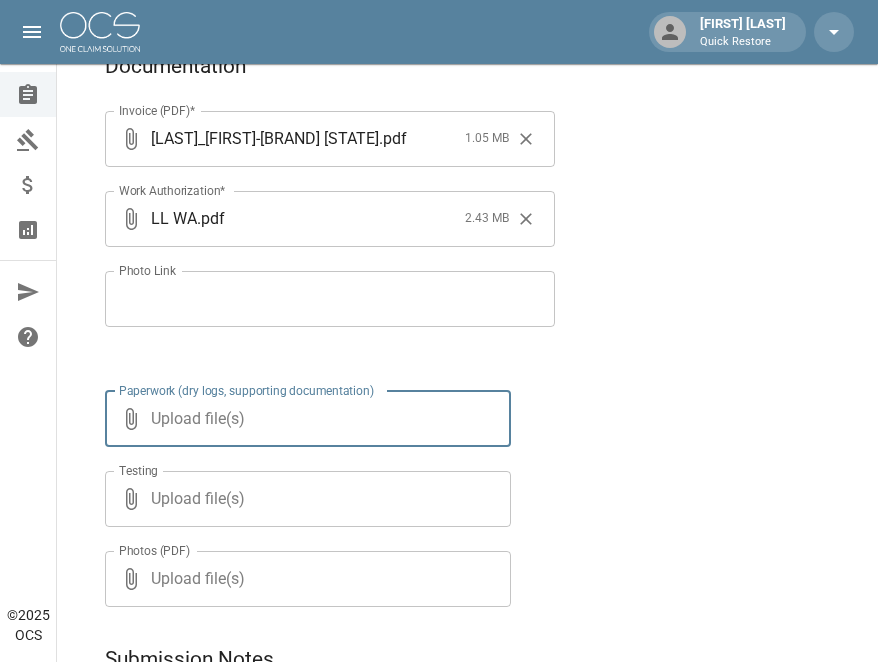type on "**********" 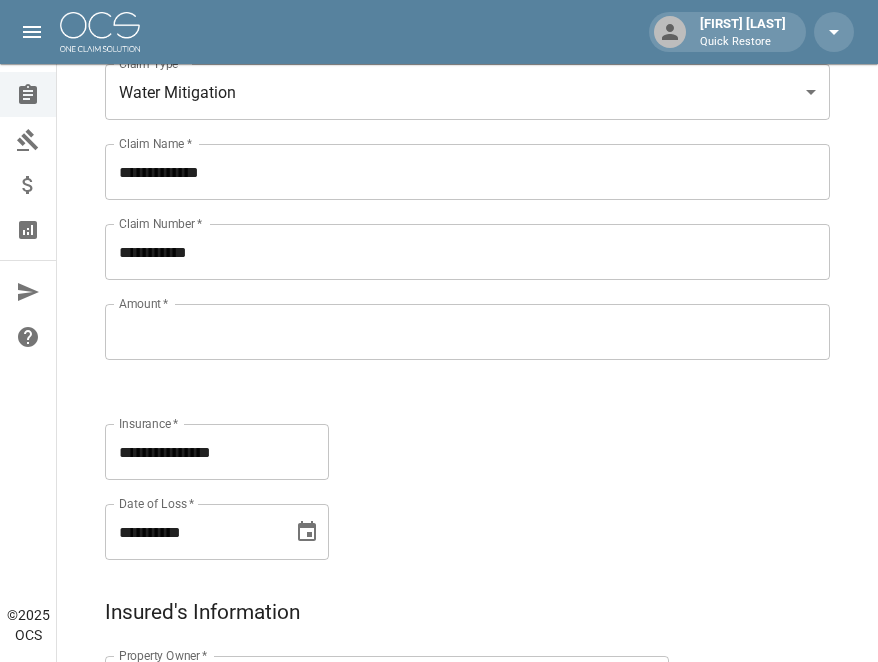 scroll, scrollTop: 198, scrollLeft: 0, axis: vertical 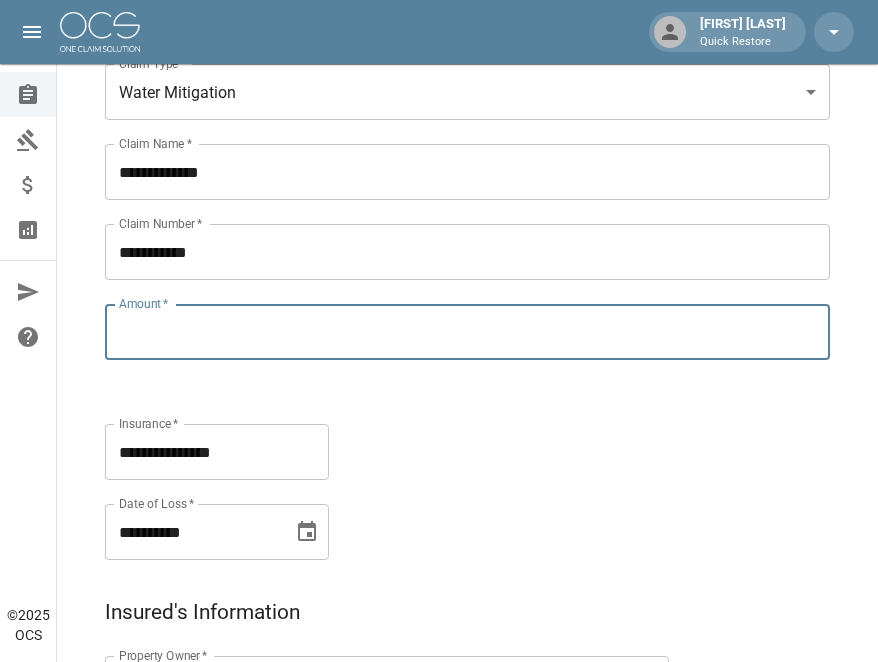 paste on "*********" 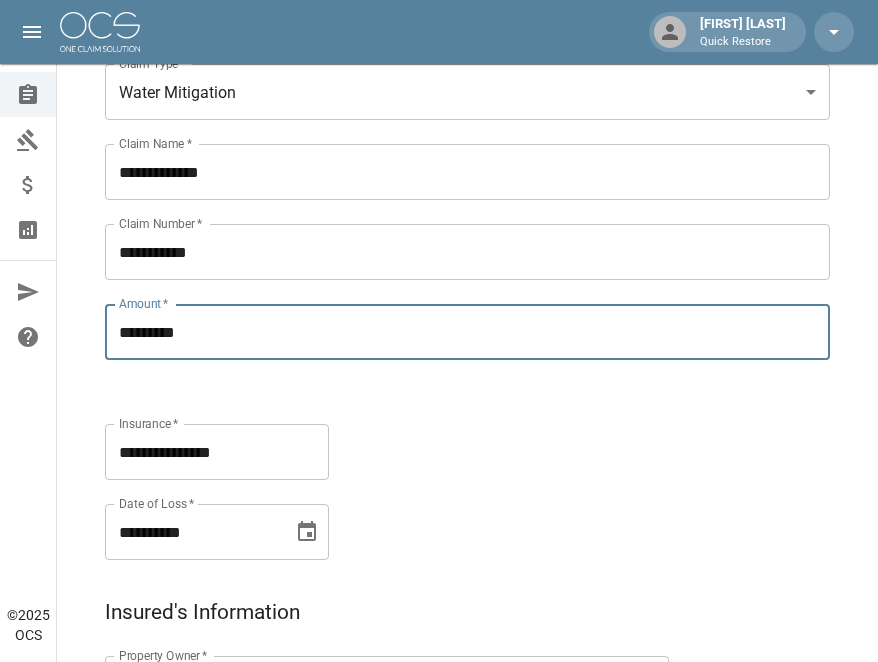type on "*********" 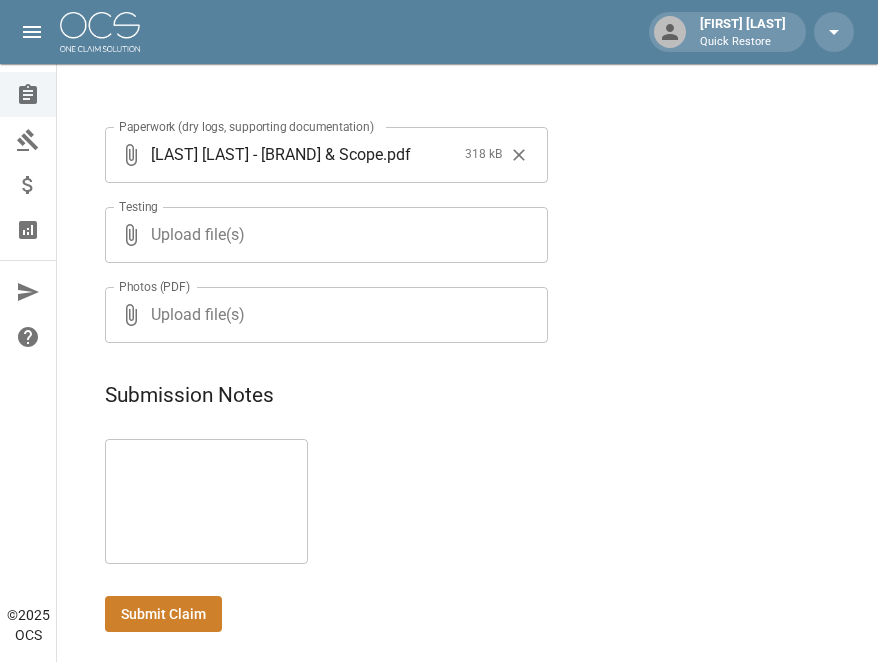 scroll, scrollTop: 1770, scrollLeft: 0, axis: vertical 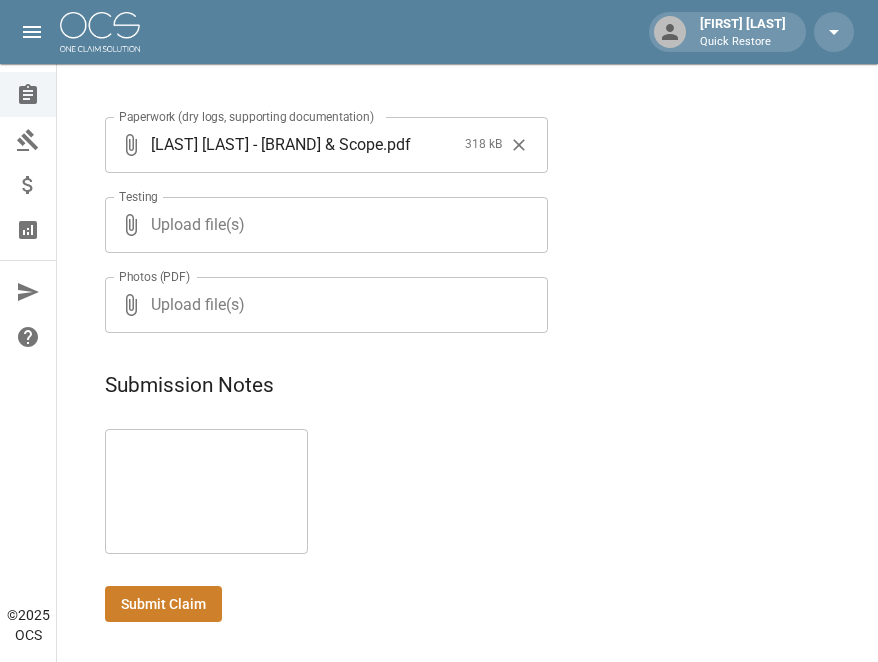 click at bounding box center [206, 491] 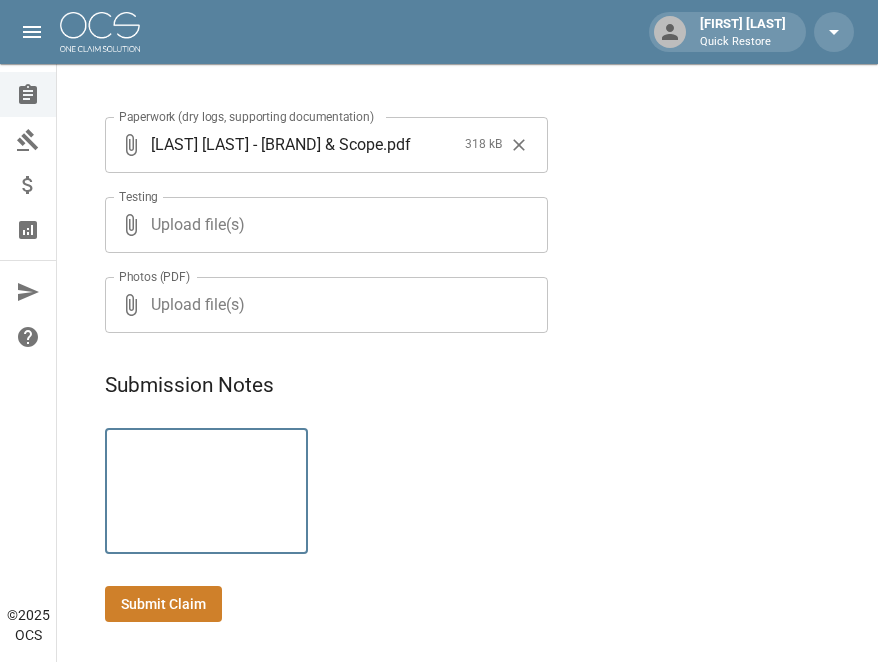 paste on "**********" 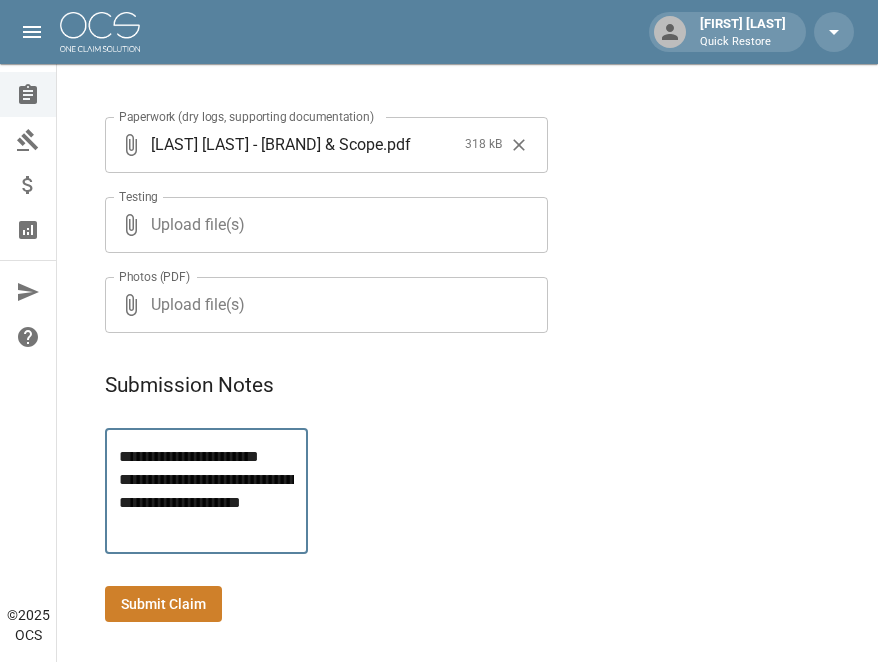 scroll, scrollTop: 45, scrollLeft: 0, axis: vertical 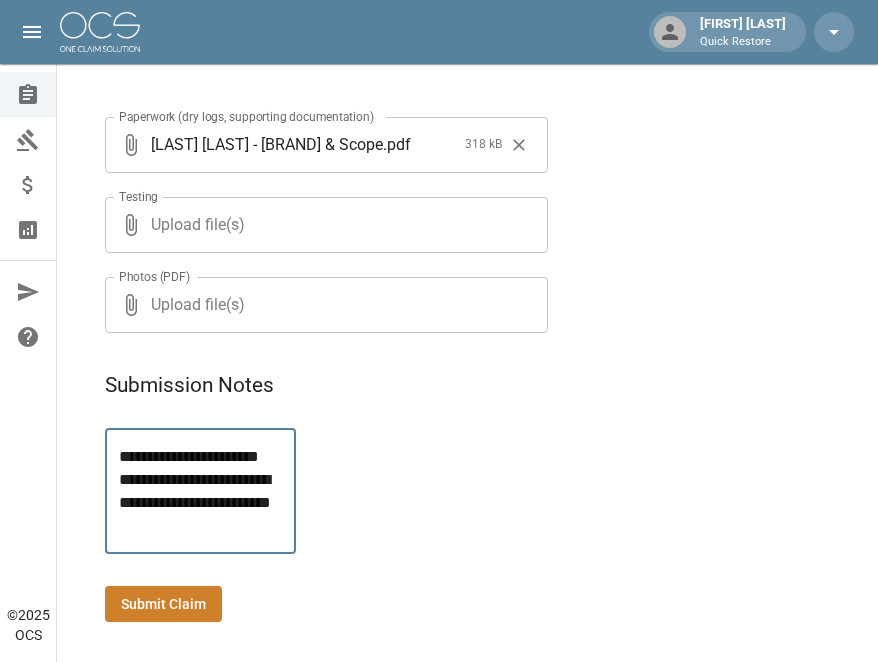 type on "**********" 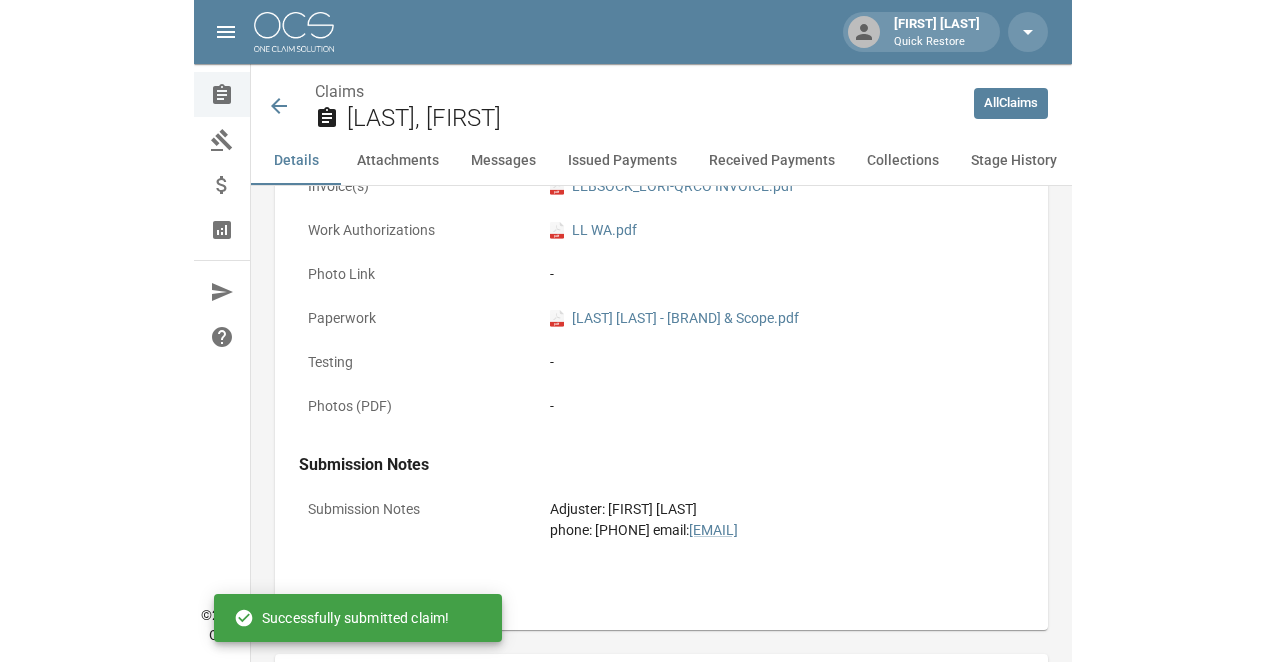 scroll, scrollTop: 1770, scrollLeft: 0, axis: vertical 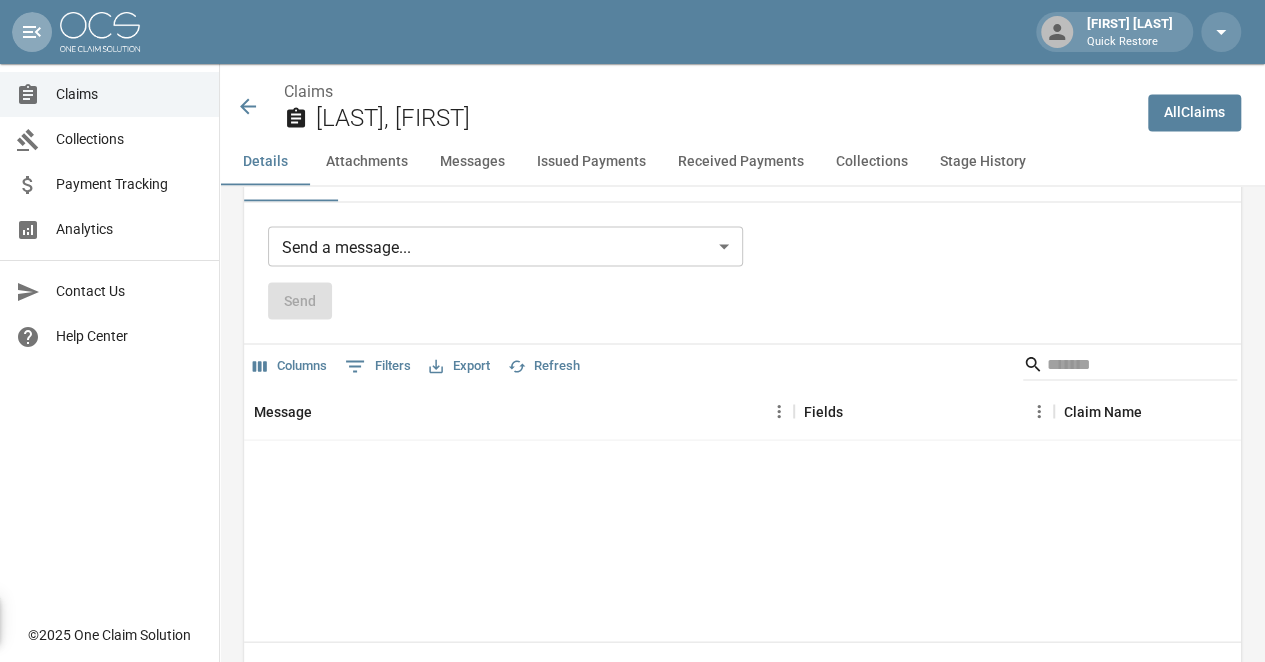 click at bounding box center (32, 32) 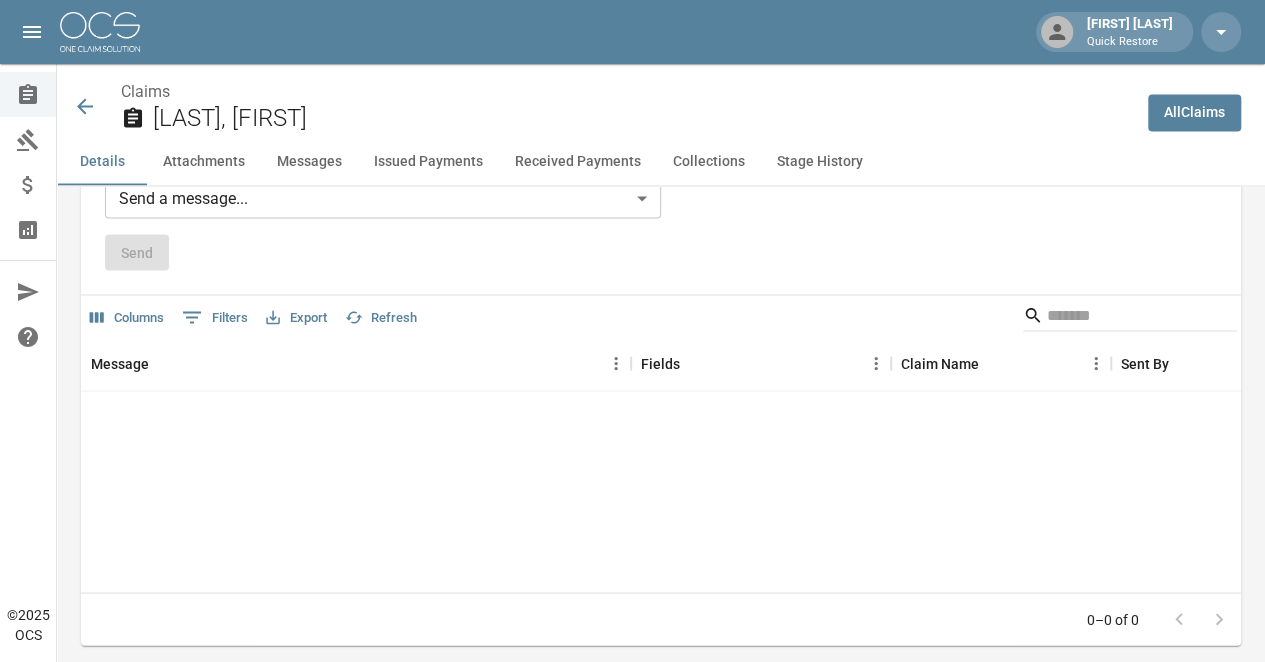 click on "Claims [LAST], [FIRST]" at bounding box center (602, 106) 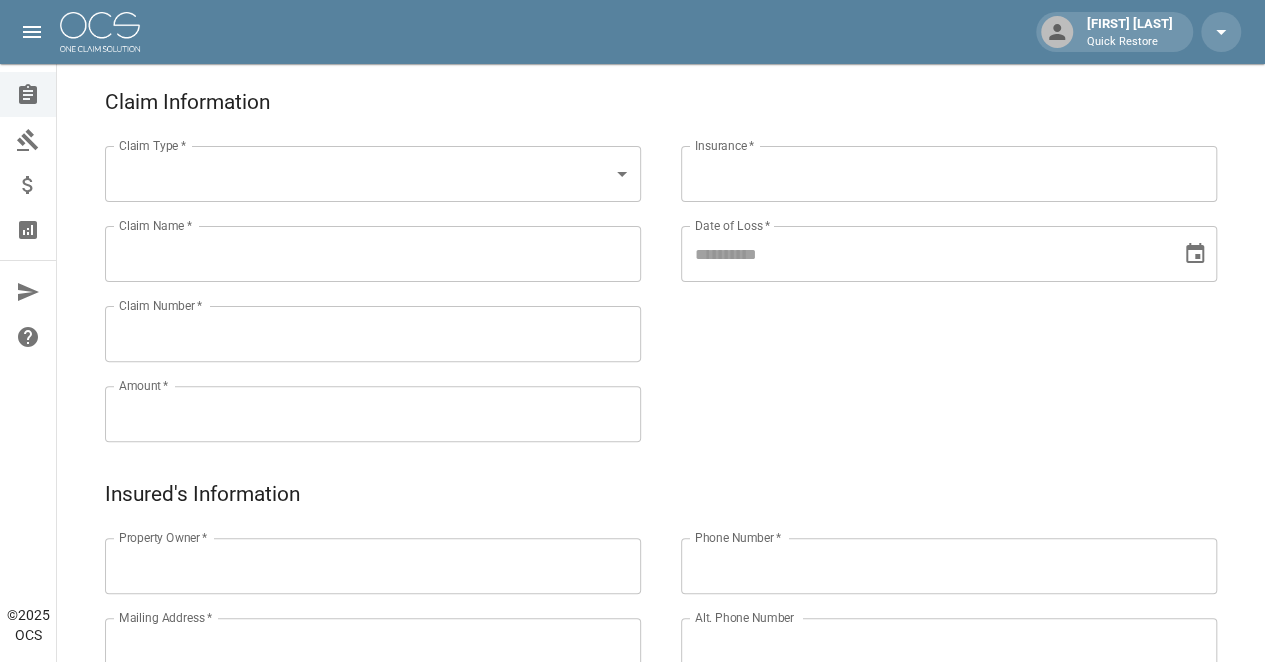 scroll, scrollTop: 0, scrollLeft: 0, axis: both 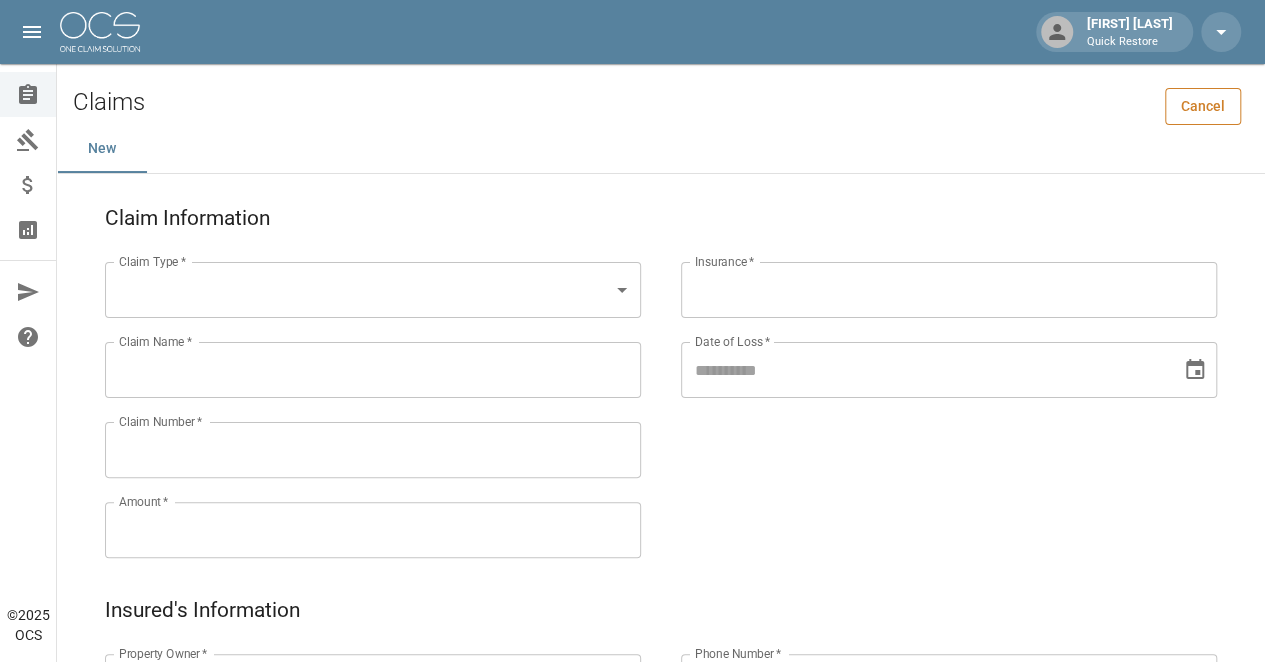 click on "Cancel" at bounding box center [1203, 106] 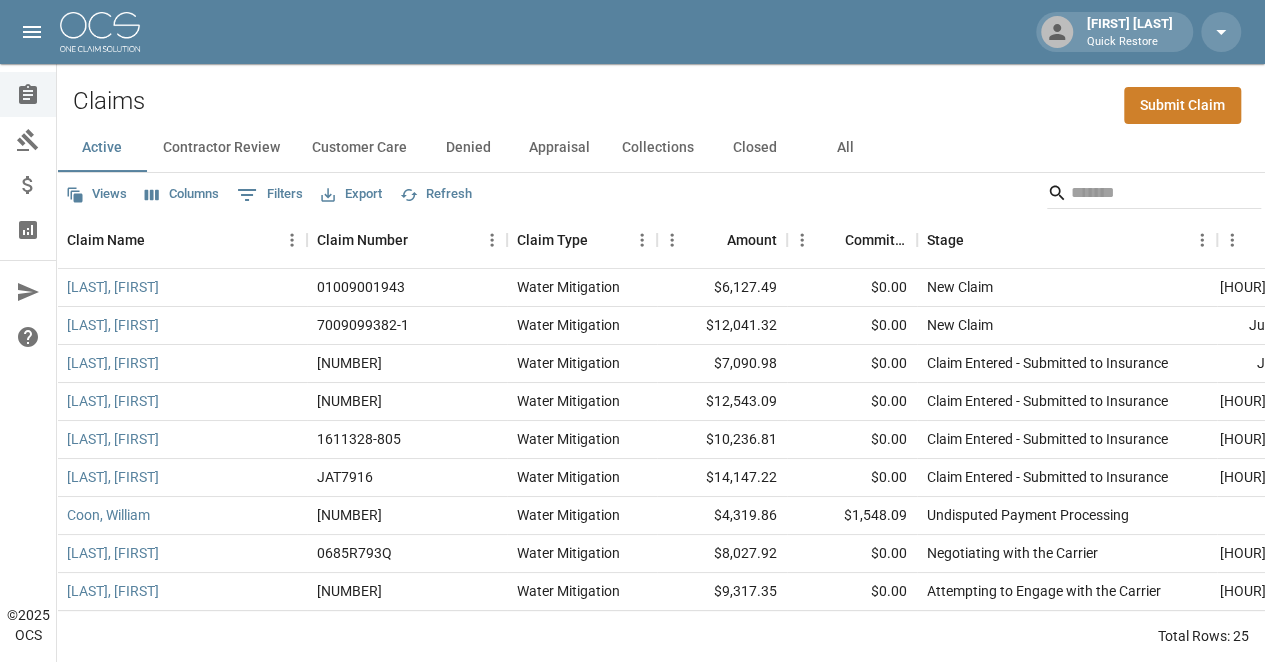 scroll, scrollTop: 16, scrollLeft: 0, axis: vertical 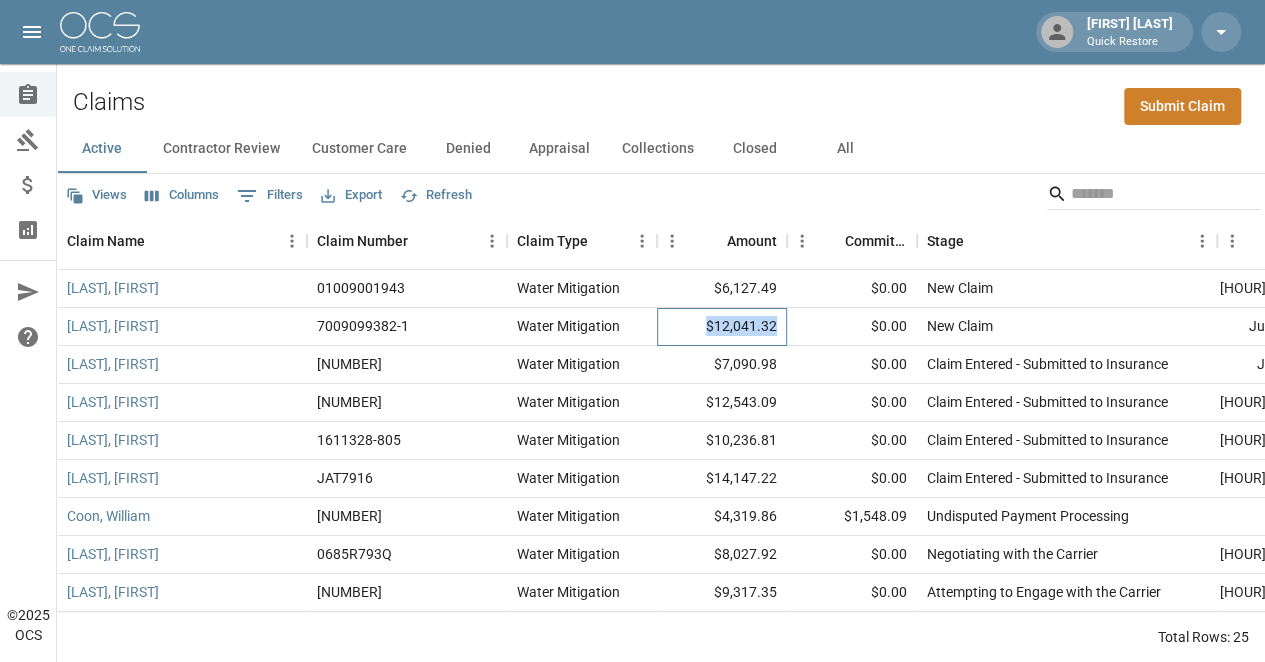 drag, startPoint x: 709, startPoint y: 322, endPoint x: 774, endPoint y: 327, distance: 65.192024 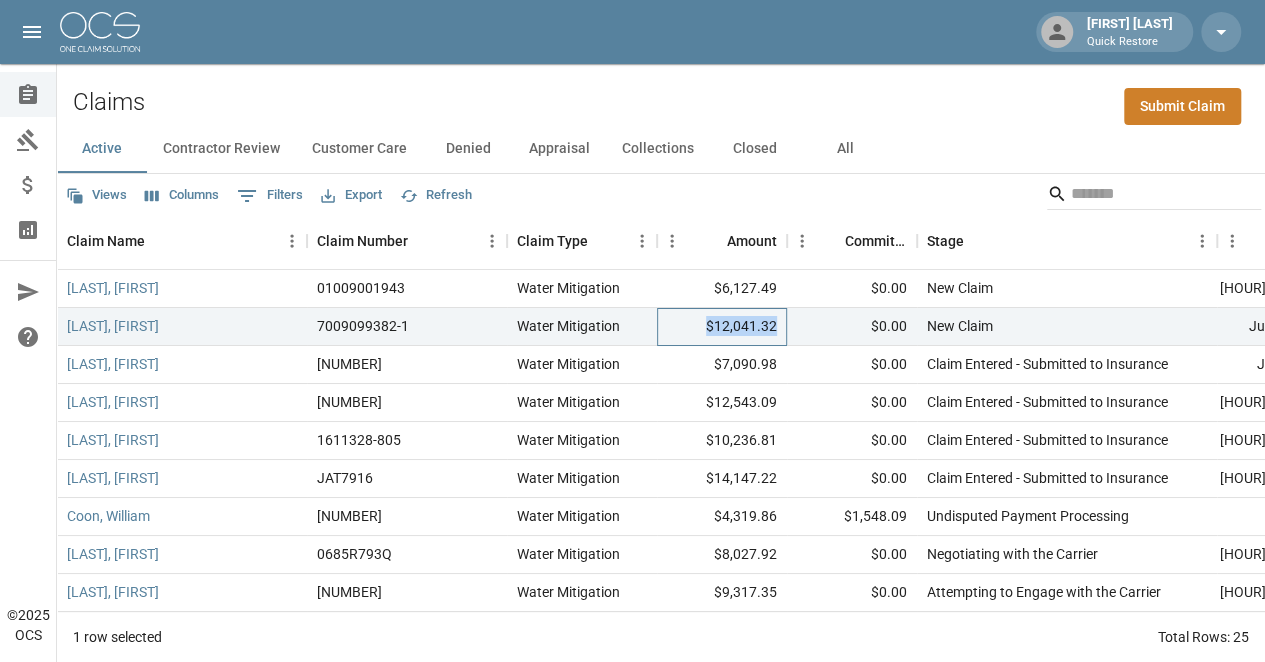 copy on "$12,041.32" 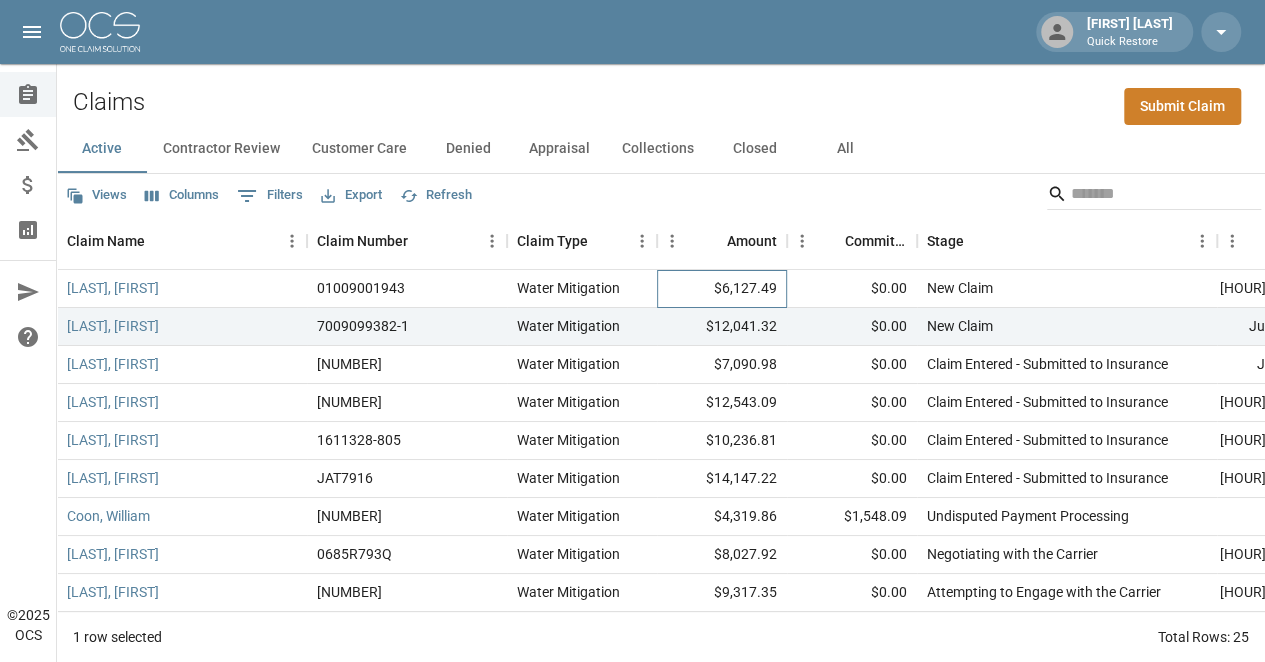 click on "$6,127.49" at bounding box center (722, 289) 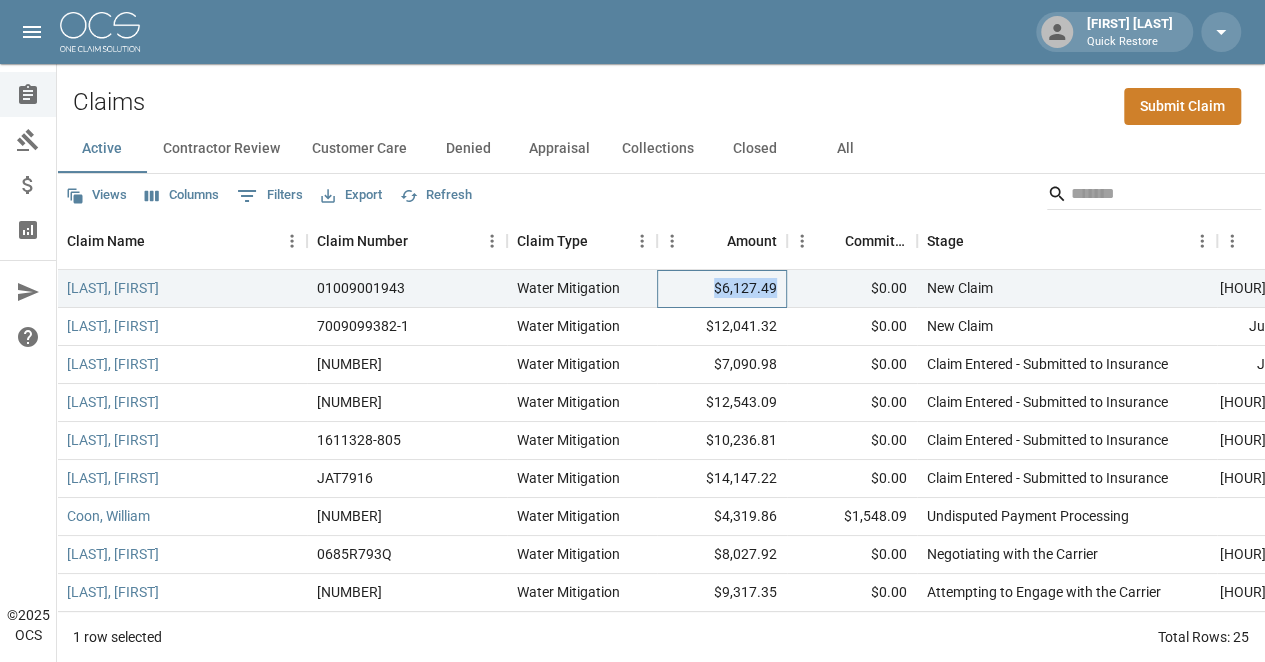 drag, startPoint x: 717, startPoint y: 287, endPoint x: 782, endPoint y: 296, distance: 65.62012 